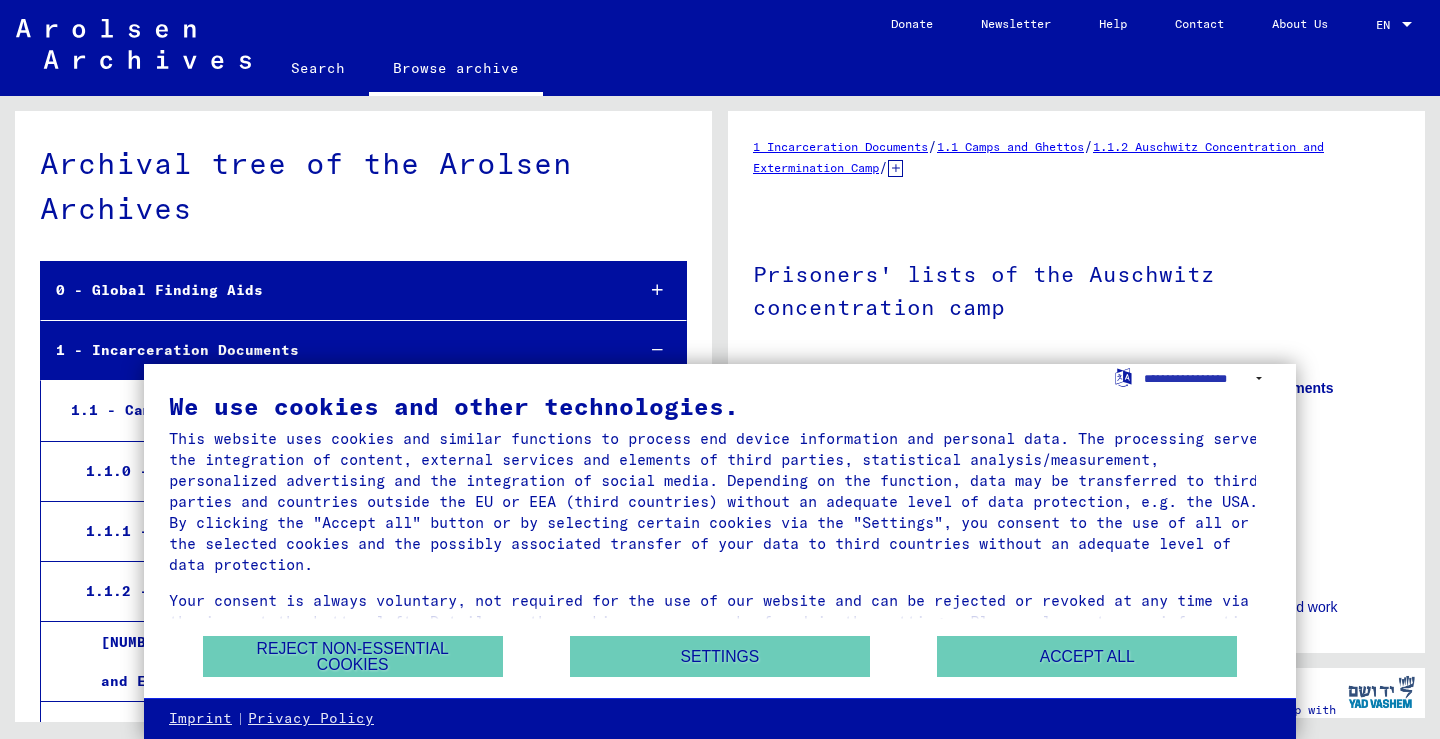 scroll, scrollTop: 0, scrollLeft: 0, axis: both 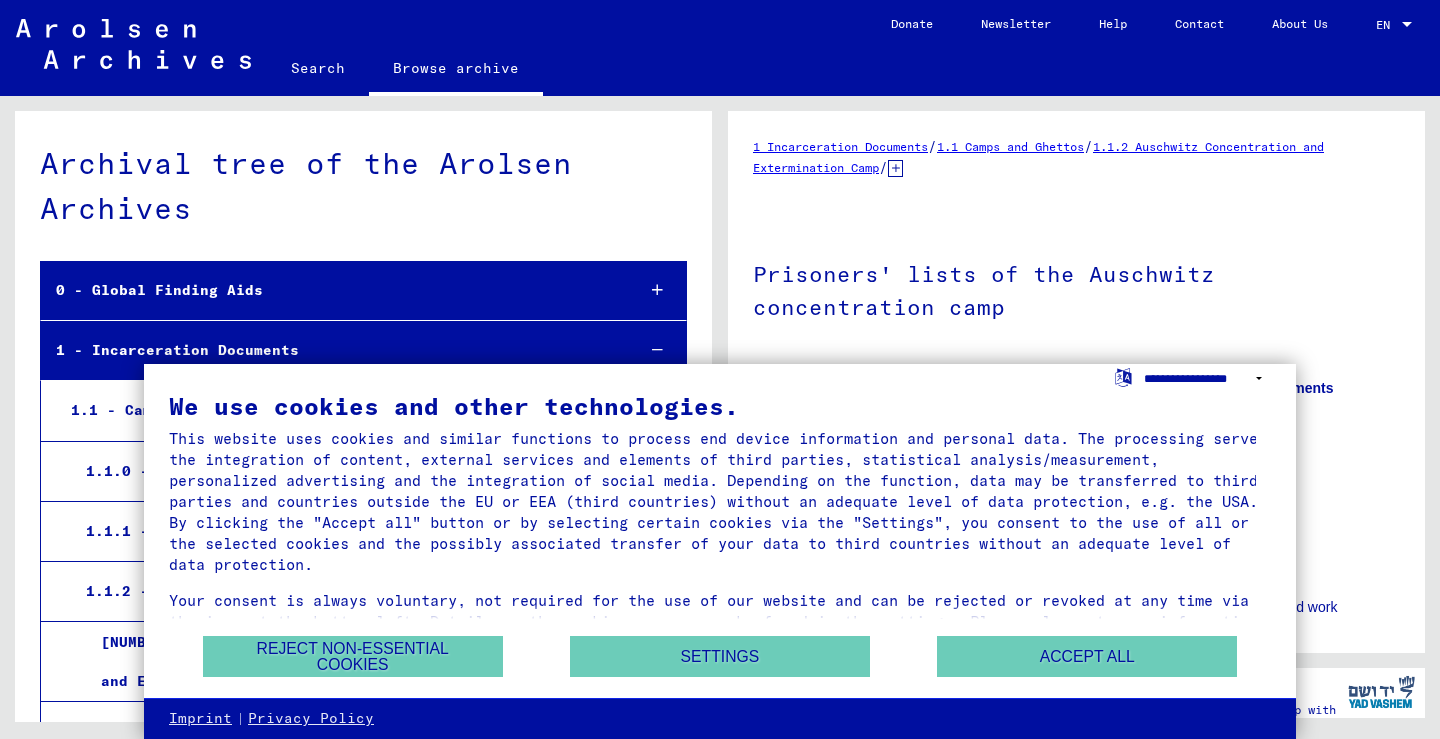 click on "**********" at bounding box center (1207, 378) 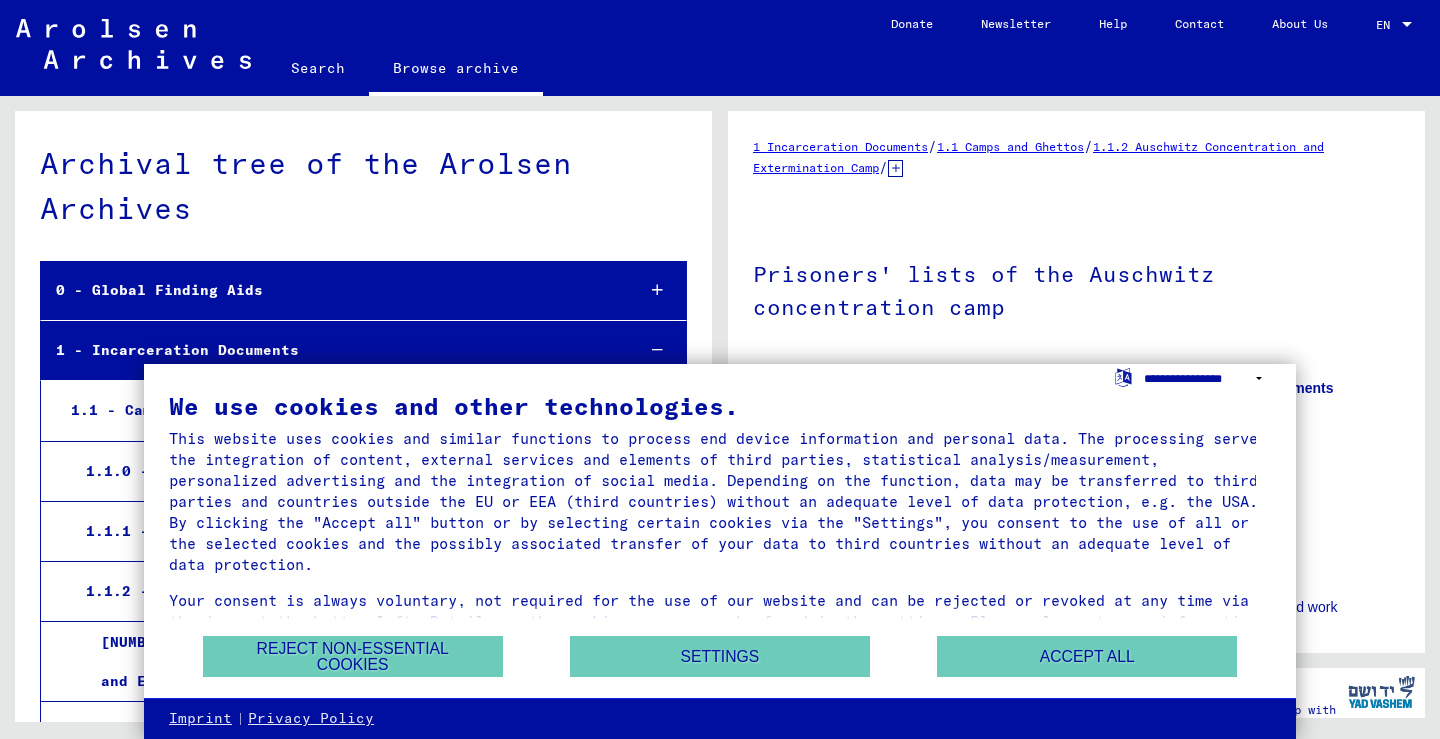 click on "**********" at bounding box center (1207, 378) 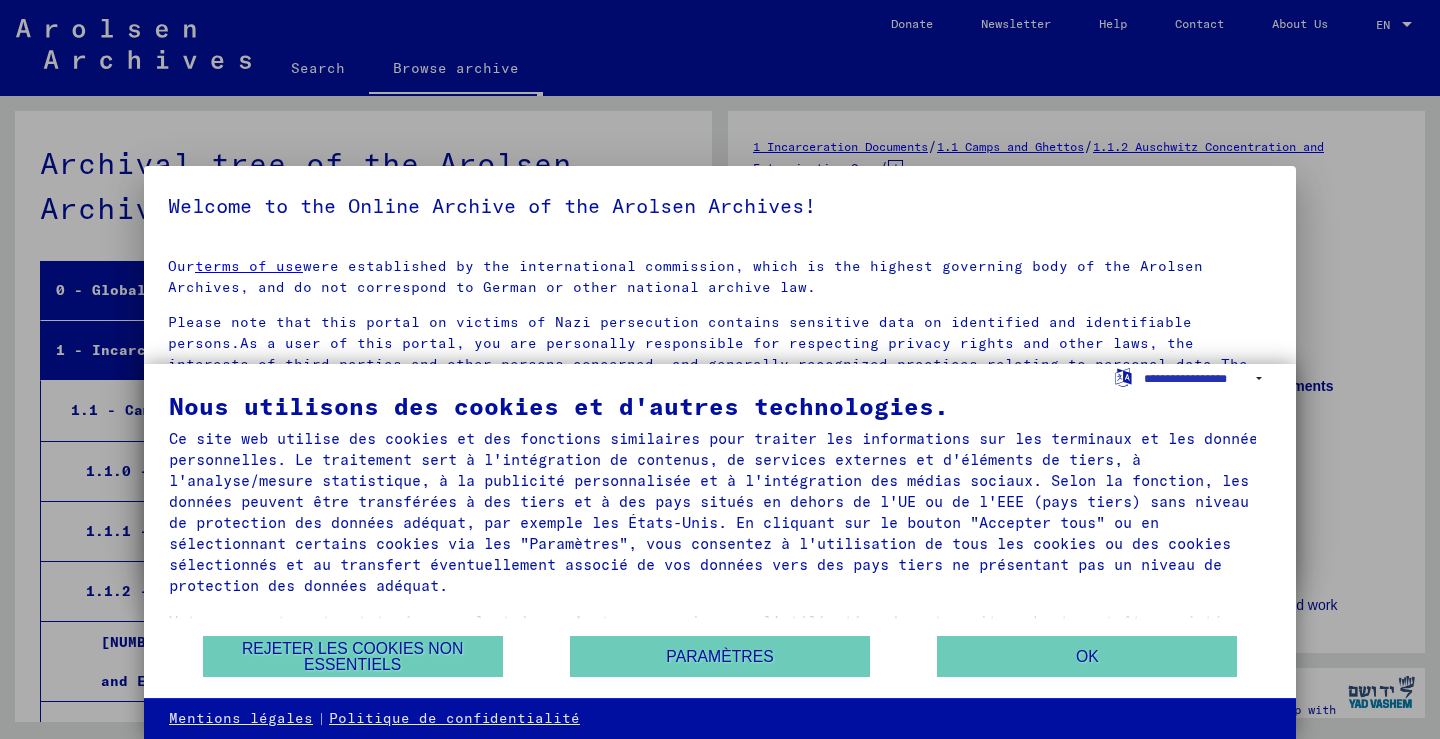 scroll, scrollTop: 3237, scrollLeft: 0, axis: vertical 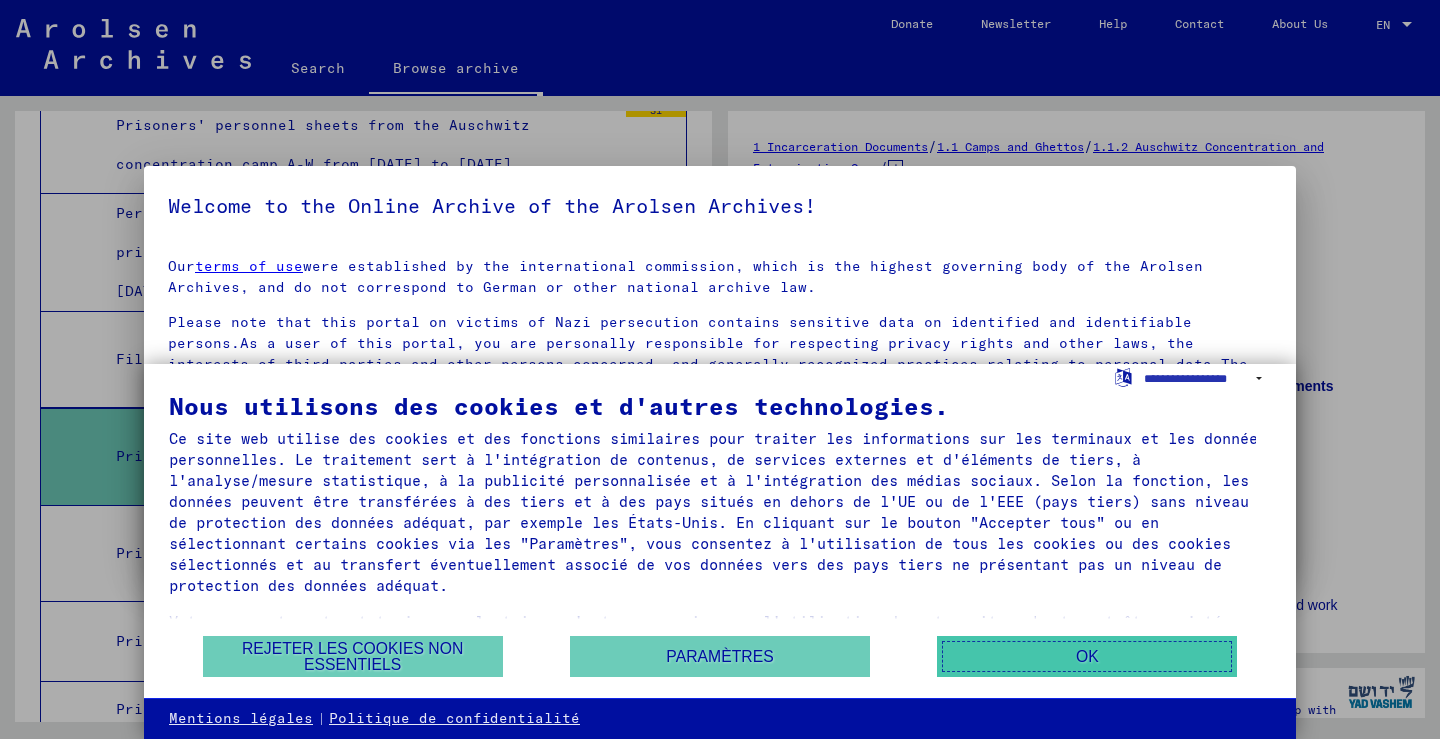 click on "OK" at bounding box center [1087, 656] 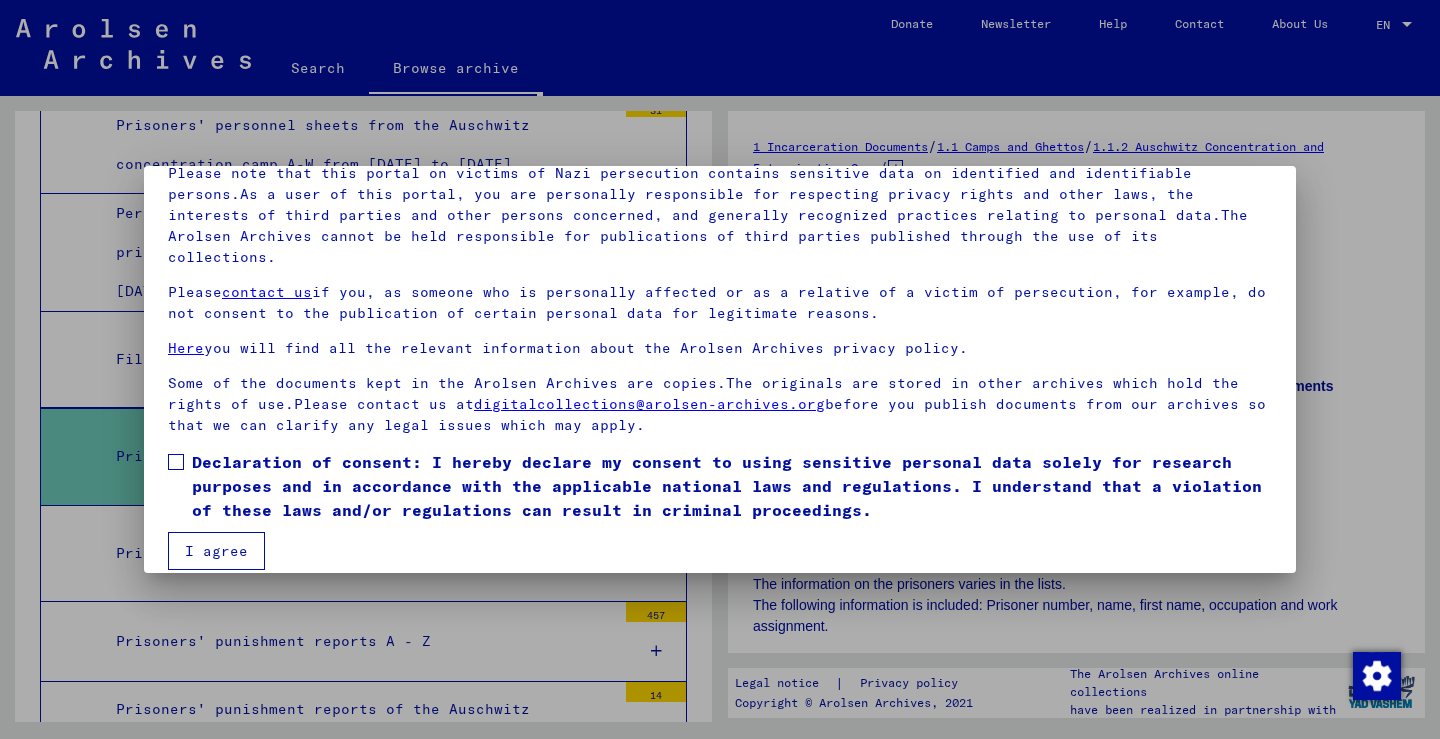 scroll, scrollTop: 49, scrollLeft: 0, axis: vertical 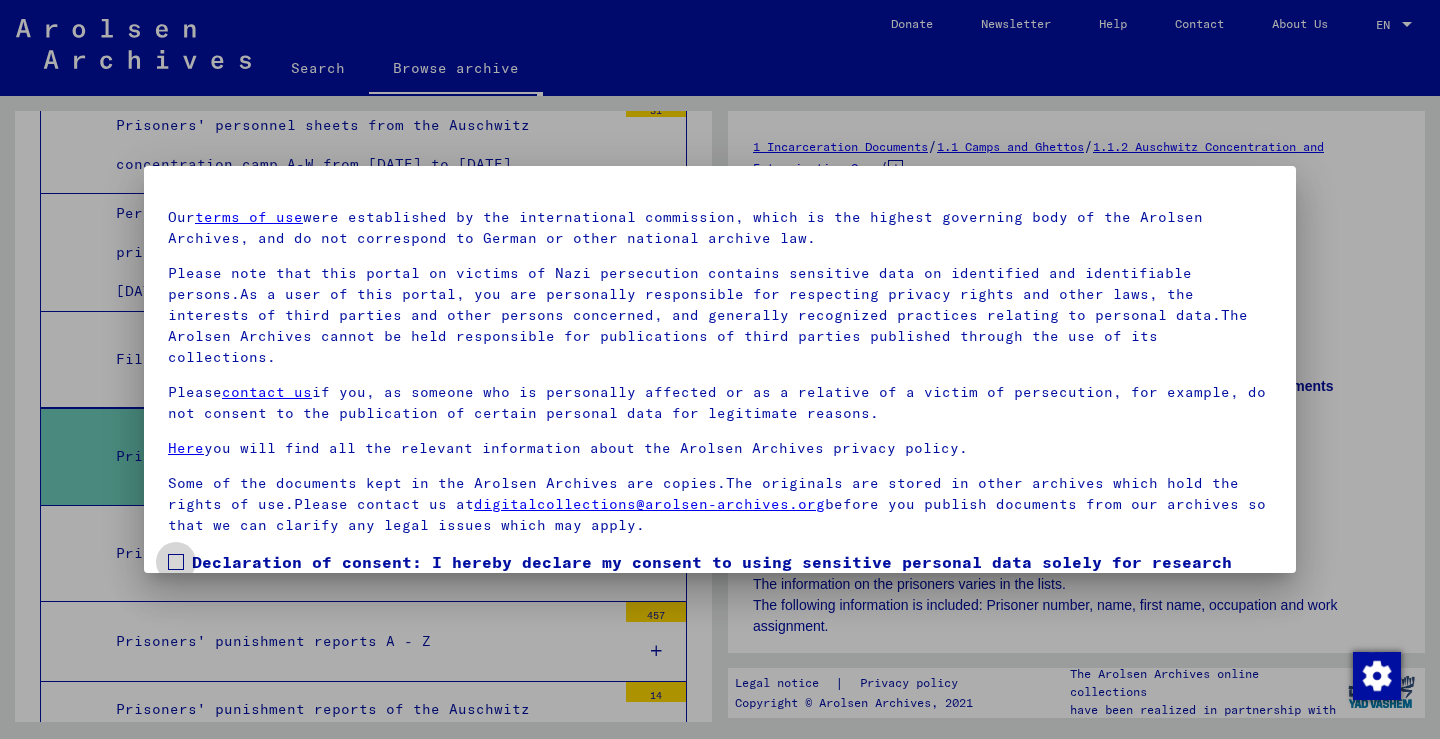 click at bounding box center (176, 562) 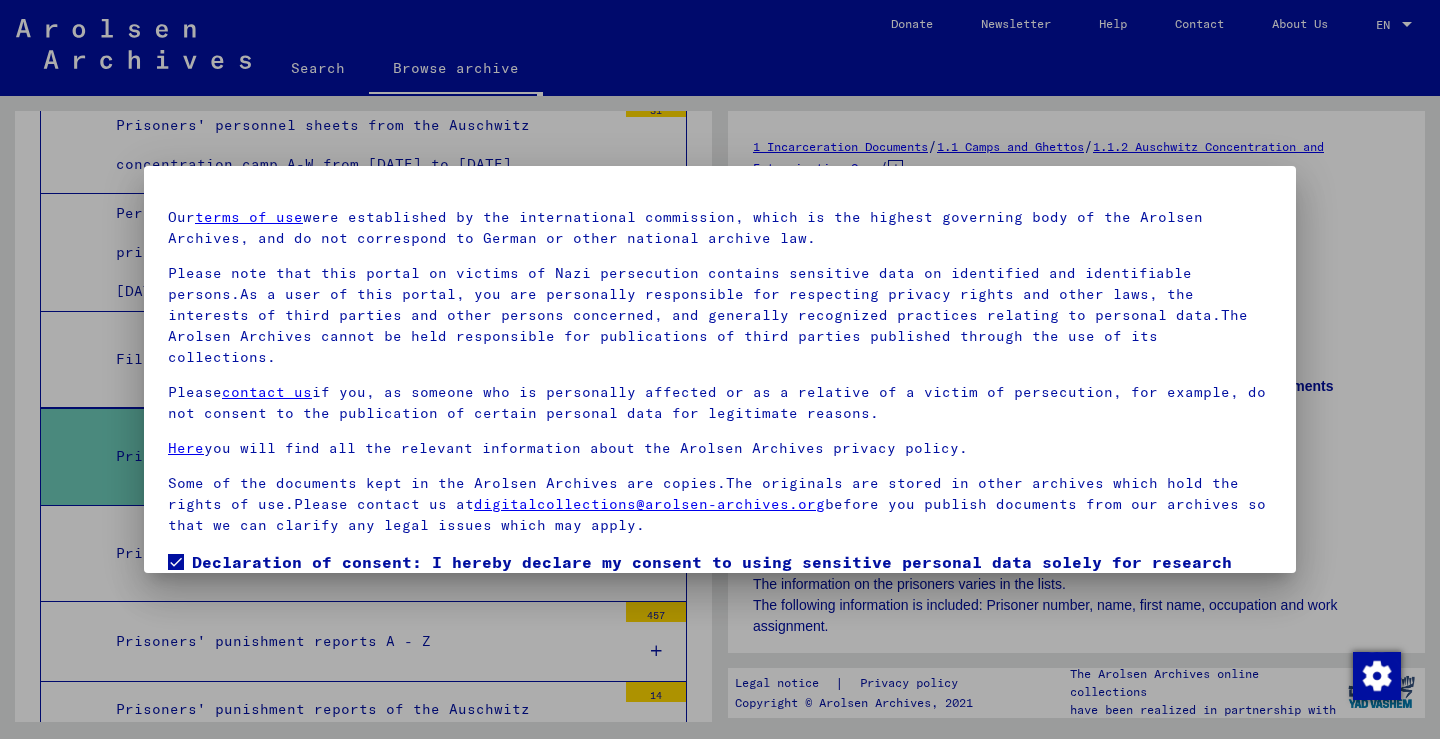 scroll, scrollTop: 149, scrollLeft: 0, axis: vertical 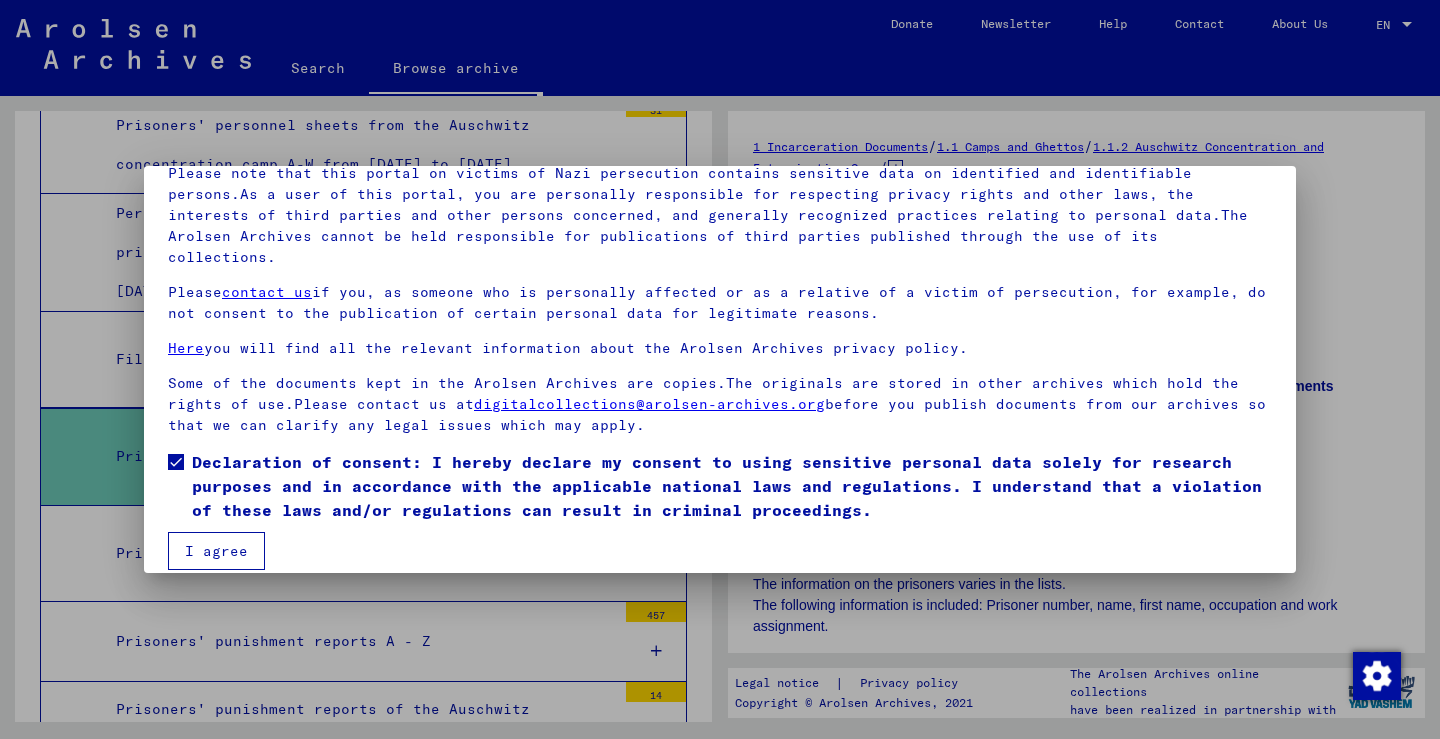 click on "I agree" at bounding box center (216, 551) 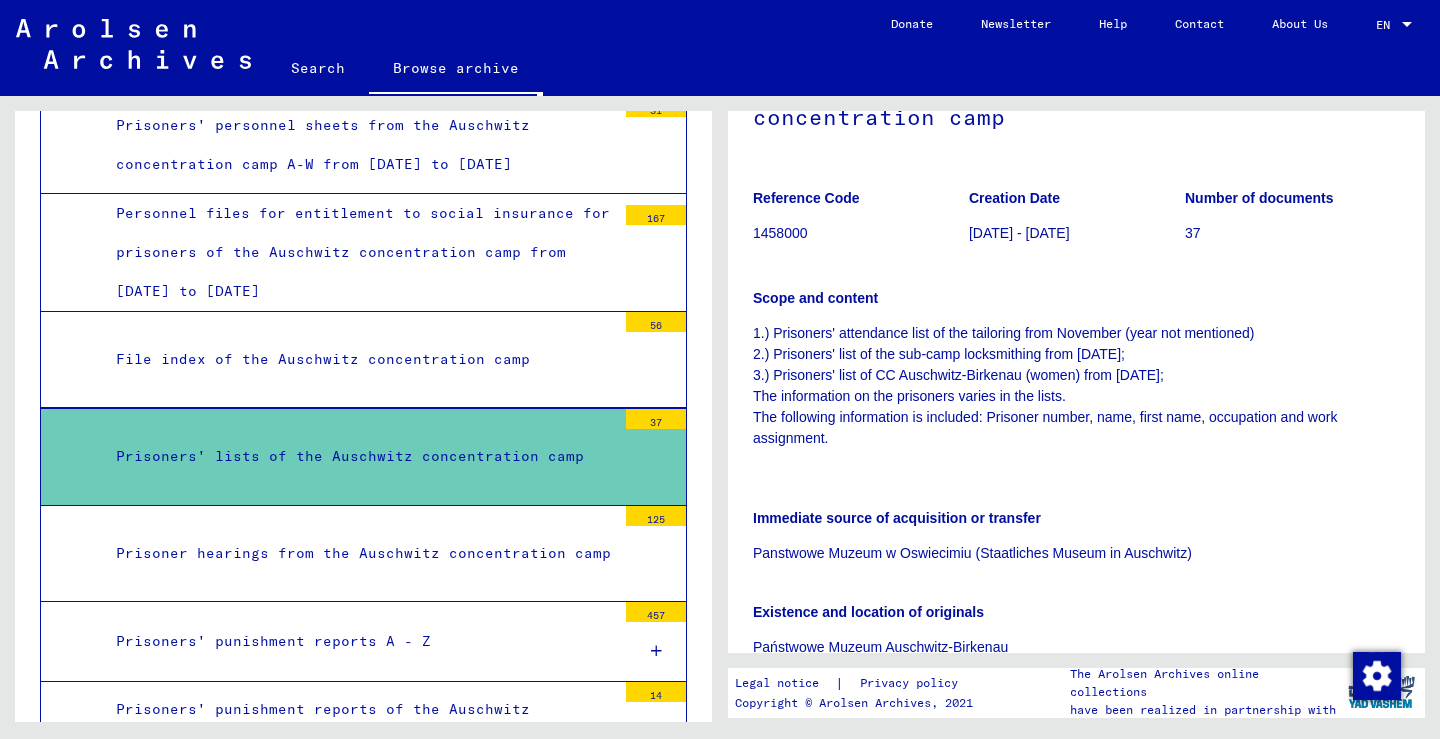 scroll, scrollTop: 200, scrollLeft: 0, axis: vertical 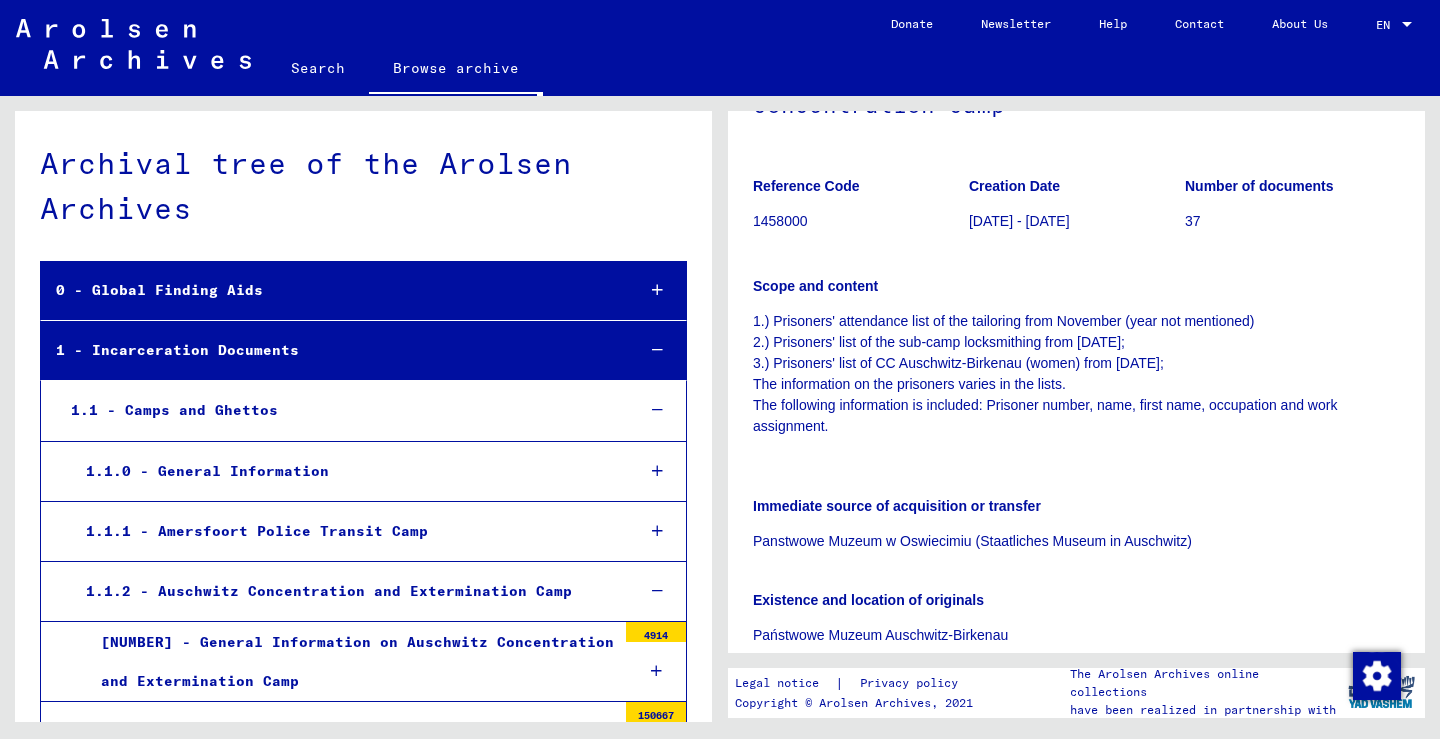 click on "Search" 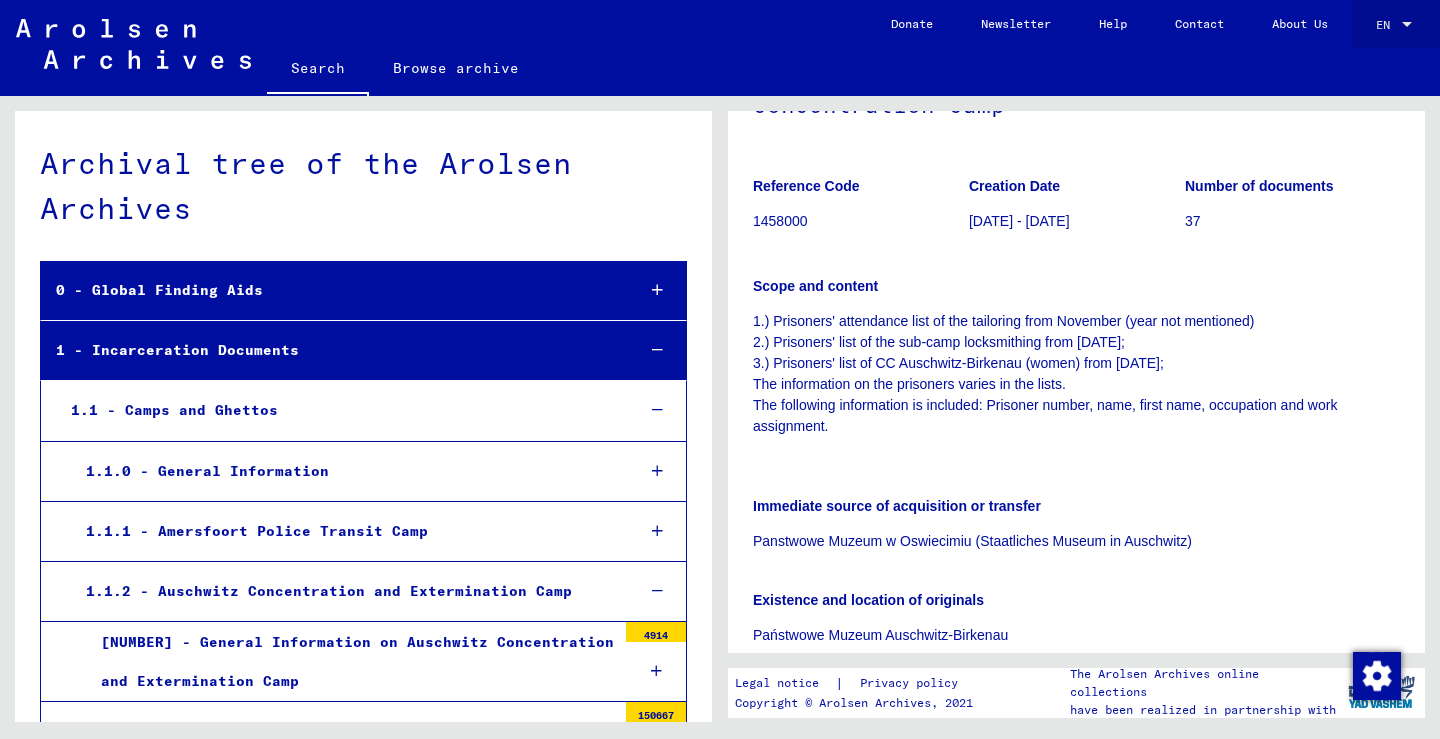 click at bounding box center (1407, 25) 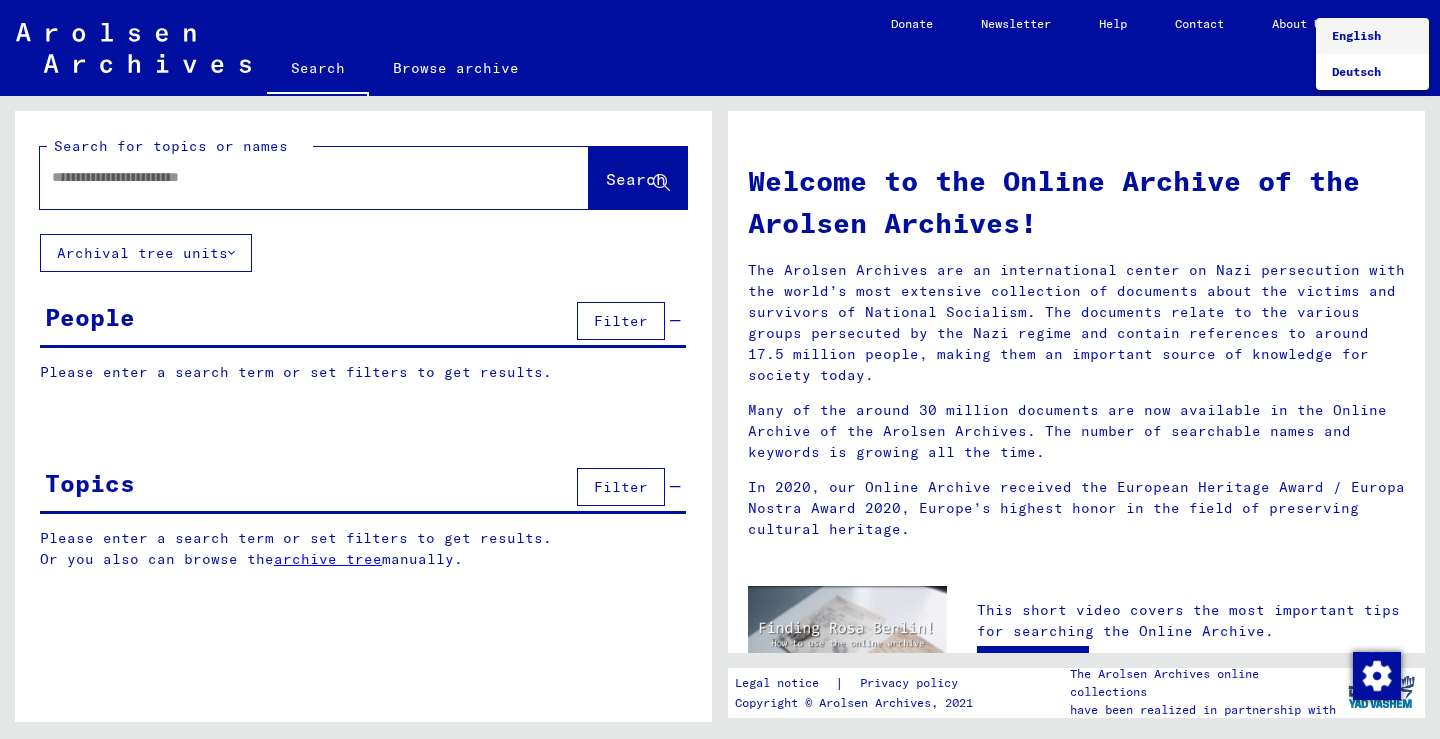 click on "English" at bounding box center [1356, 35] 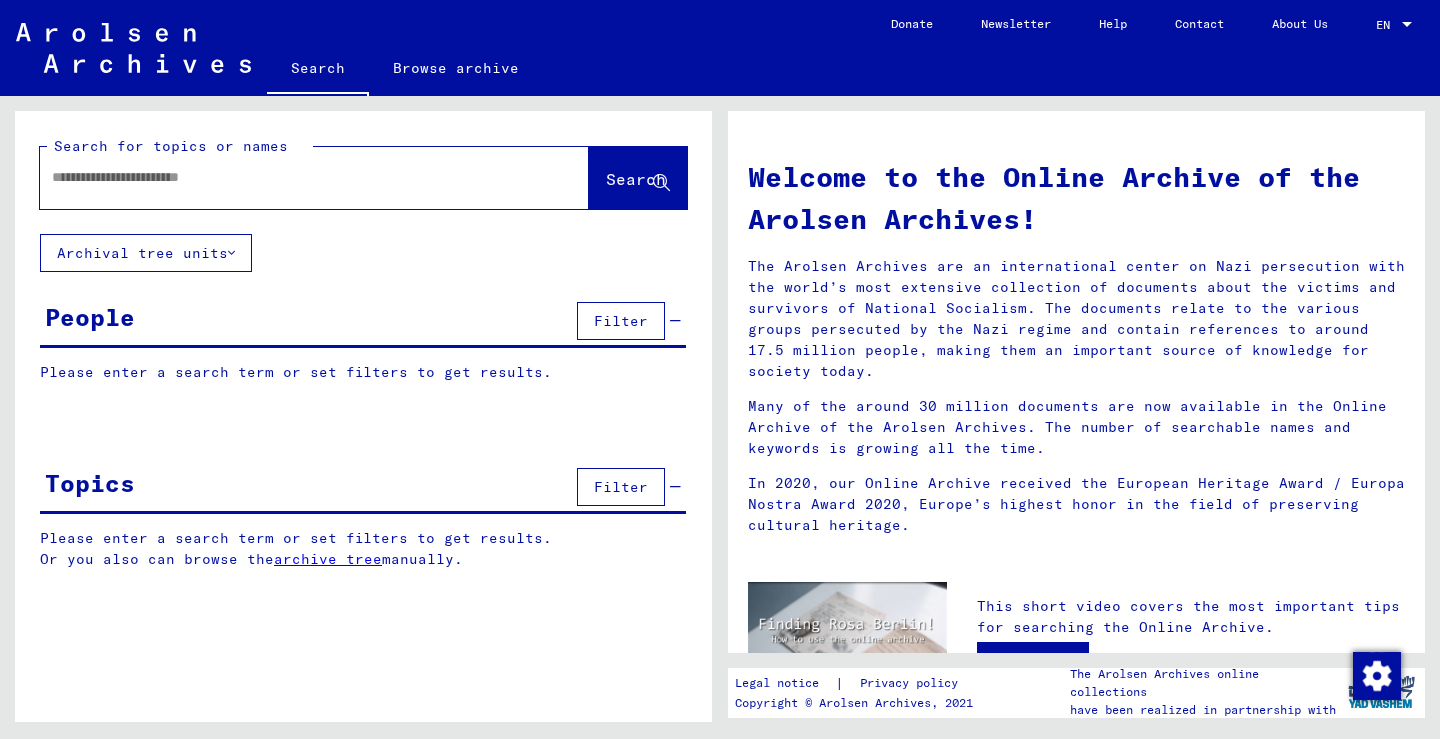 scroll, scrollTop: 0, scrollLeft: 0, axis: both 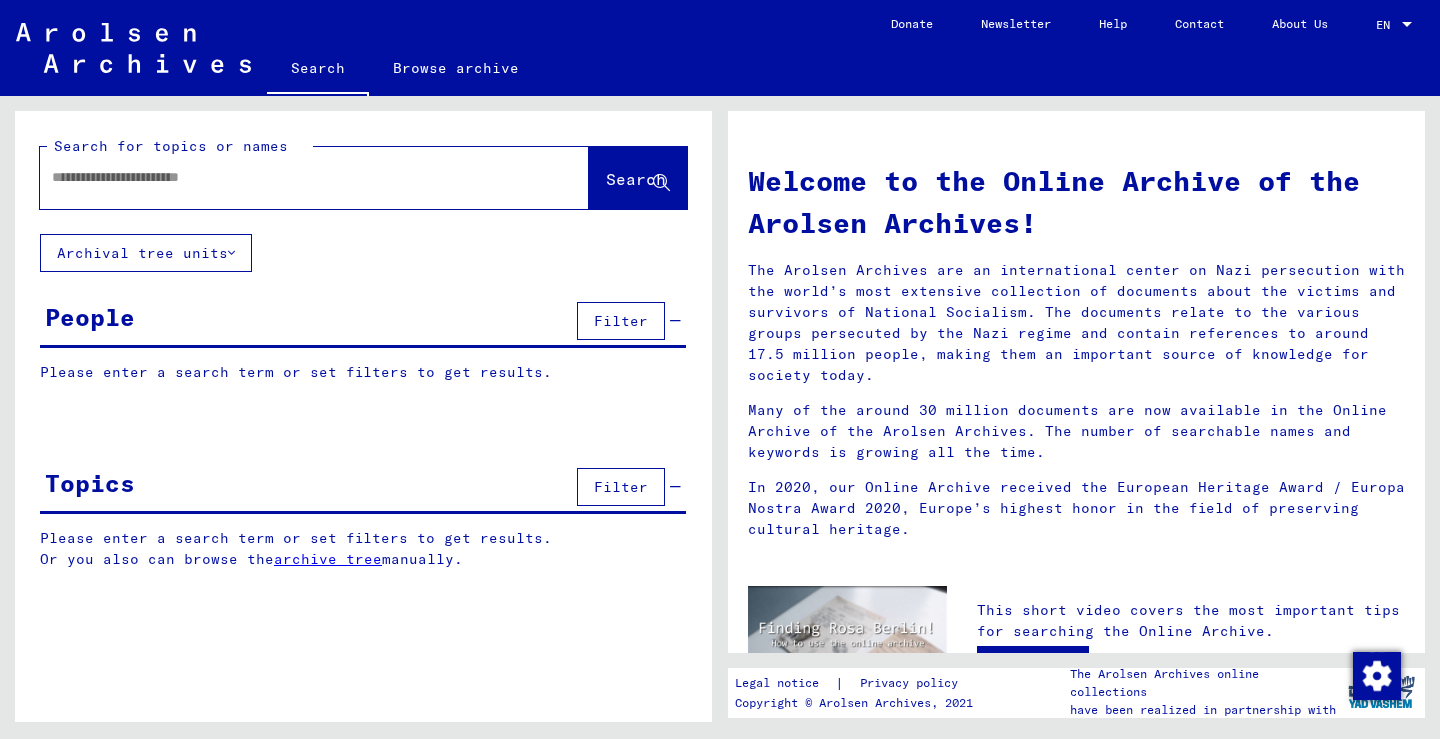 click at bounding box center (290, 177) 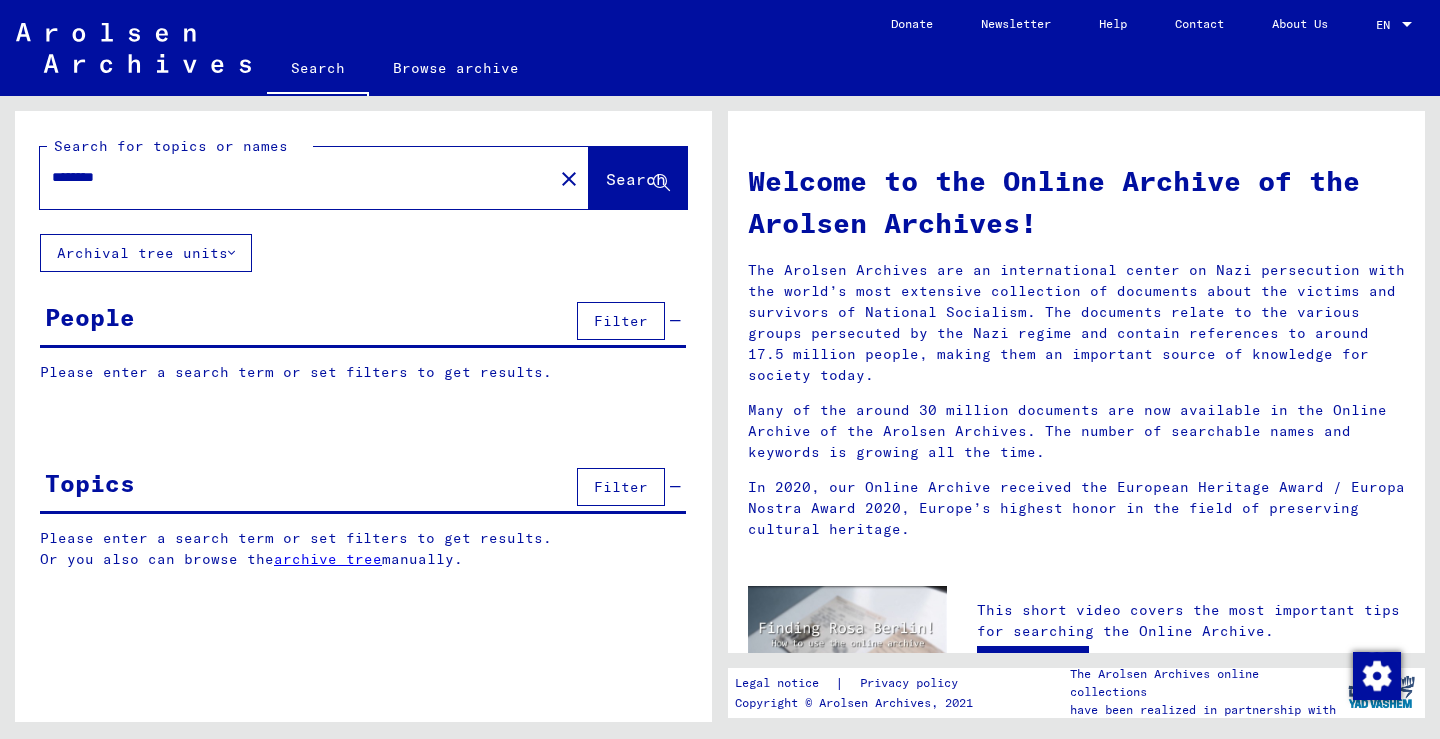 type on "********" 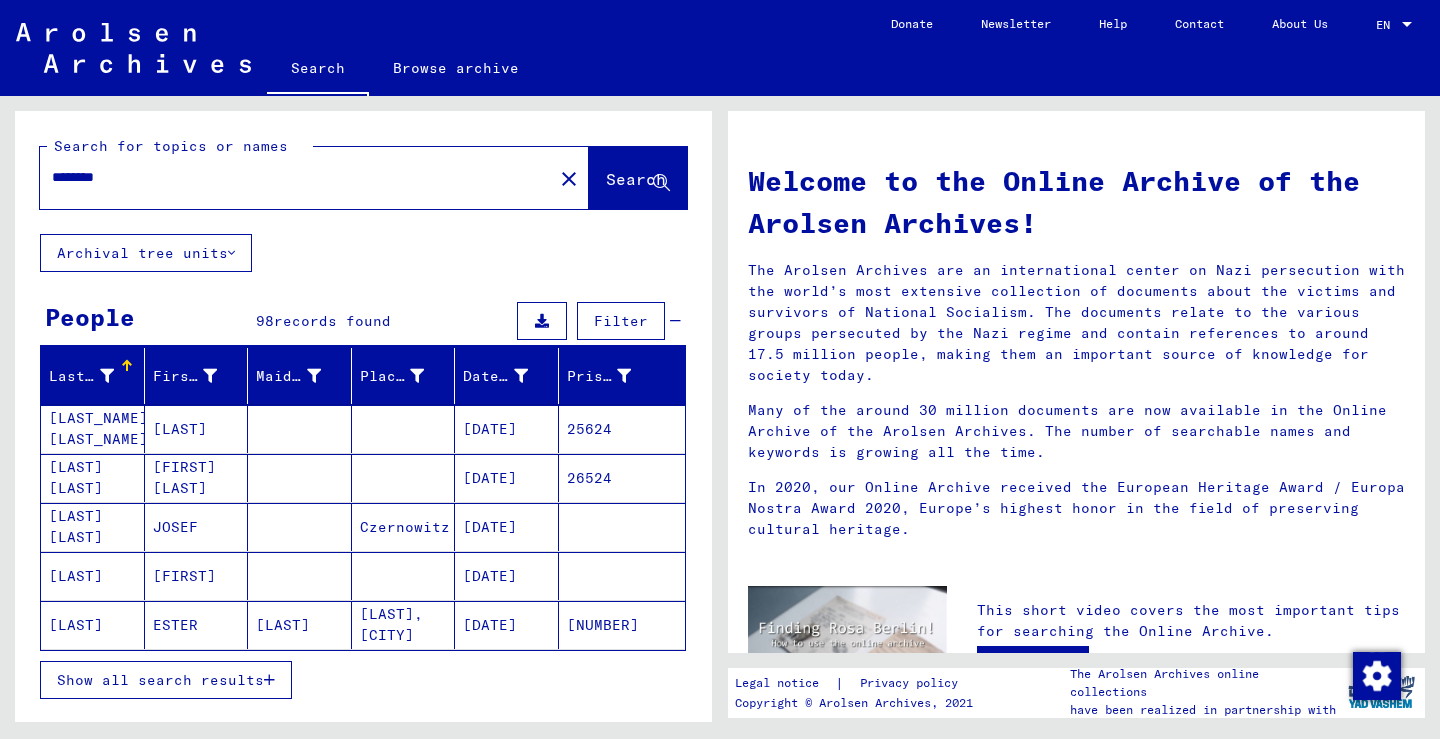 click on "Show all search results" at bounding box center [160, 680] 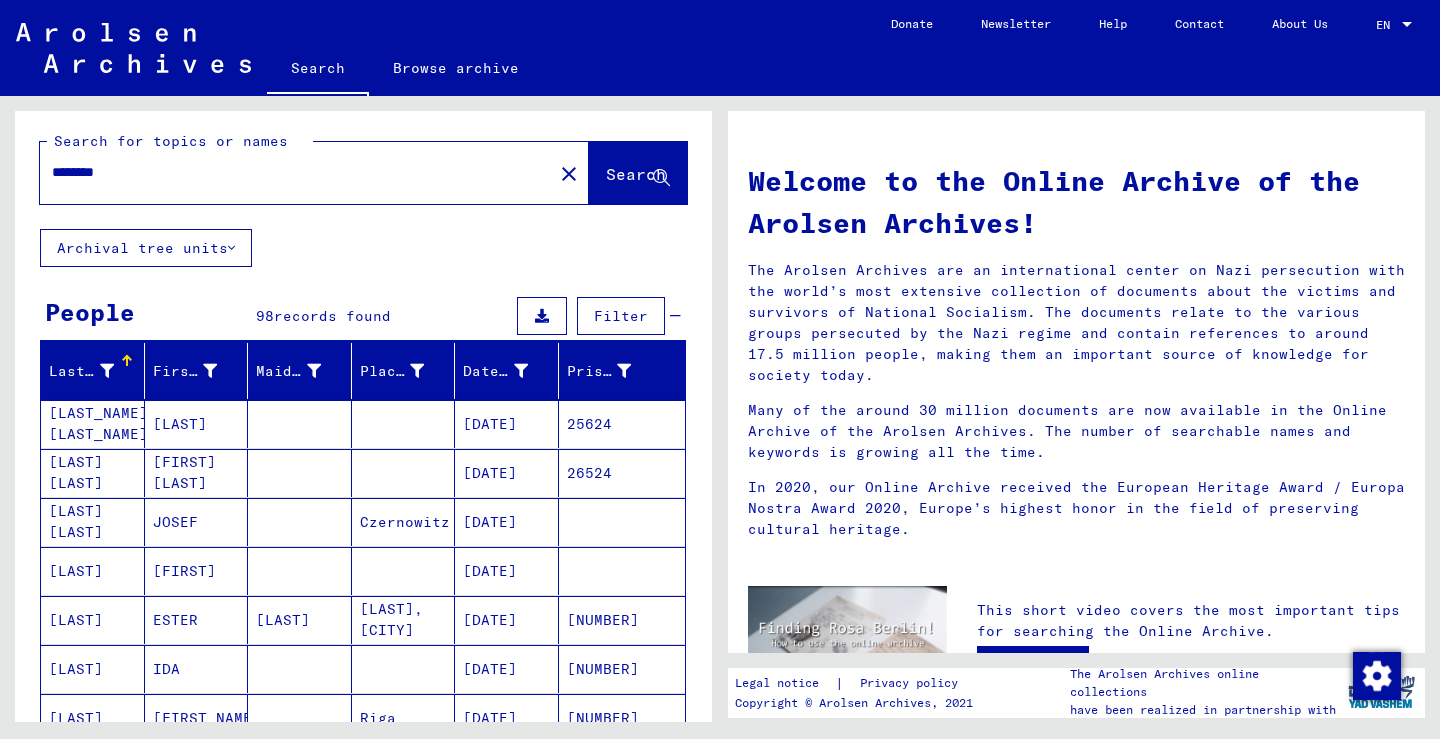 scroll, scrollTop: 0, scrollLeft: 0, axis: both 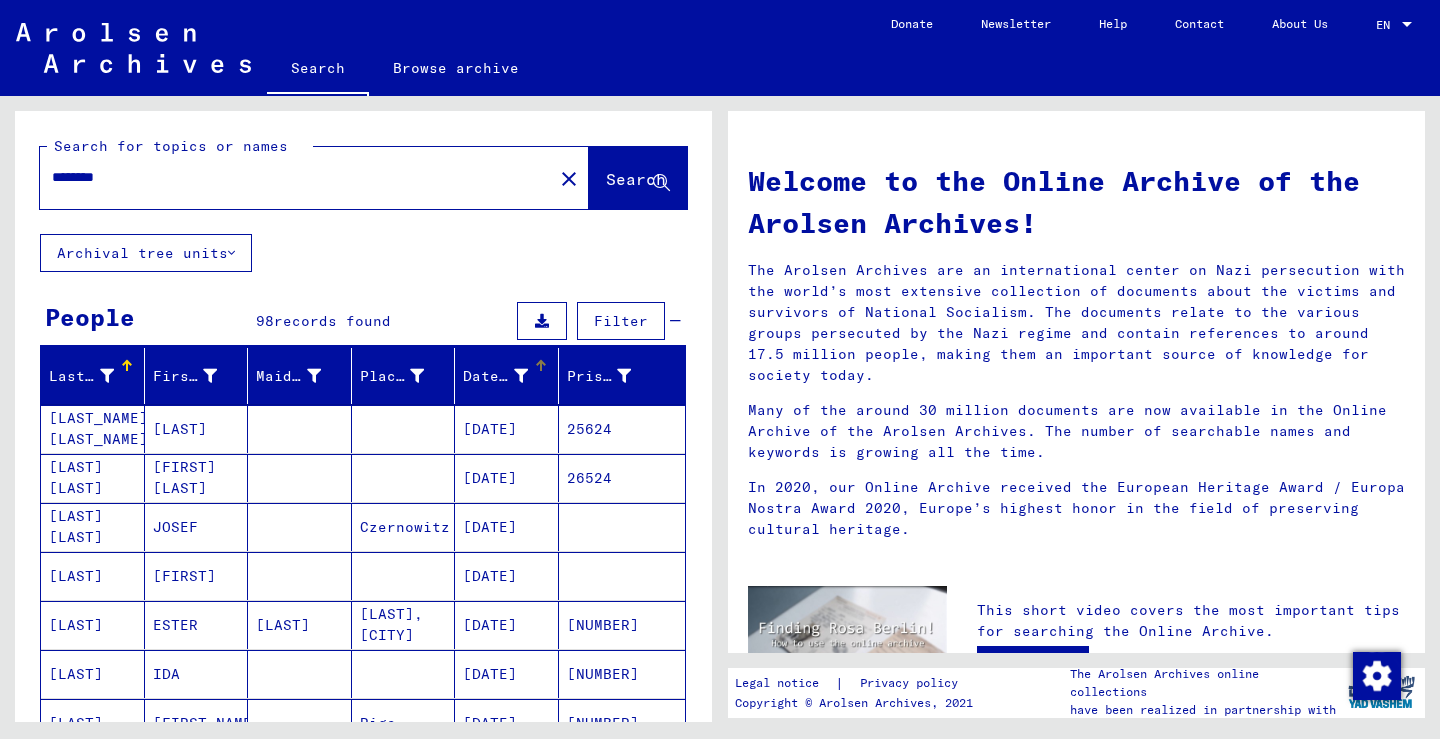 click on "Date of Birth" at bounding box center [495, 376] 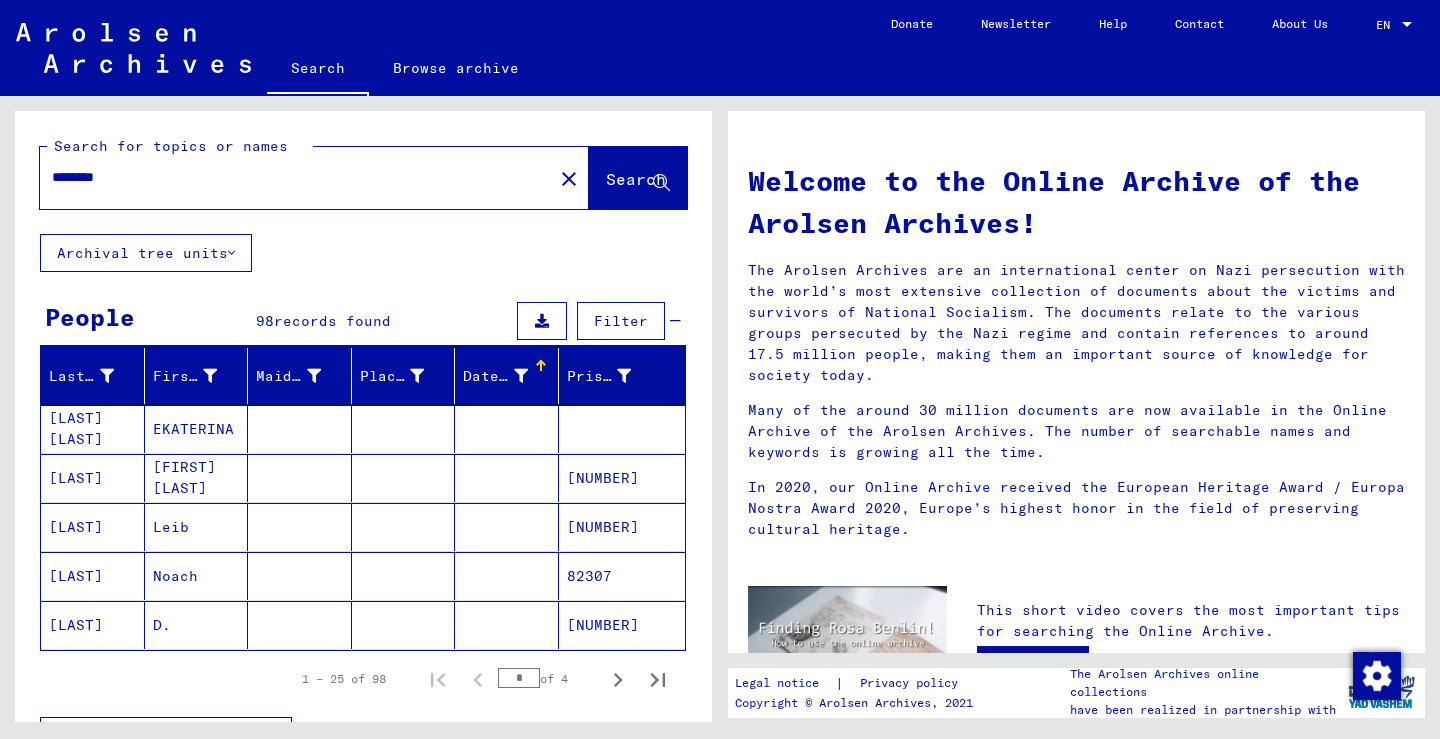 click on "Date of Birth" at bounding box center [495, 376] 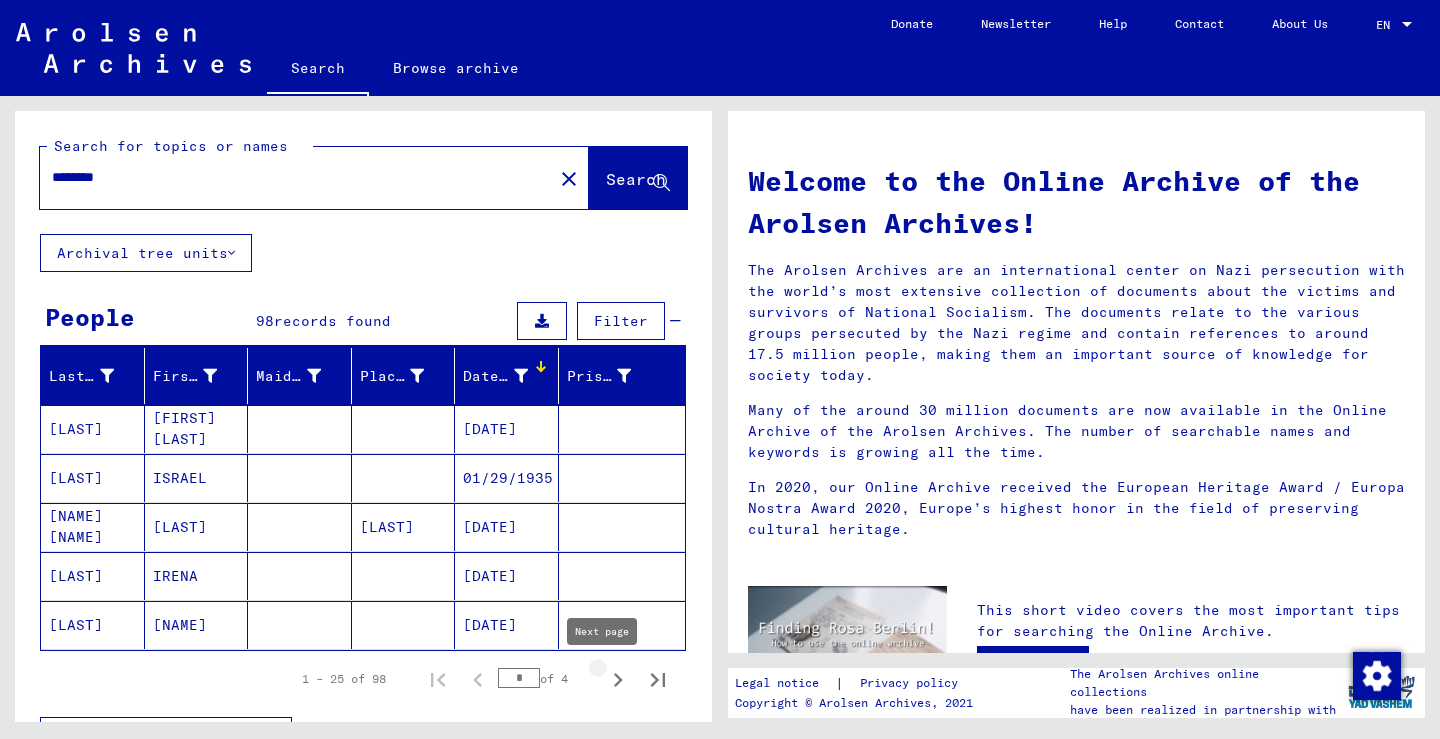 click 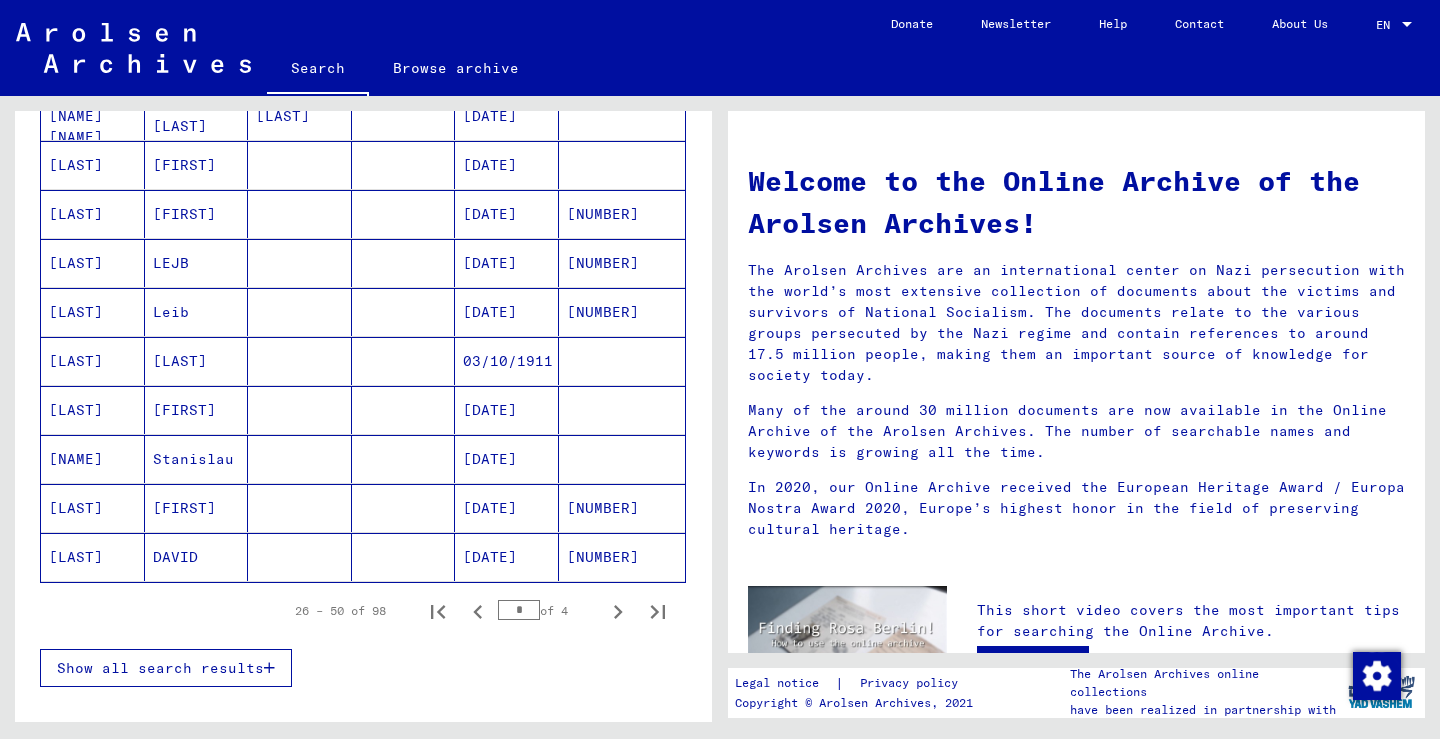 scroll, scrollTop: 1100, scrollLeft: 0, axis: vertical 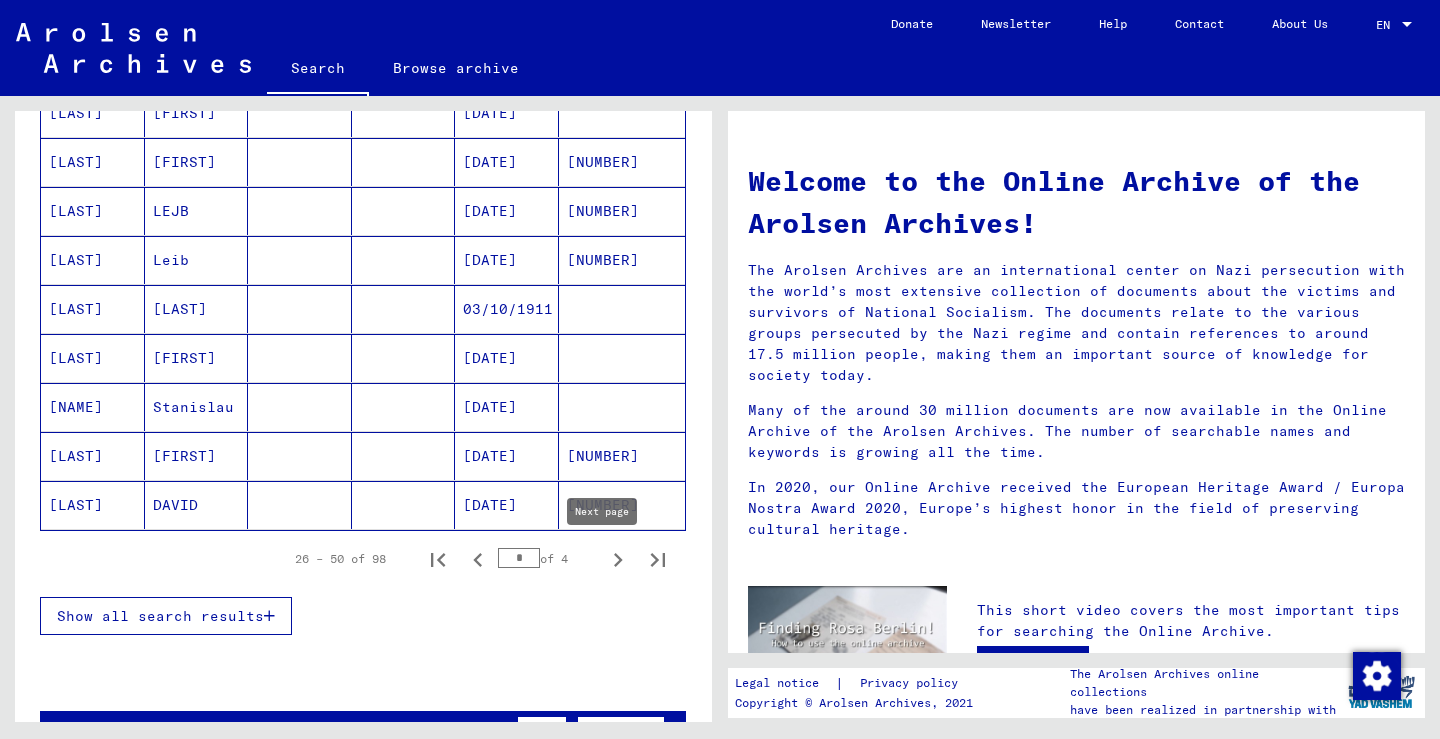 click 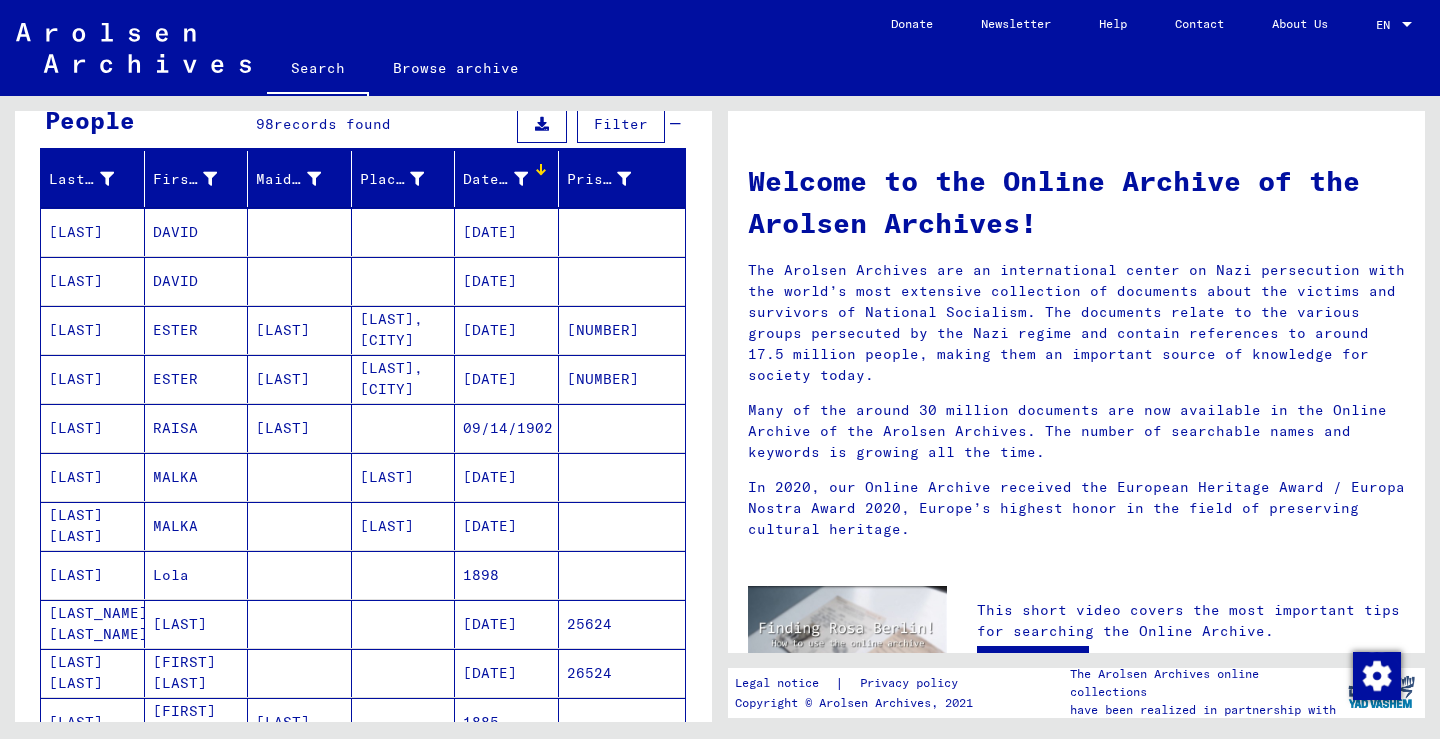 scroll, scrollTop: 100, scrollLeft: 0, axis: vertical 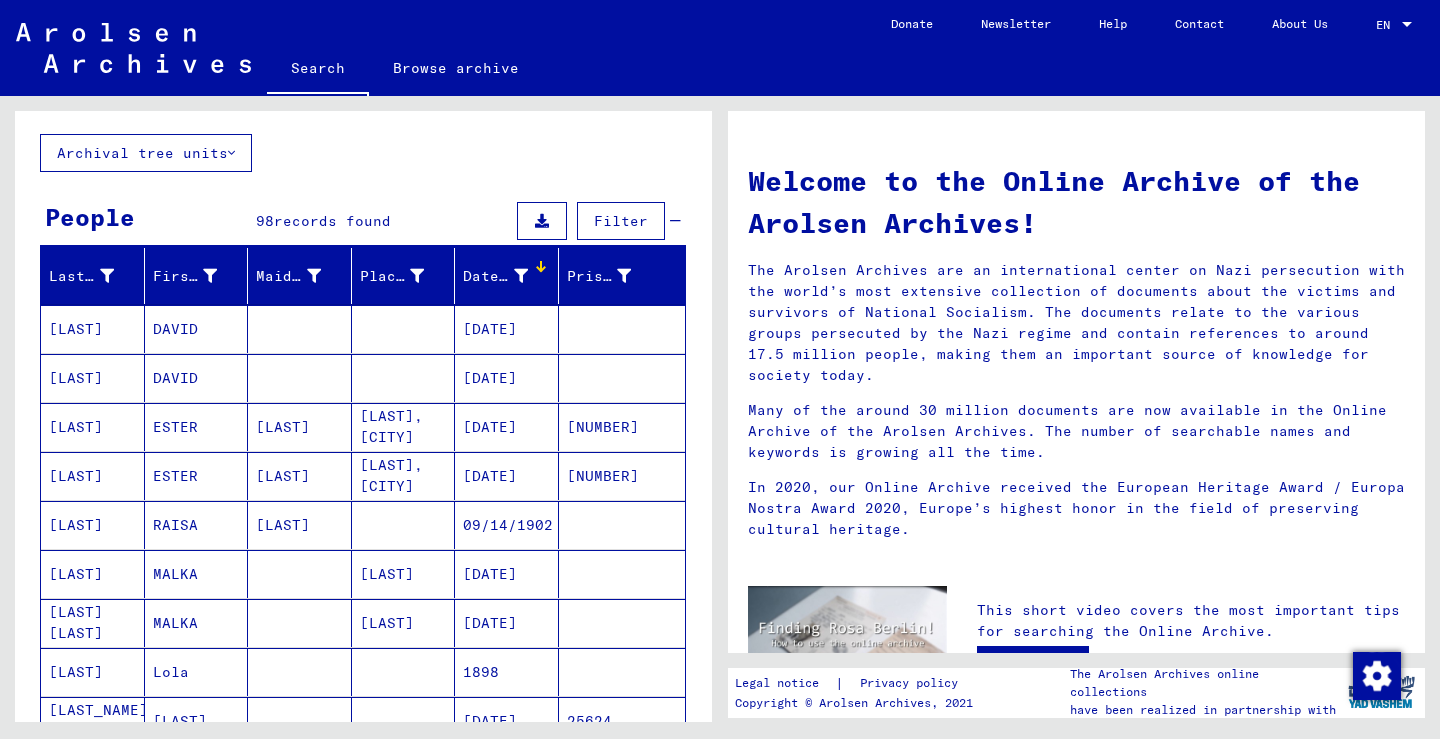 click on "Search for topics or names ******** close  Search" 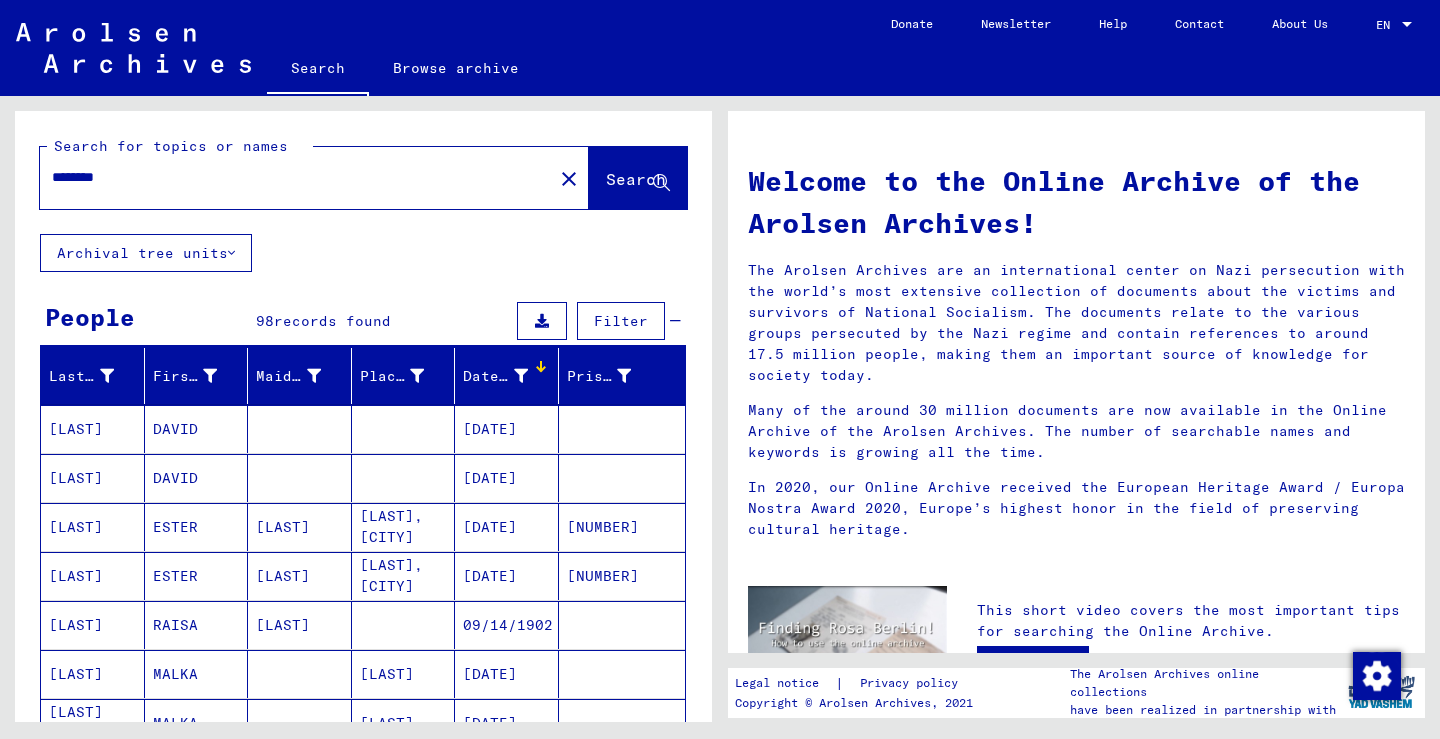 click on "********" at bounding box center (290, 177) 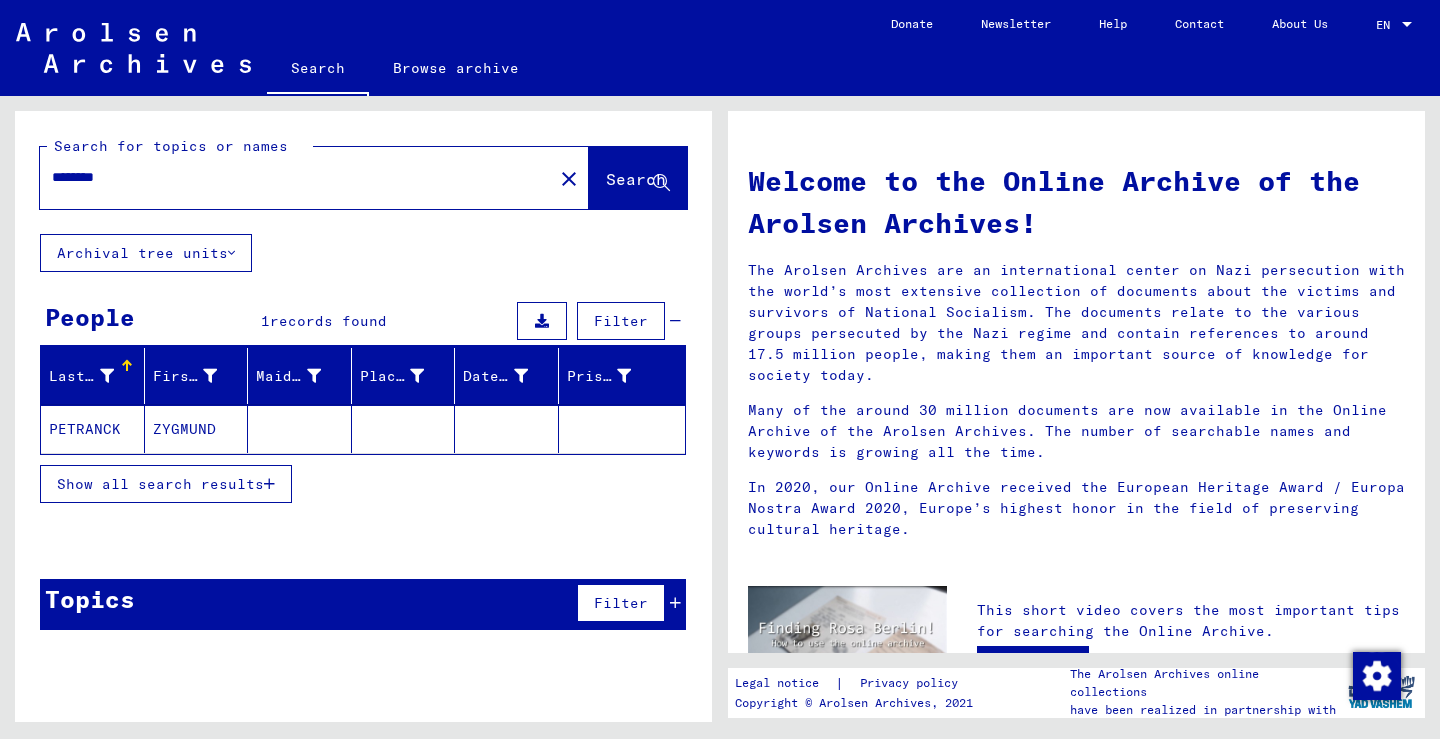 click on "********" at bounding box center (290, 177) 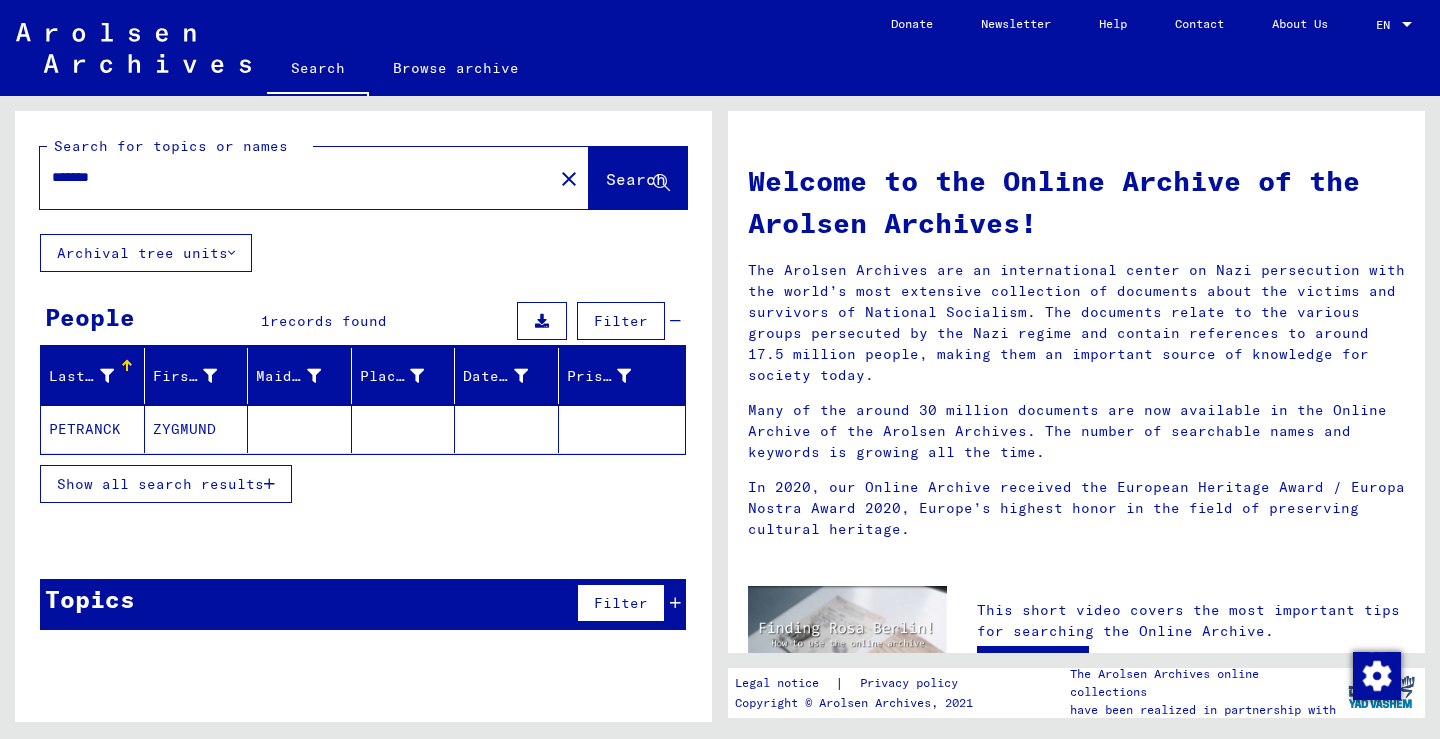 type on "*******" 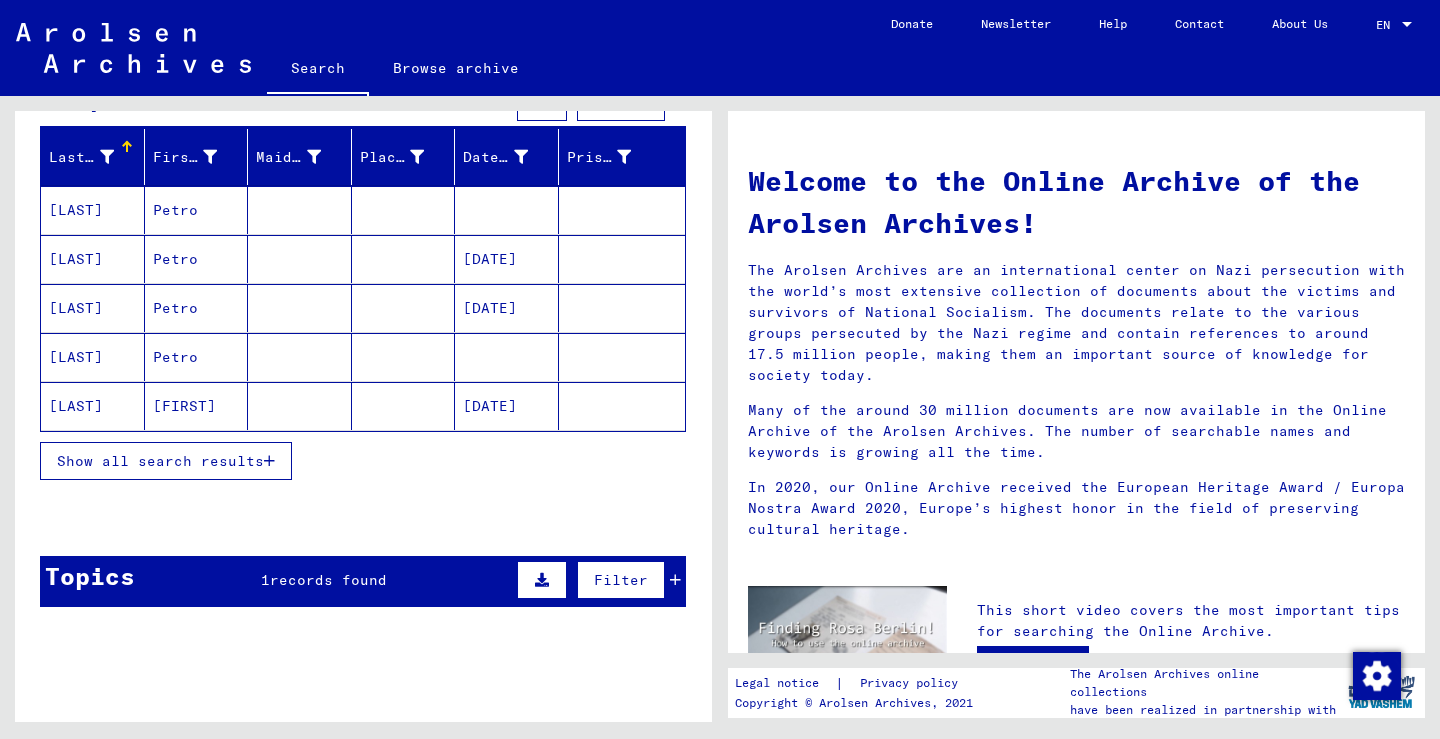 scroll, scrollTop: 276, scrollLeft: 0, axis: vertical 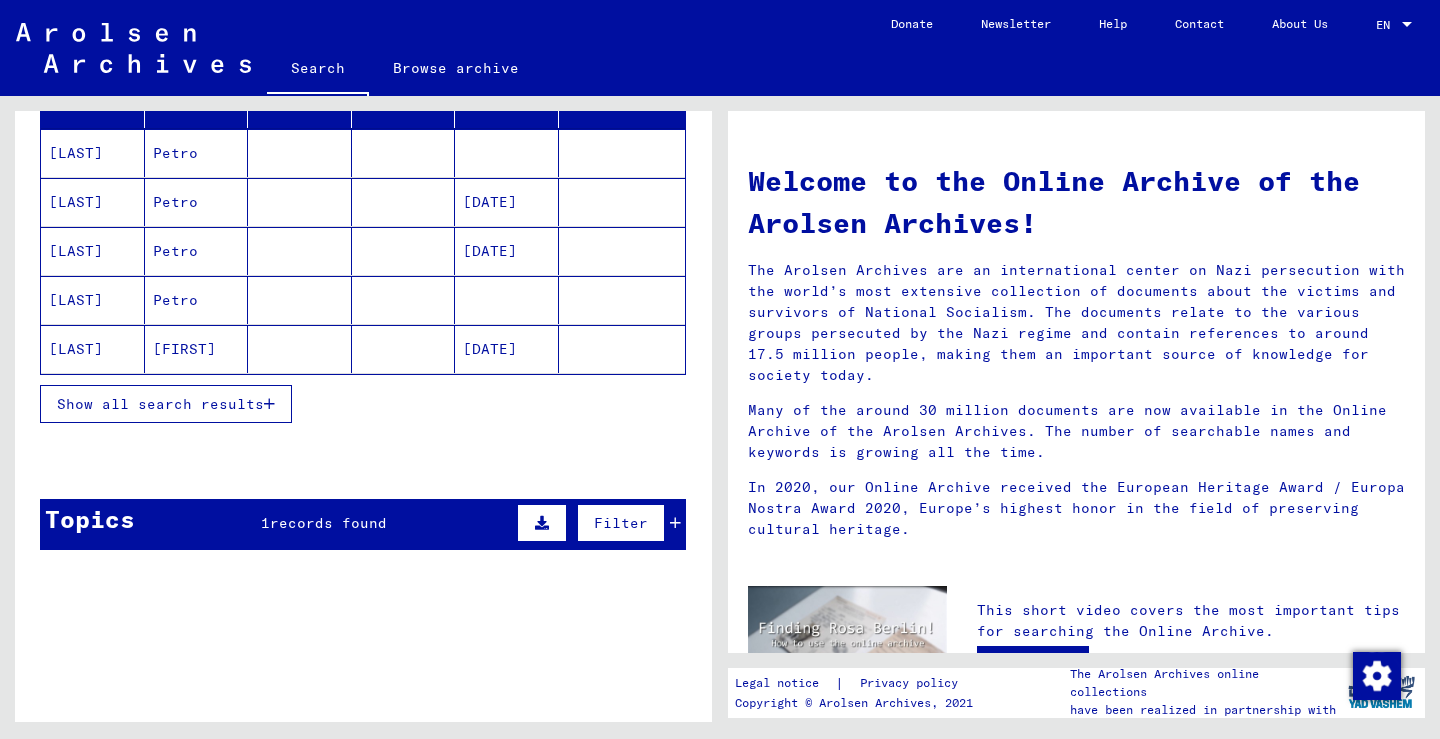 click on "Show all search results" at bounding box center [160, 404] 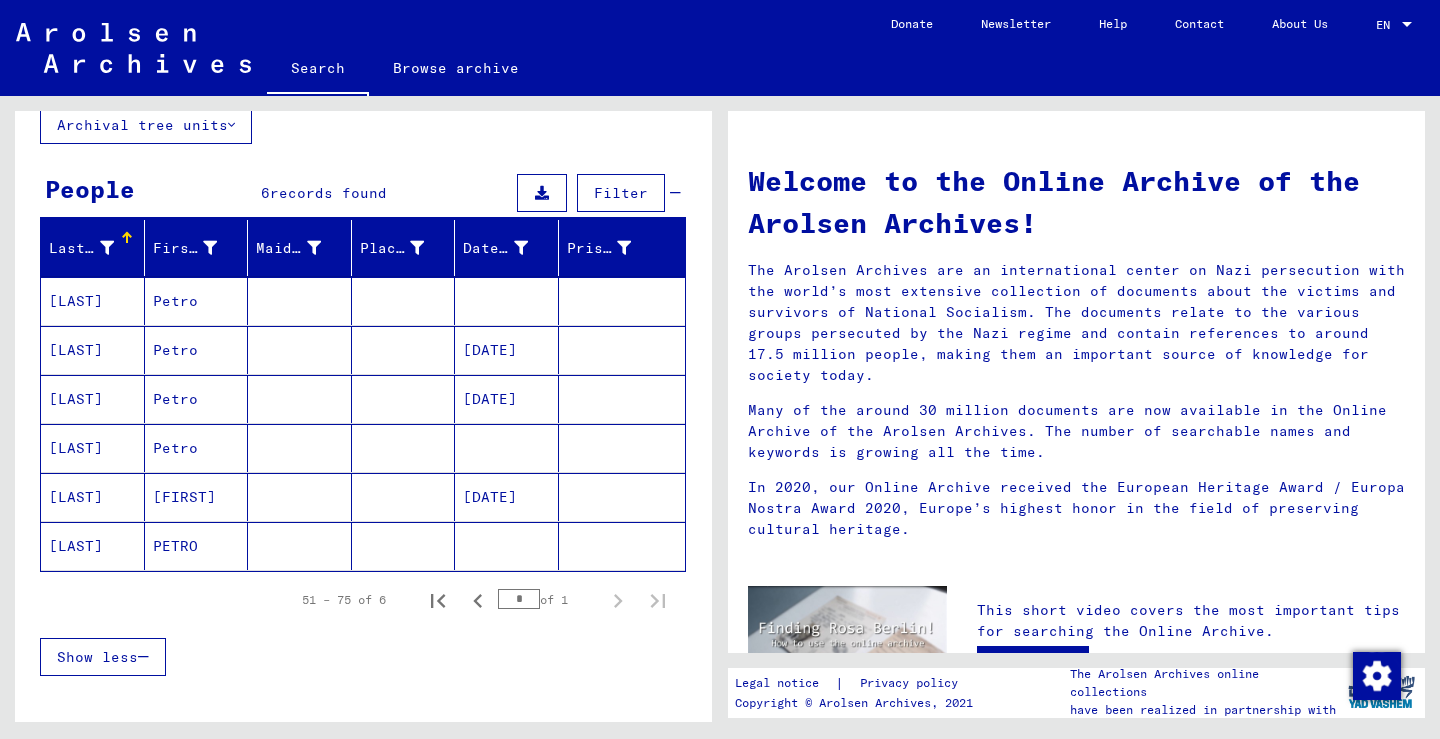 scroll, scrollTop: 76, scrollLeft: 0, axis: vertical 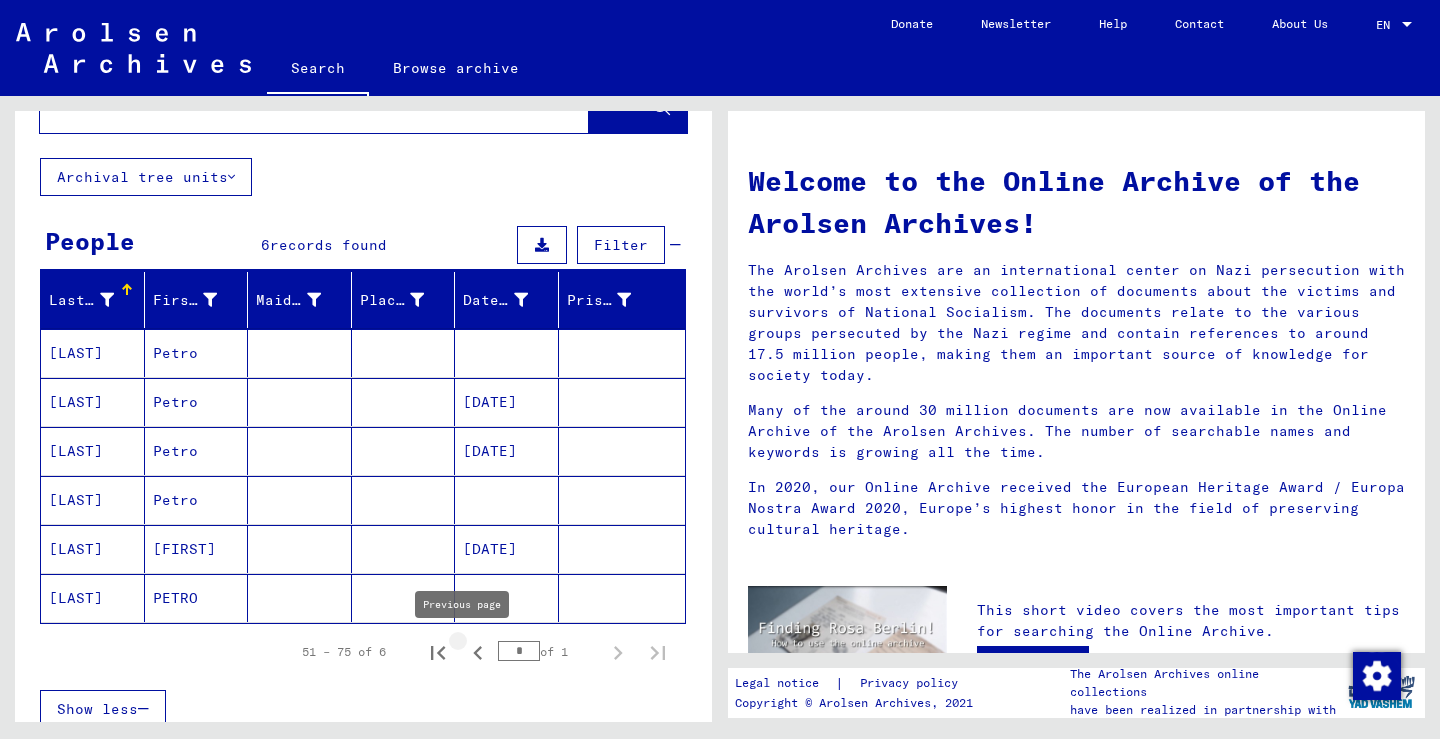 click 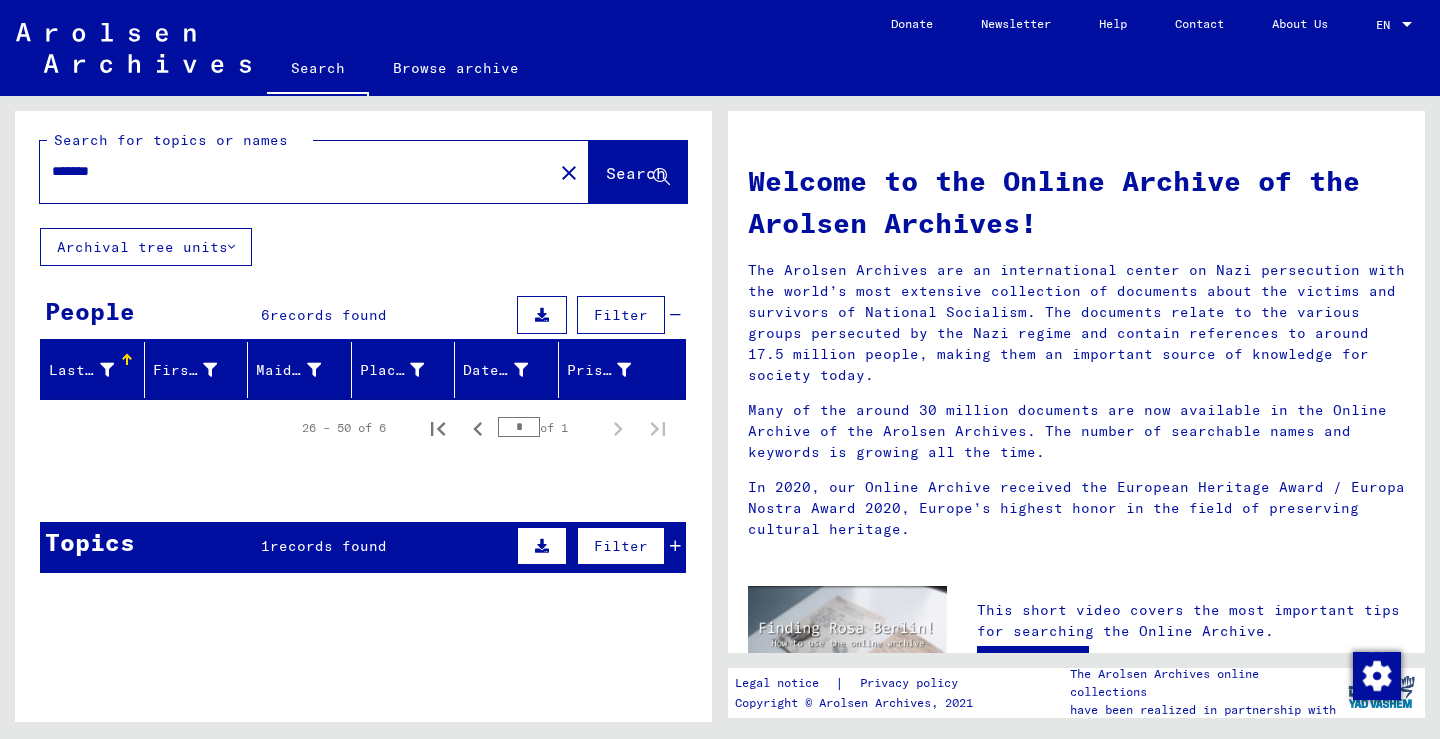 scroll, scrollTop: 0, scrollLeft: 0, axis: both 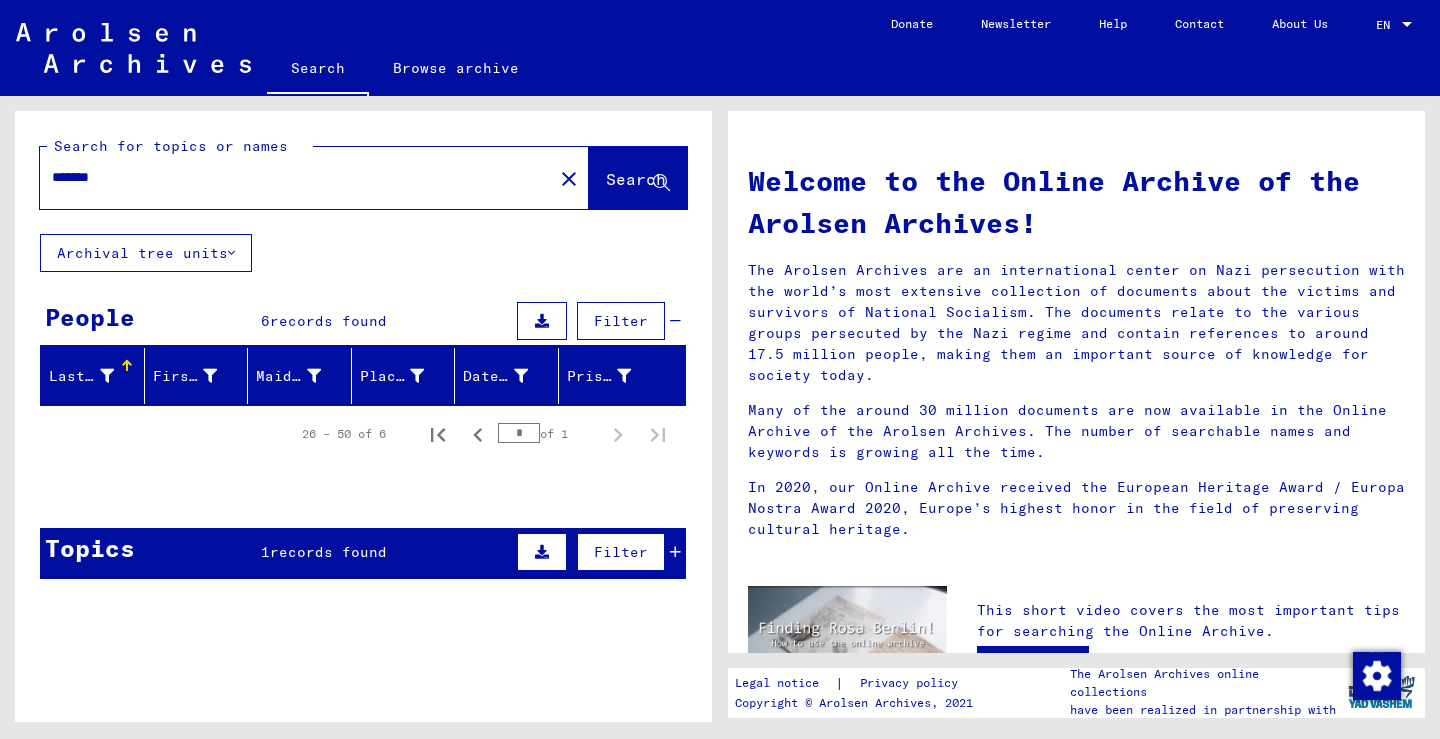 drag, startPoint x: 144, startPoint y: 182, endPoint x: 14, endPoint y: 162, distance: 131.52946 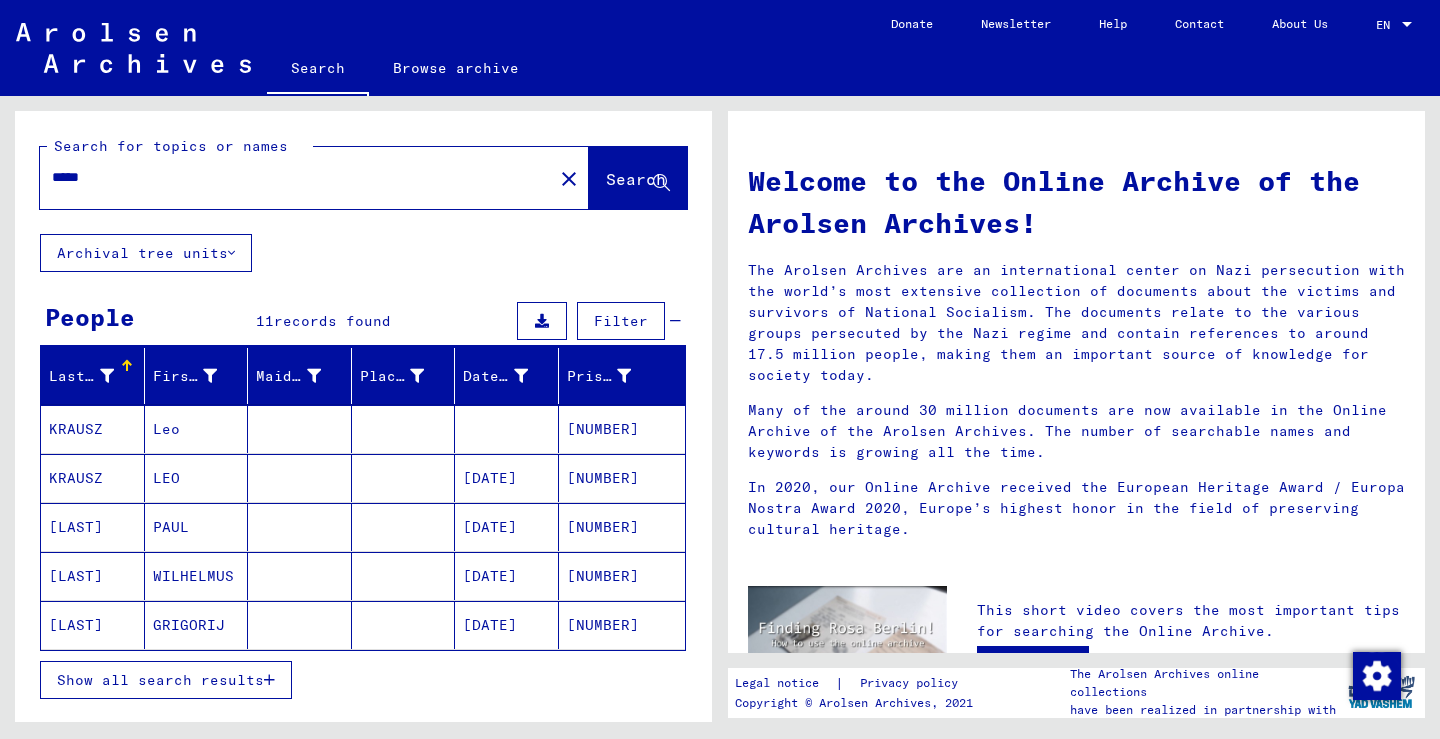 click on "Show all search results" at bounding box center (160, 680) 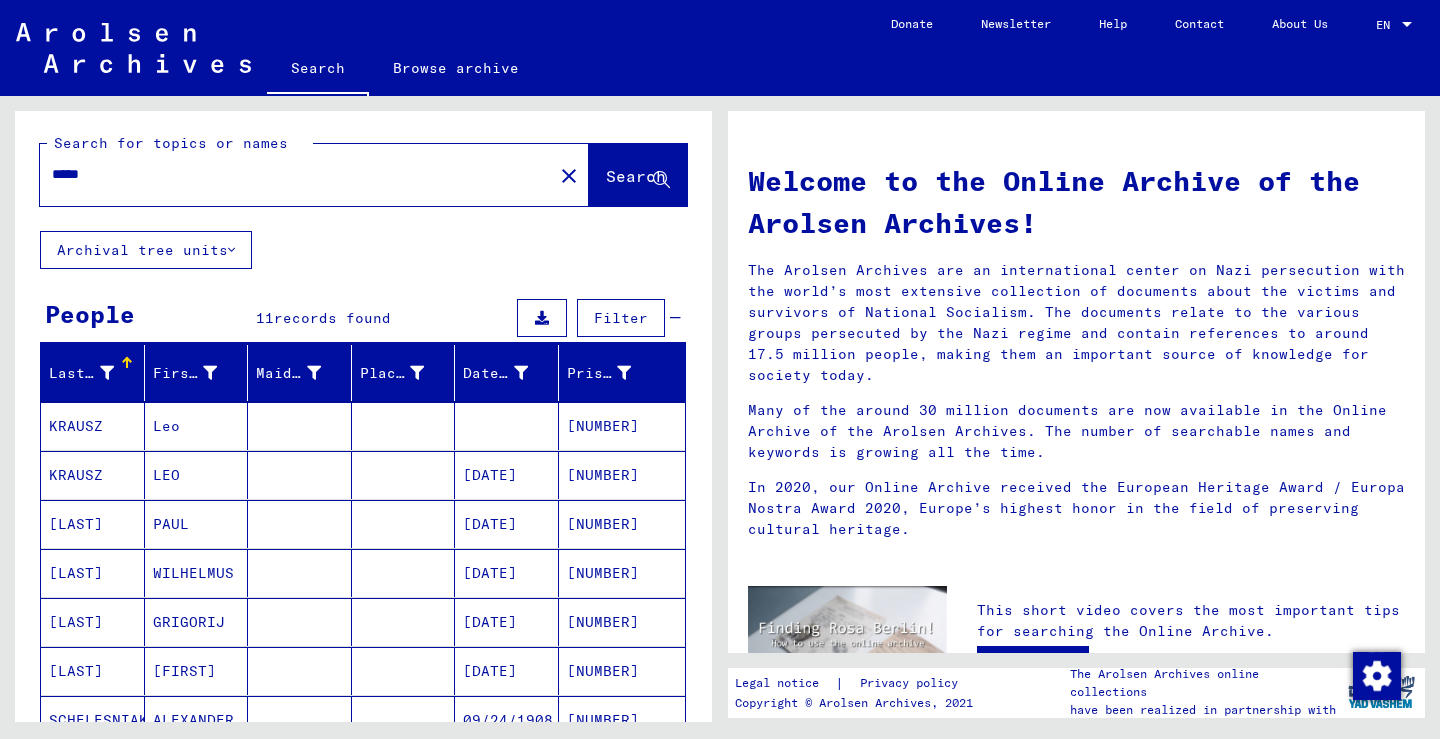 scroll, scrollTop: 0, scrollLeft: 0, axis: both 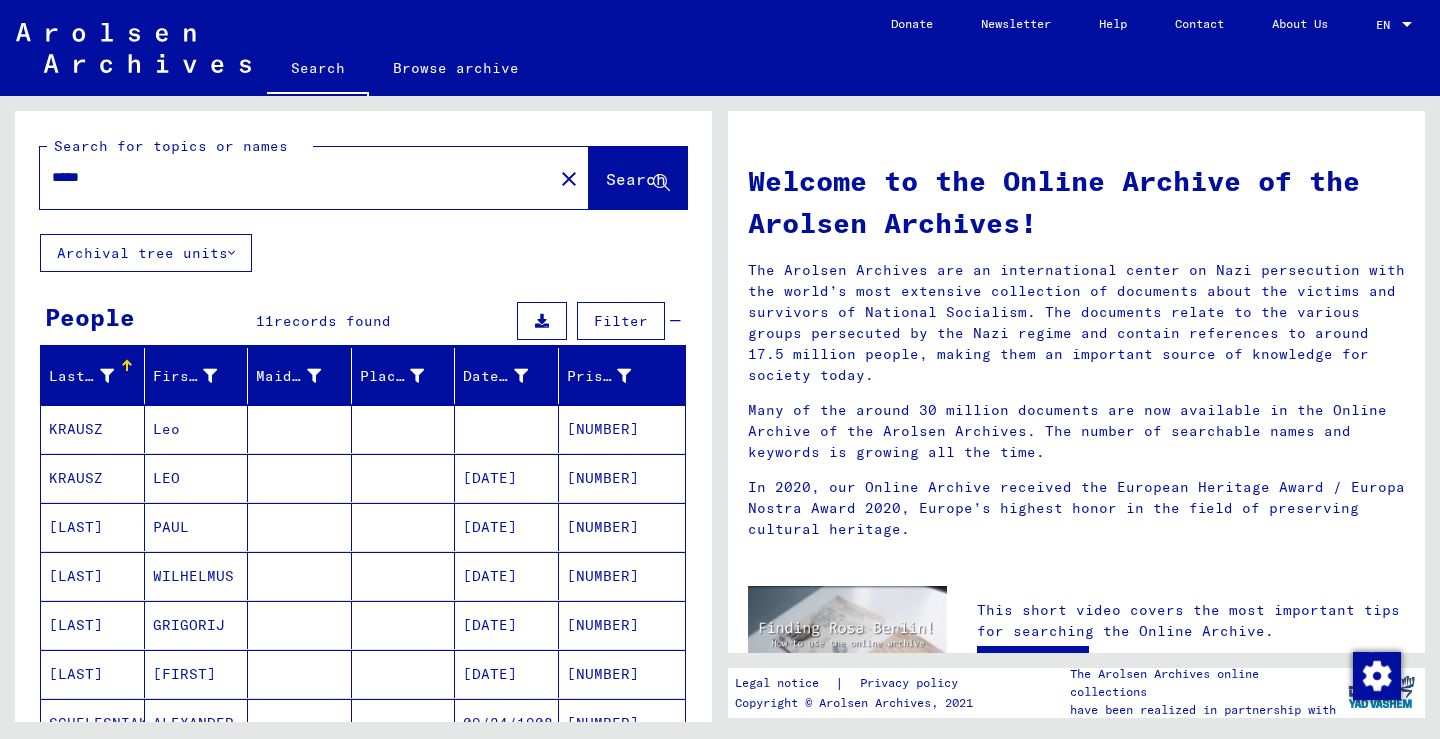 click on "Archival tree units" 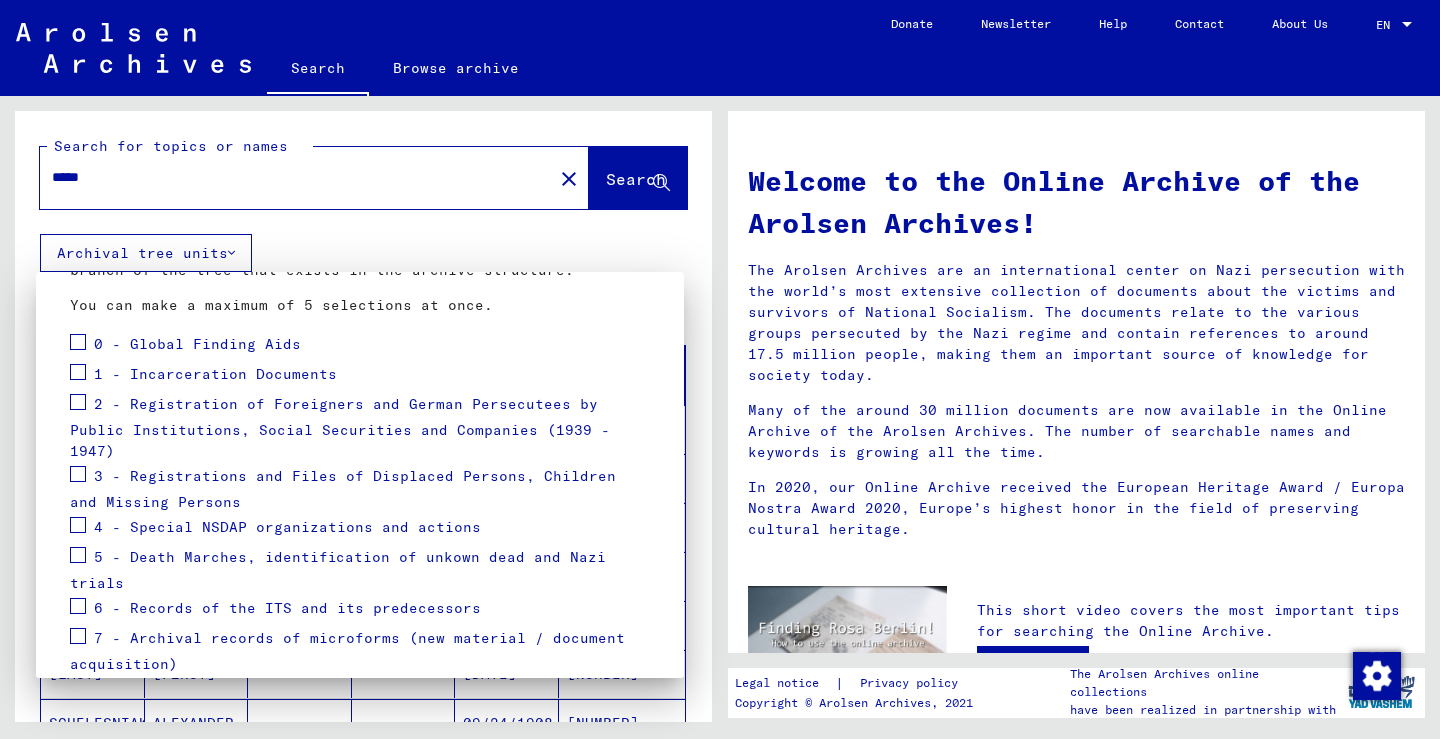 scroll, scrollTop: 200, scrollLeft: 0, axis: vertical 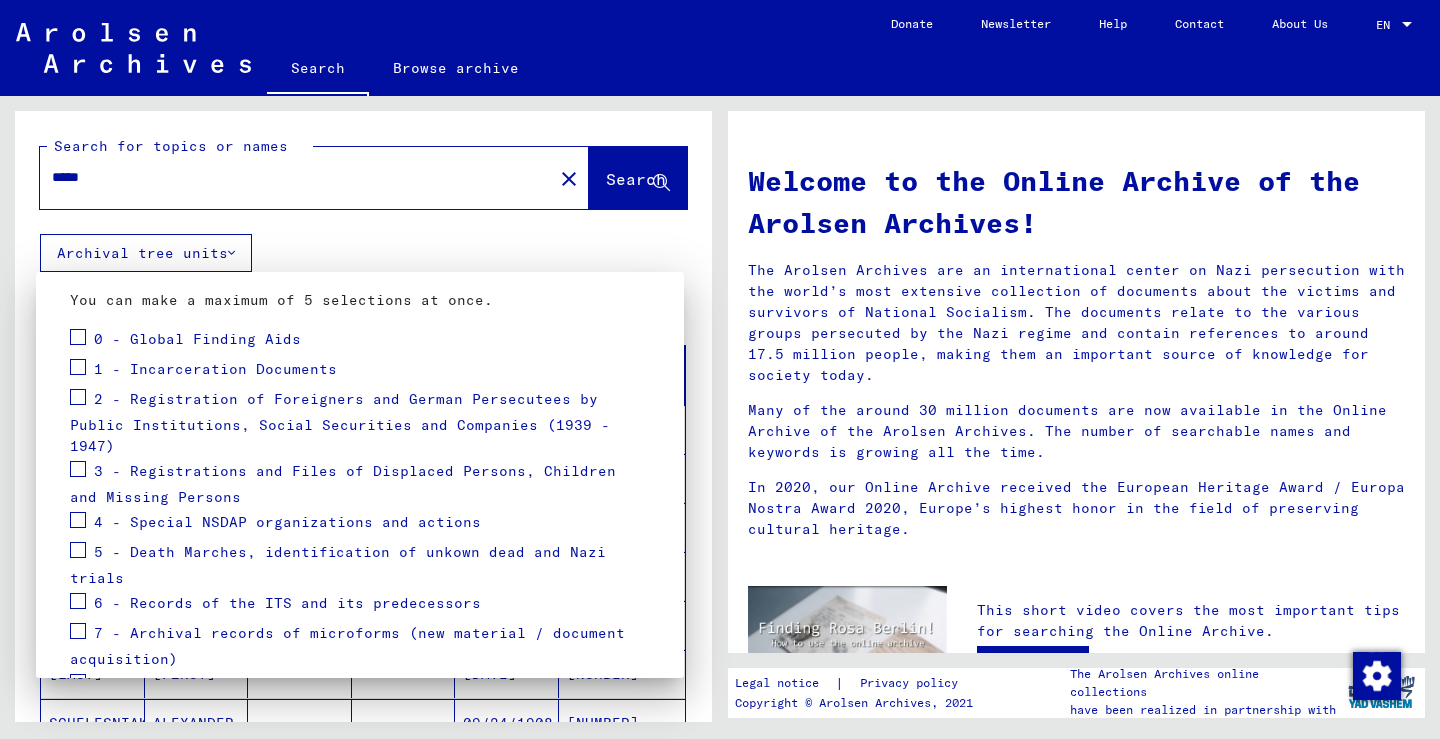 click on "1 - Incarceration Documents" at bounding box center [215, 369] 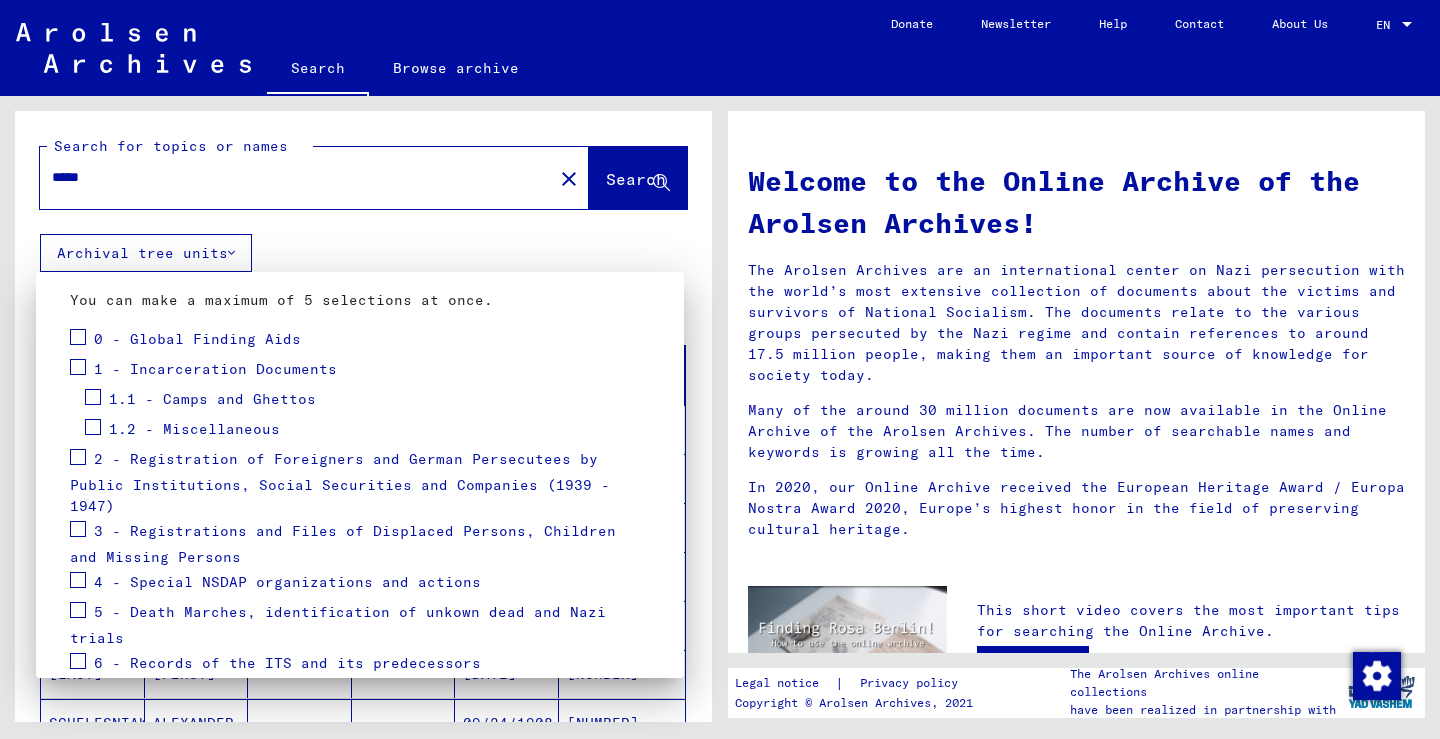 click on "1.1 - Camps and Ghettos" at bounding box center (212, 399) 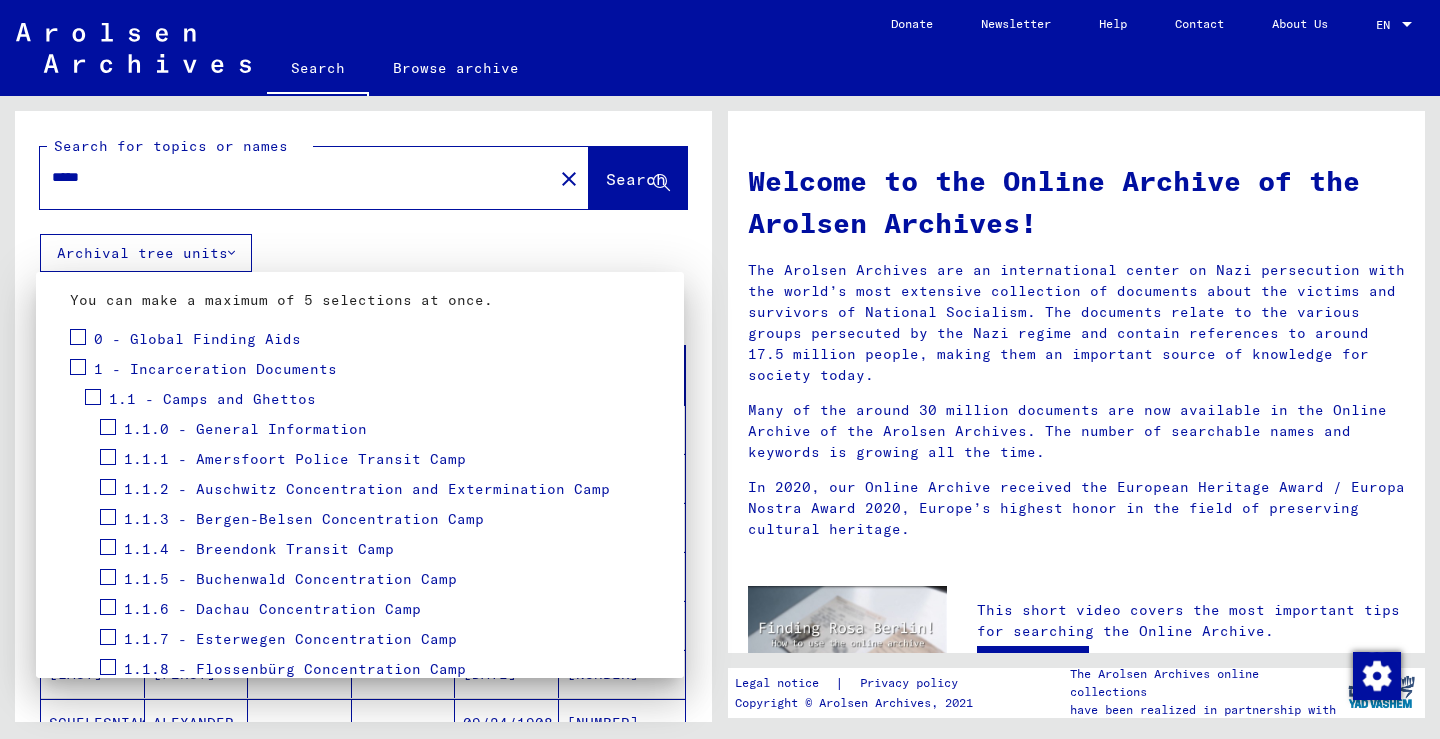 click on "1.1.2 - Auschwitz Concentration and Extermination Camp" at bounding box center (367, 489) 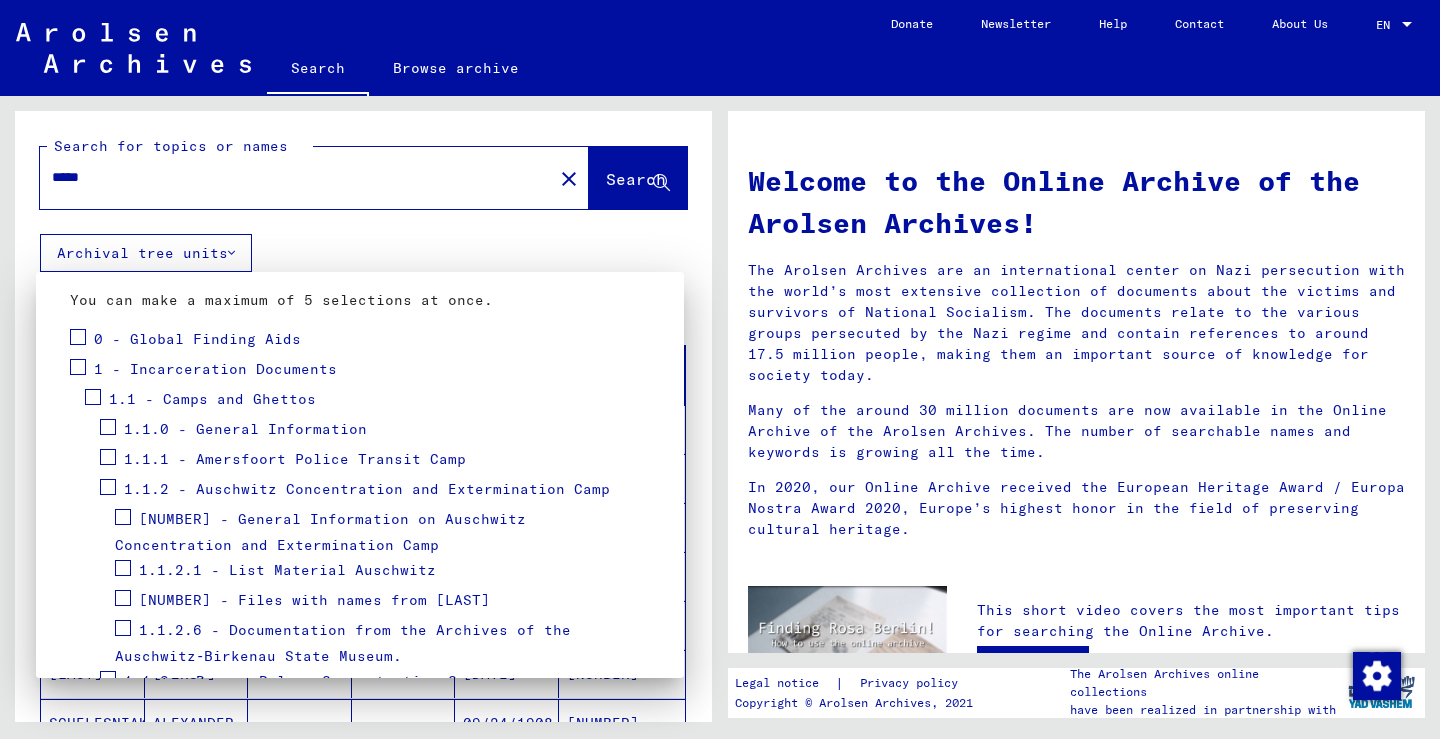 scroll, scrollTop: 300, scrollLeft: 0, axis: vertical 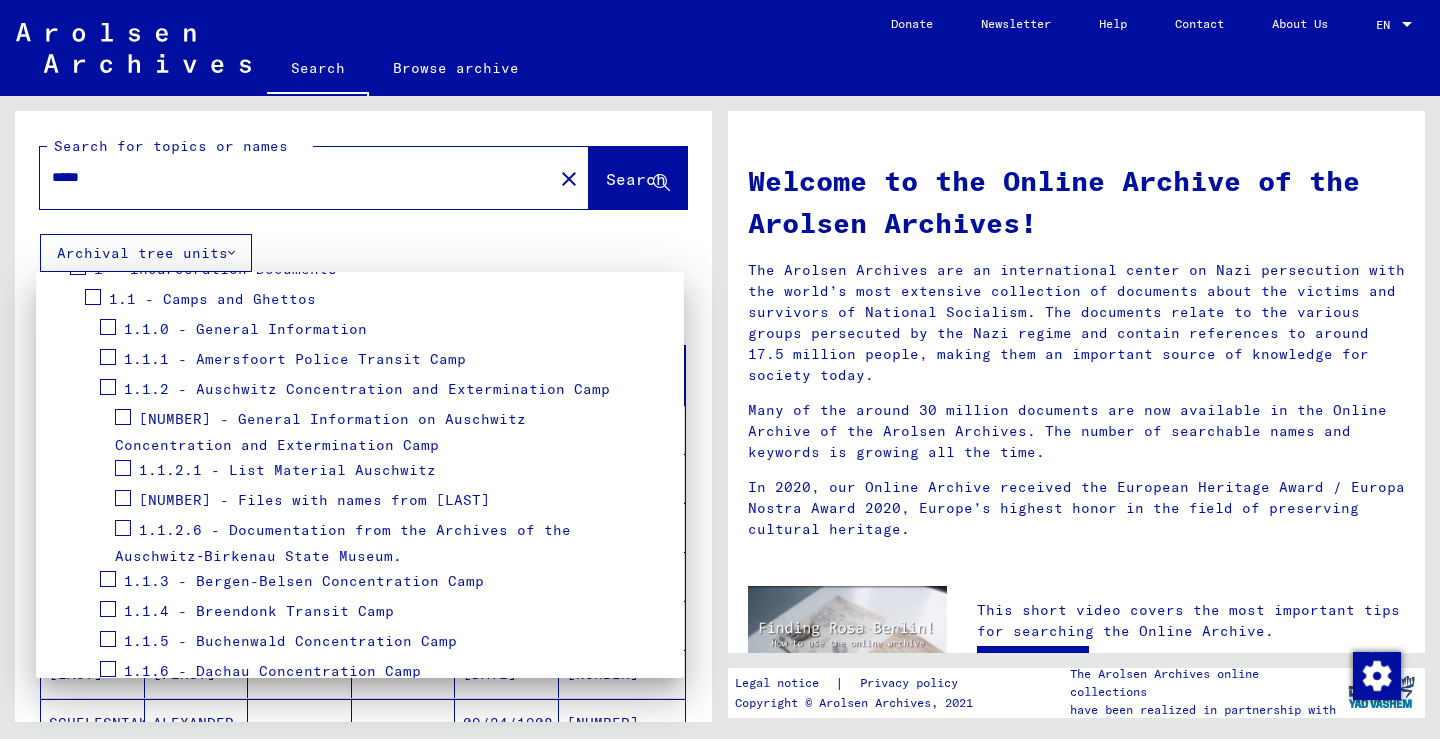 click on "[NUMBER] - Files with names from [LAST]" at bounding box center [314, 500] 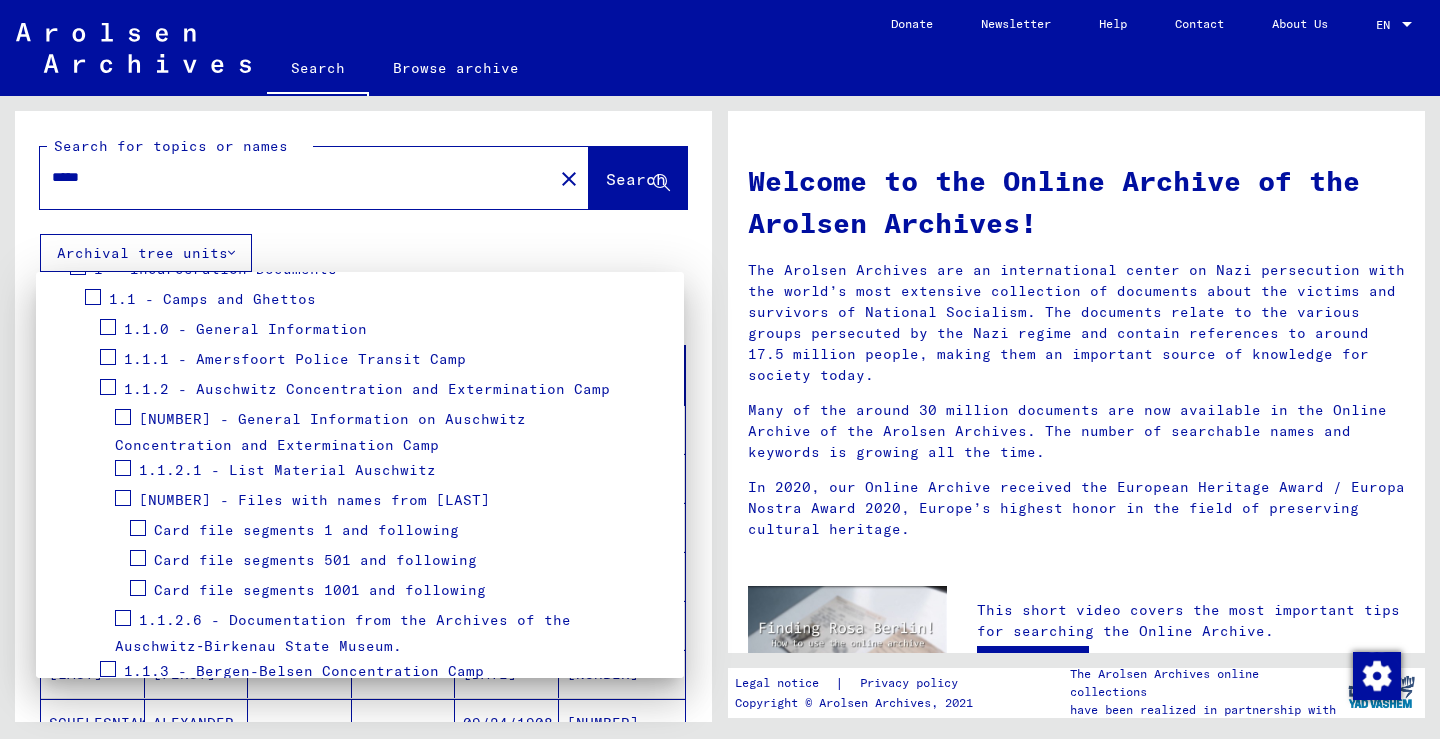 click at bounding box center [720, 369] 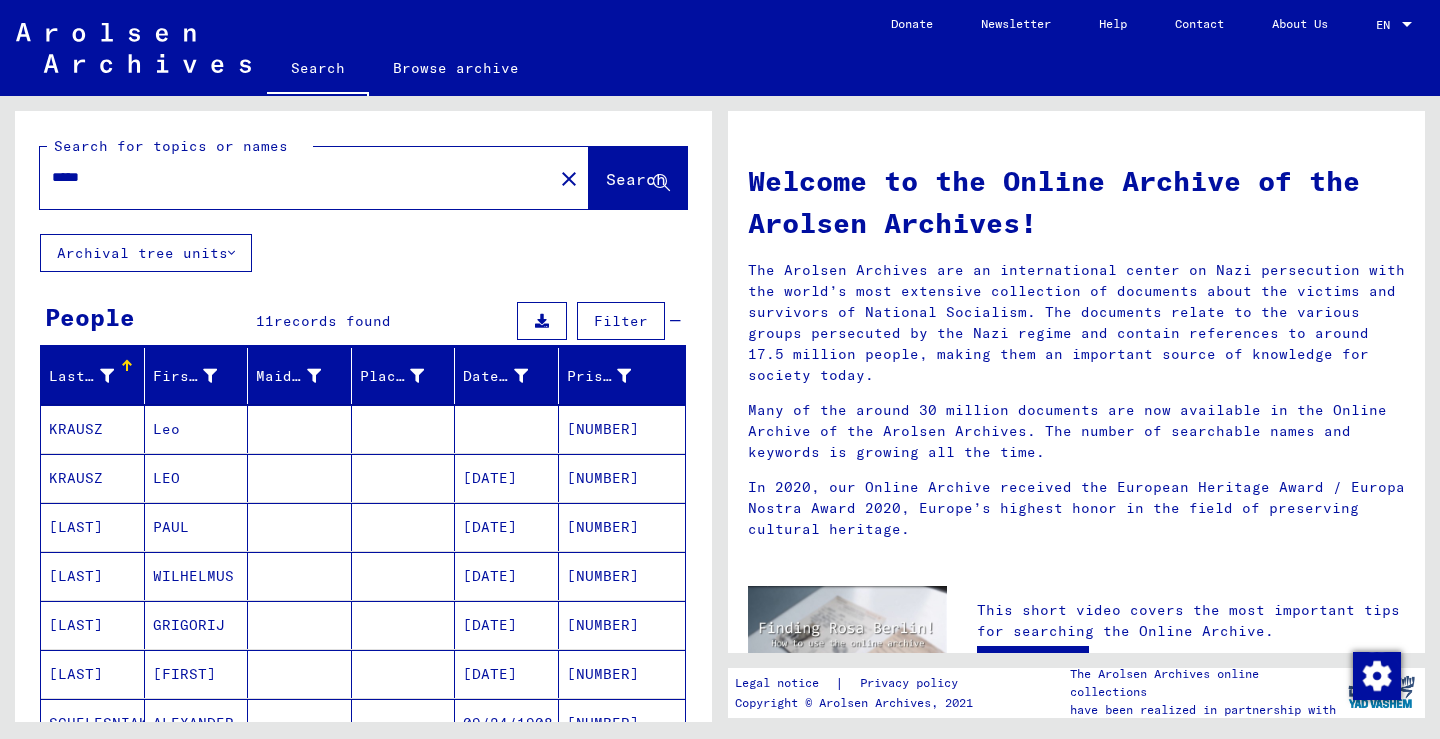 drag, startPoint x: 110, startPoint y: 174, endPoint x: 34, endPoint y: 177, distance: 76.05919 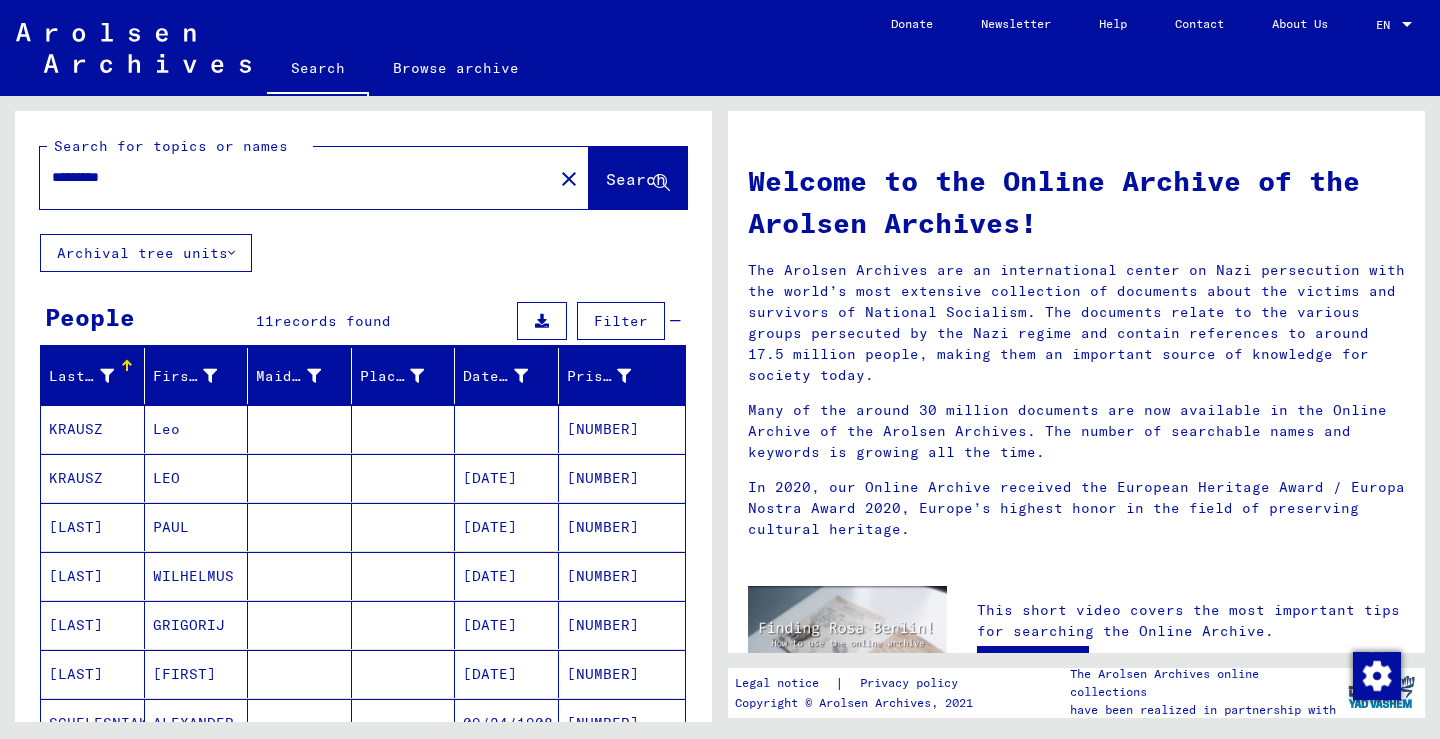 type on "*********" 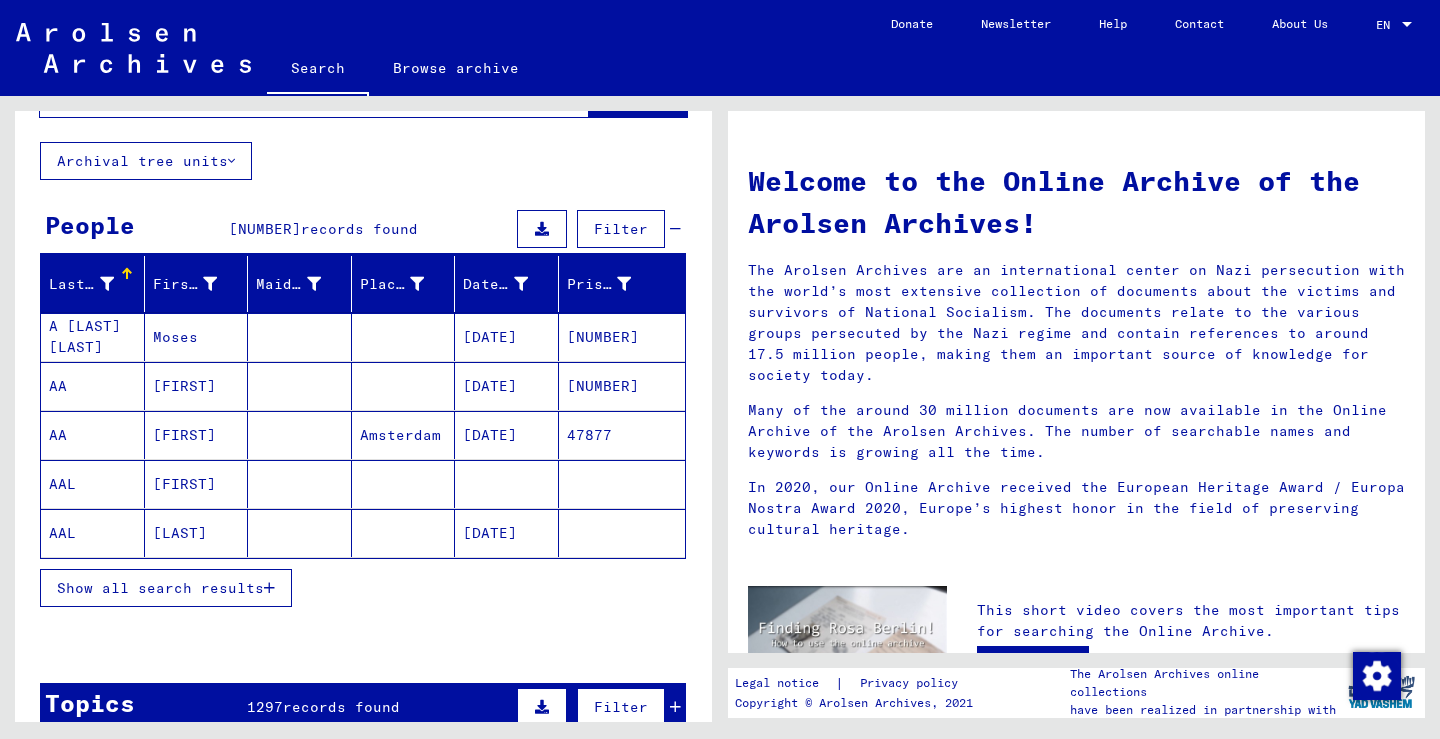 scroll, scrollTop: 0, scrollLeft: 0, axis: both 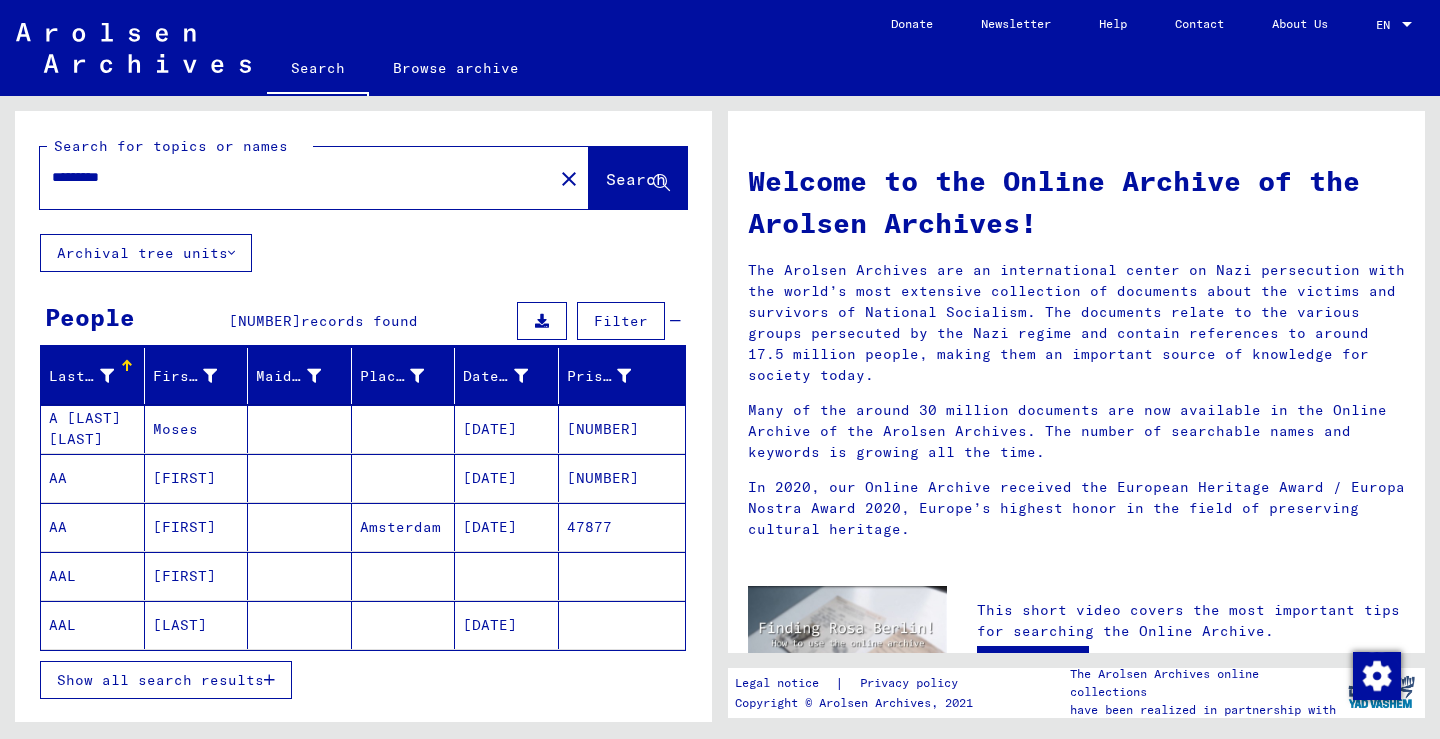 click on "Search" 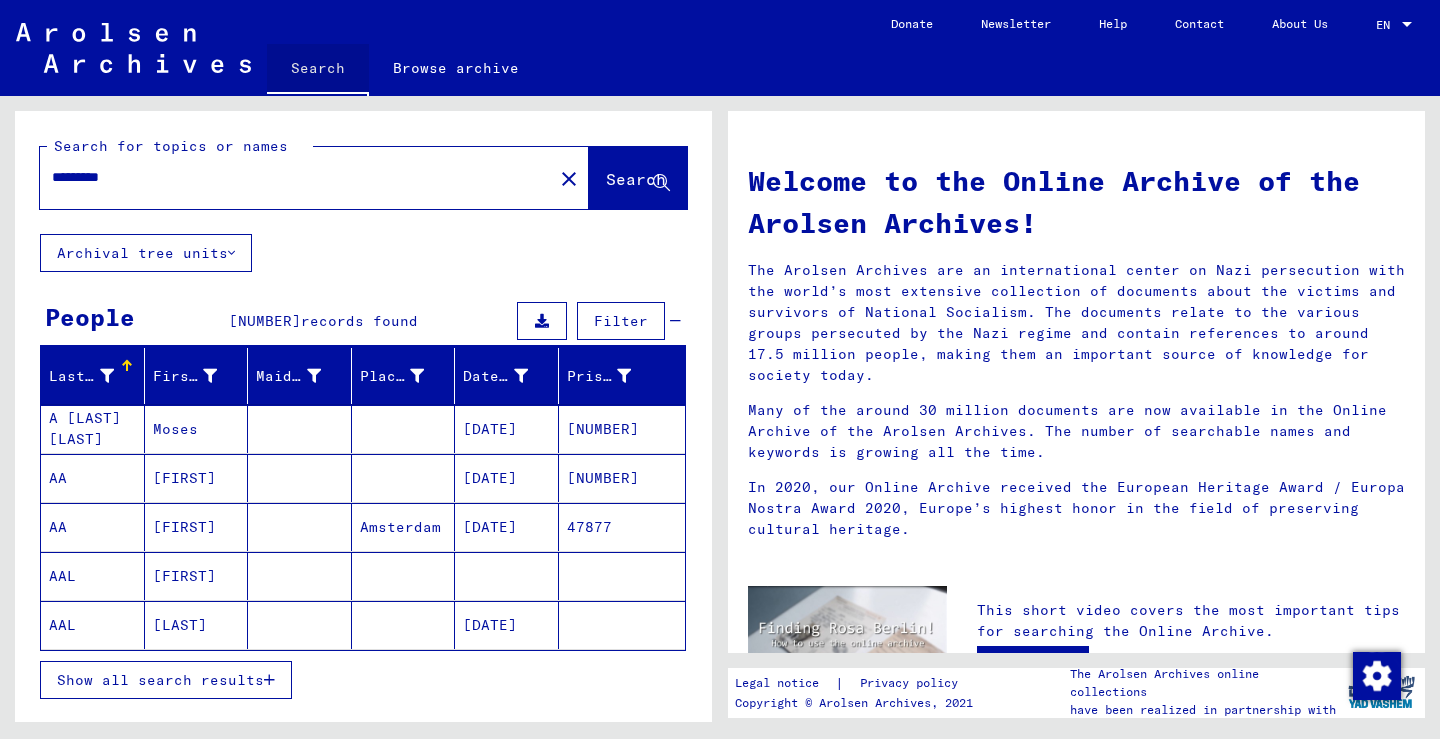 type 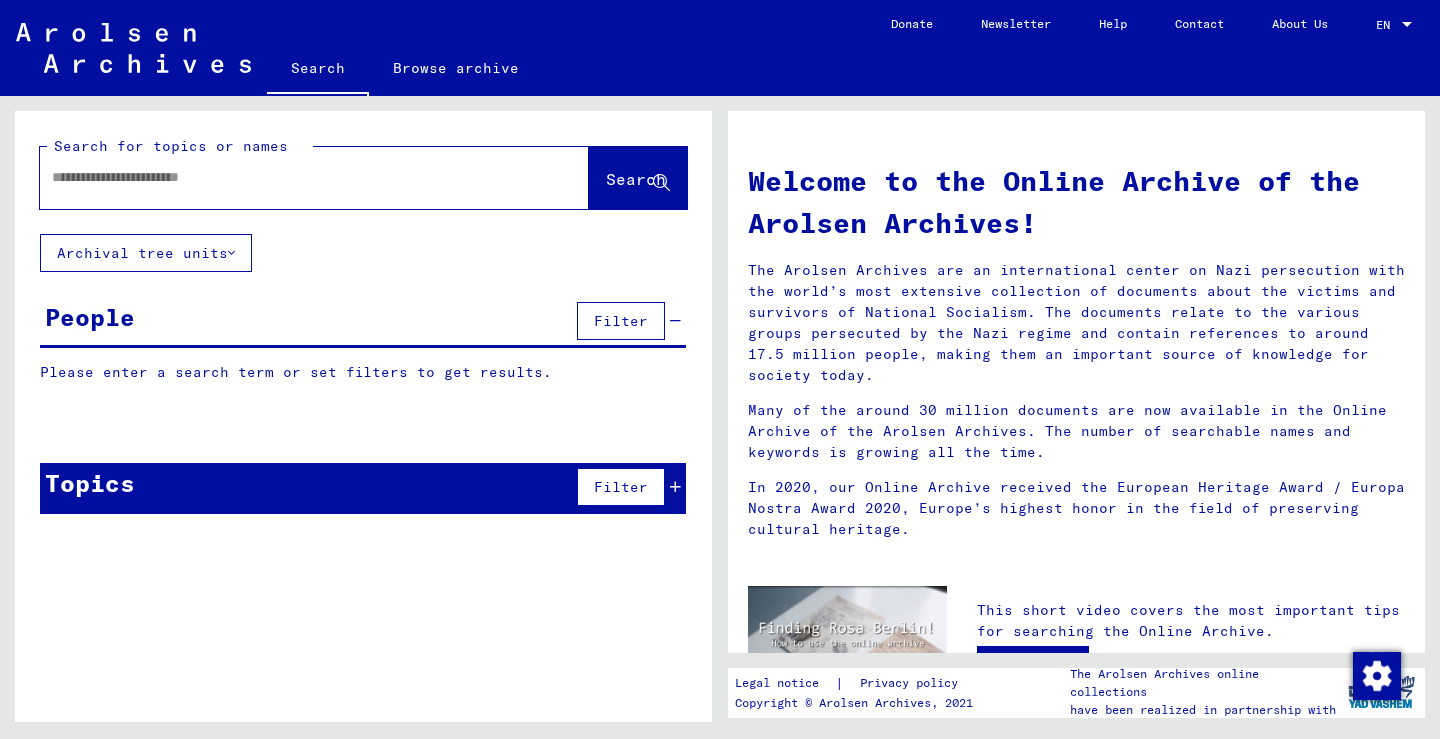 click on "Browse archive" 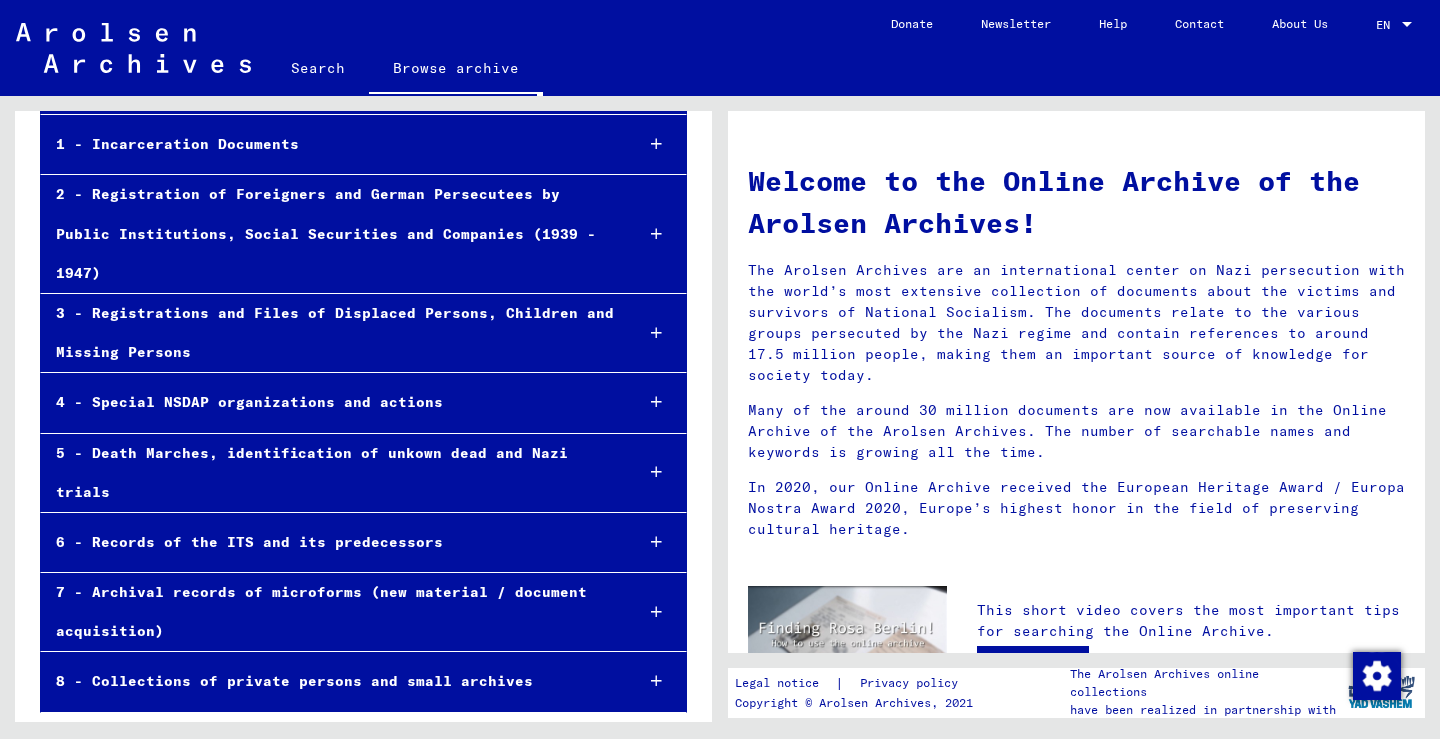 scroll, scrollTop: 207, scrollLeft: 0, axis: vertical 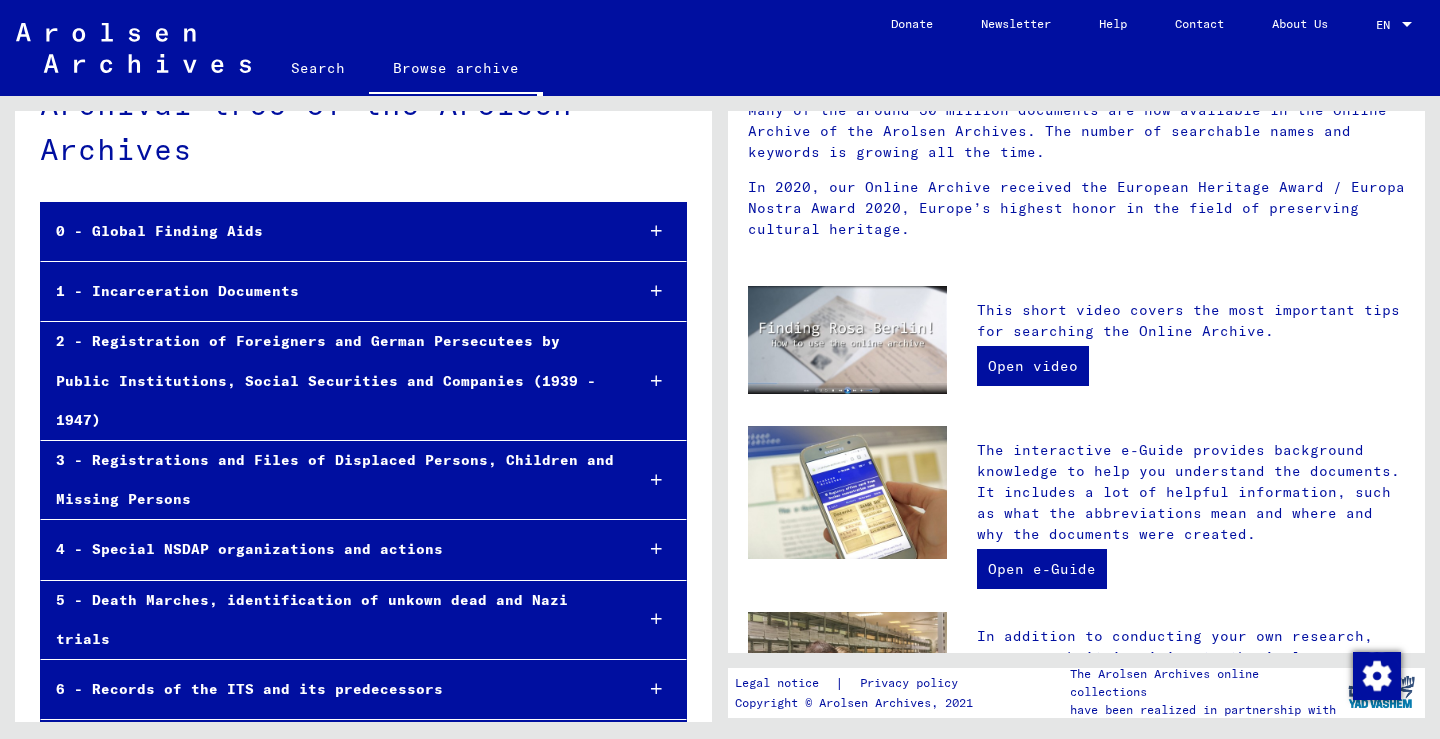 click on "1 - Incarceration Documents" at bounding box center (329, 291) 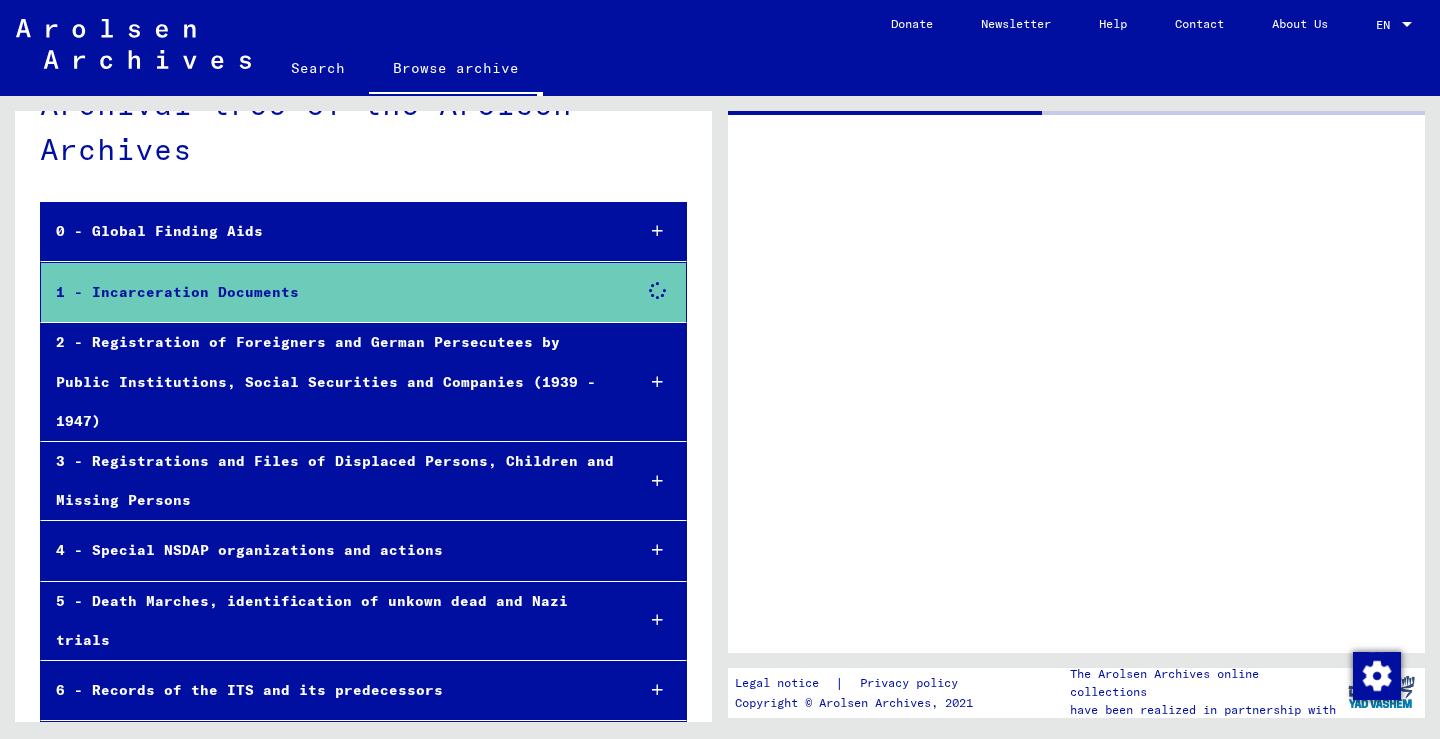 scroll, scrollTop: 0, scrollLeft: 0, axis: both 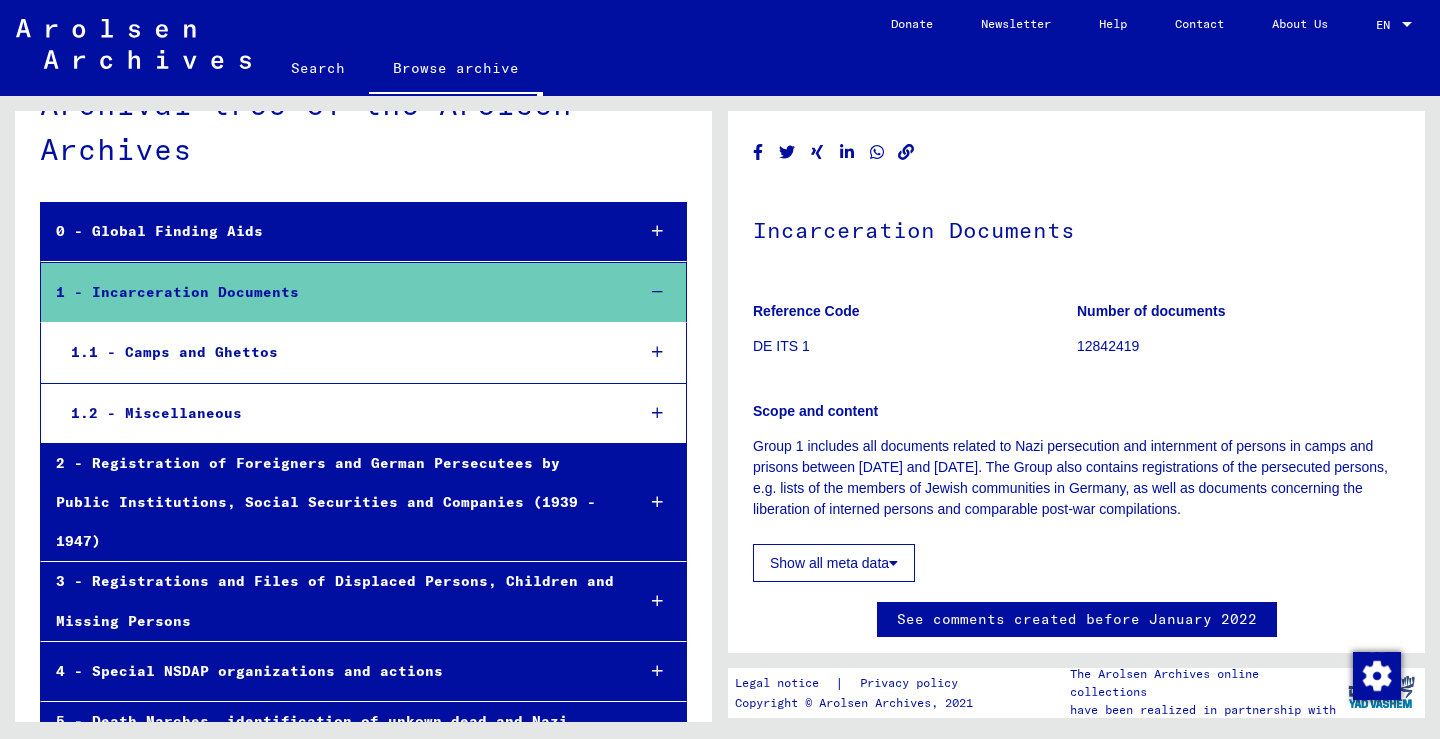 click on "1.1 - Camps and Ghettos" at bounding box center (337, 352) 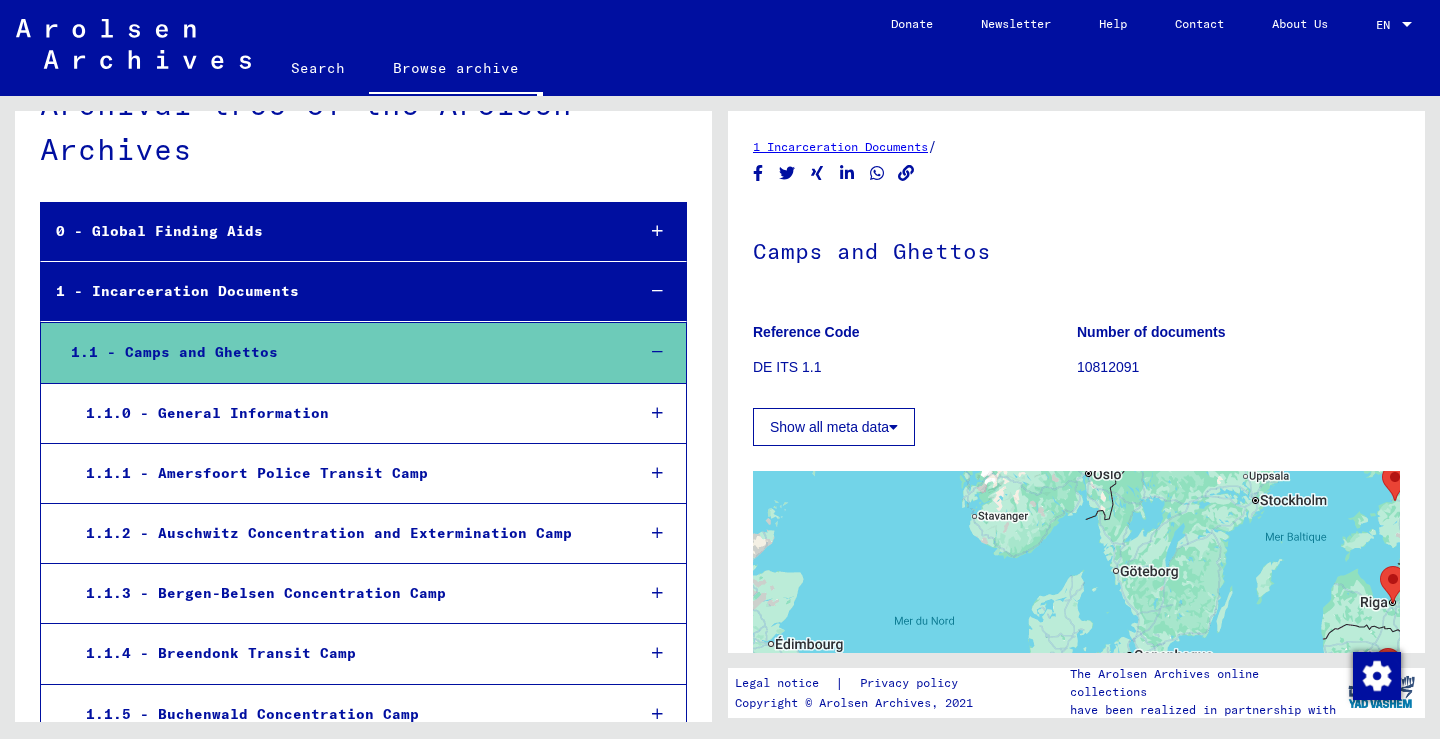 click on "1.1.2 - Auschwitz Concentration and Extermination Camp" at bounding box center [344, 533] 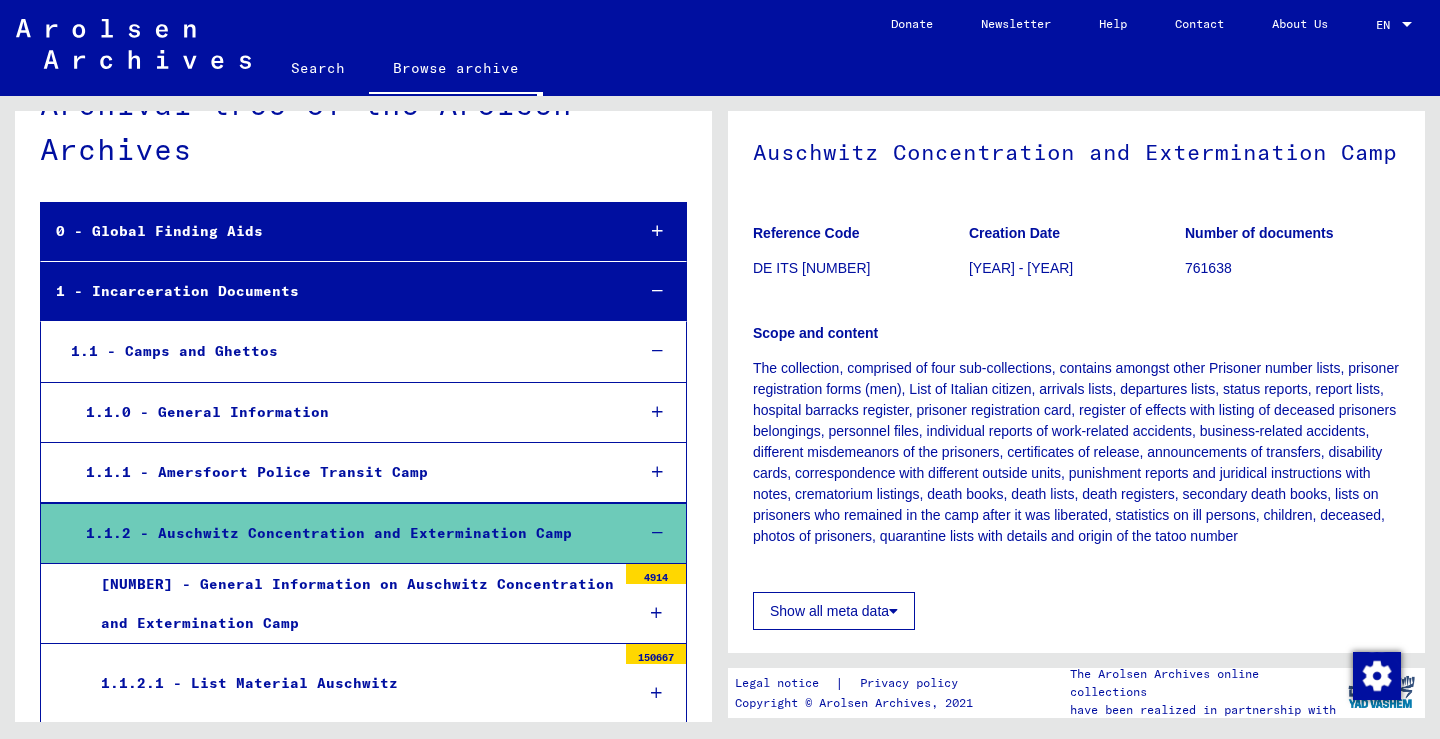 scroll, scrollTop: 100, scrollLeft: 0, axis: vertical 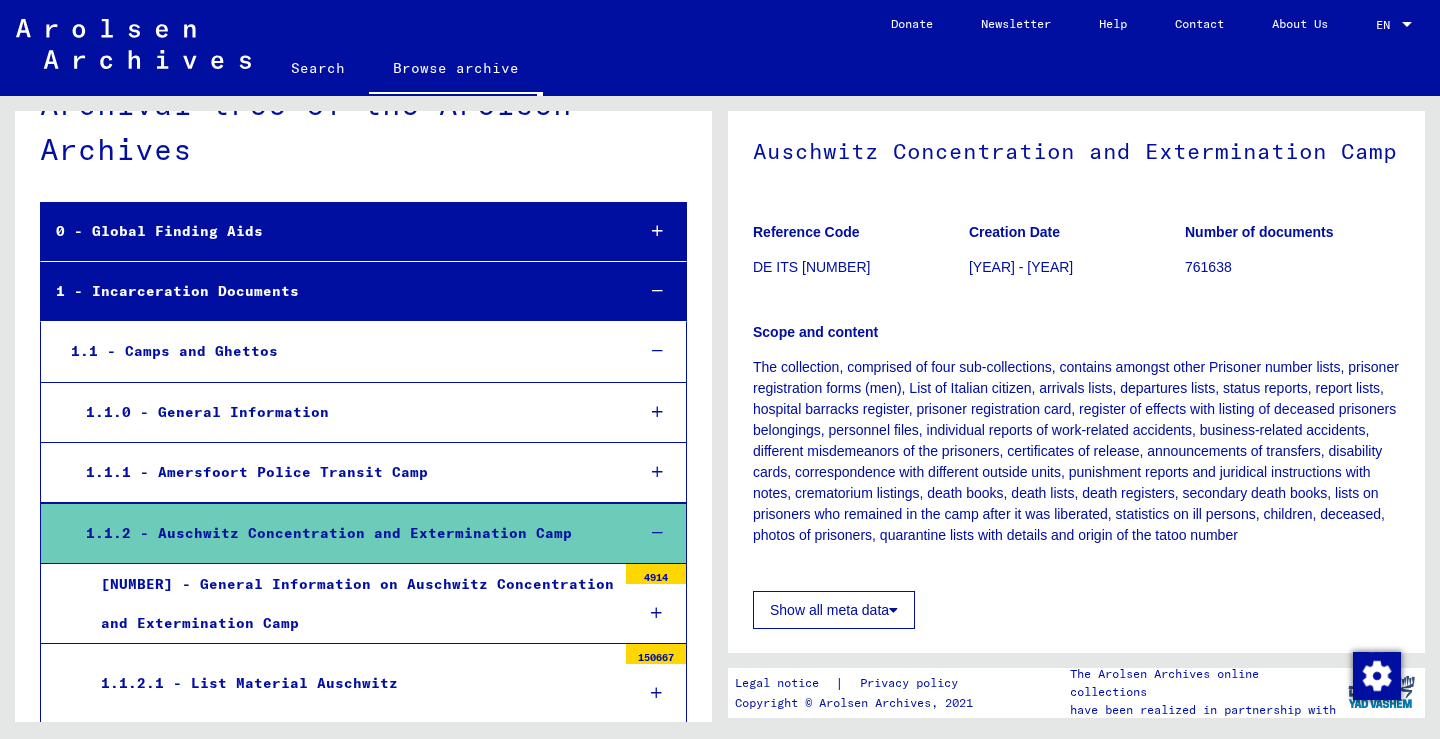 click on "Show all meta data" 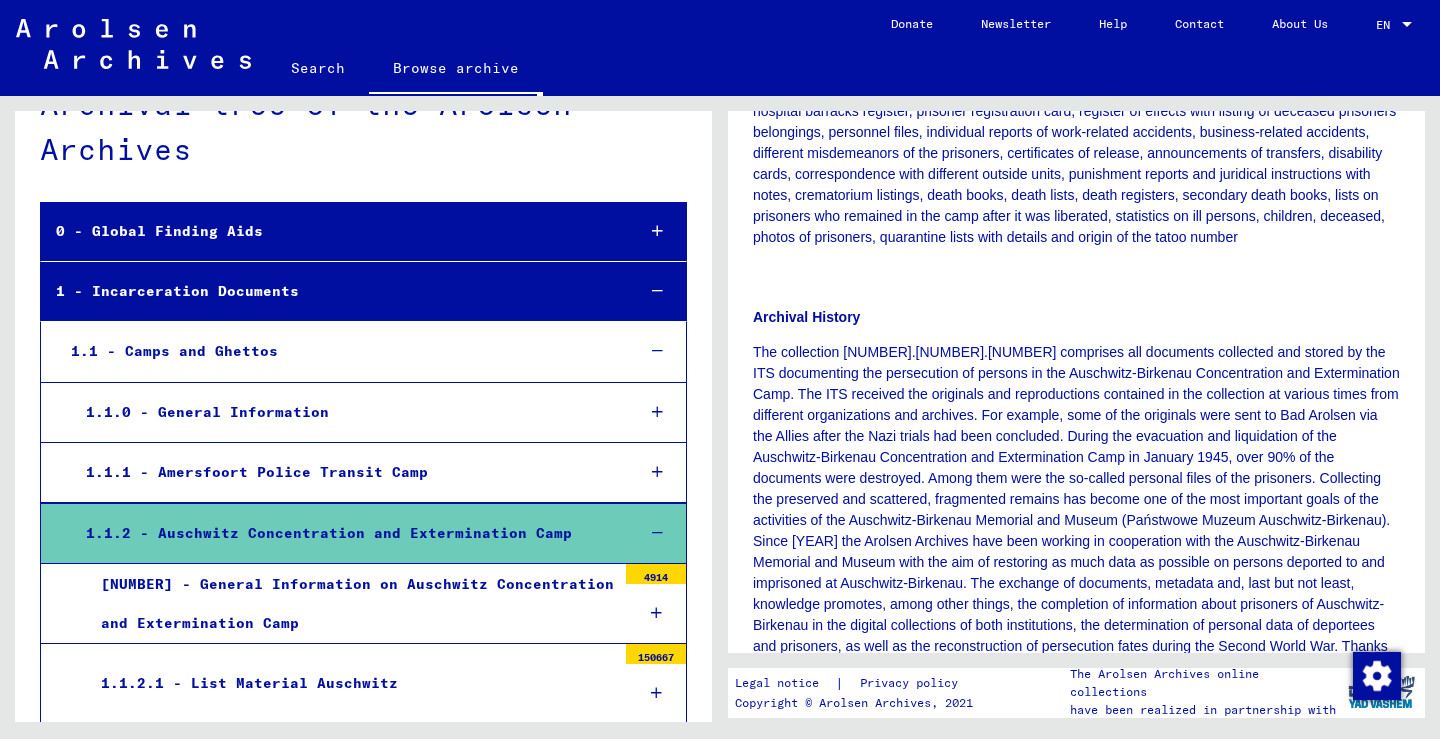 scroll, scrollTop: 500, scrollLeft: 0, axis: vertical 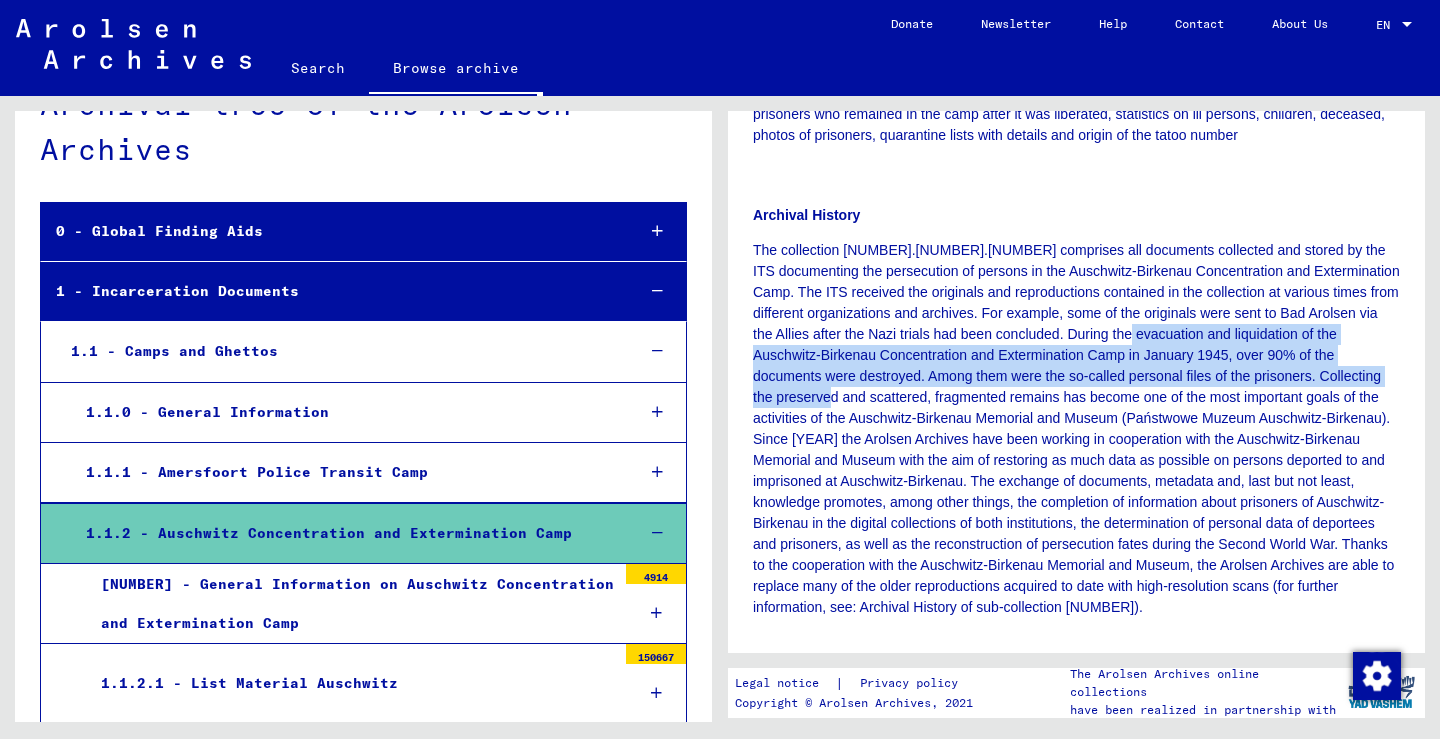 drag, startPoint x: 1015, startPoint y: 356, endPoint x: 1208, endPoint y: 408, distance: 199.88246 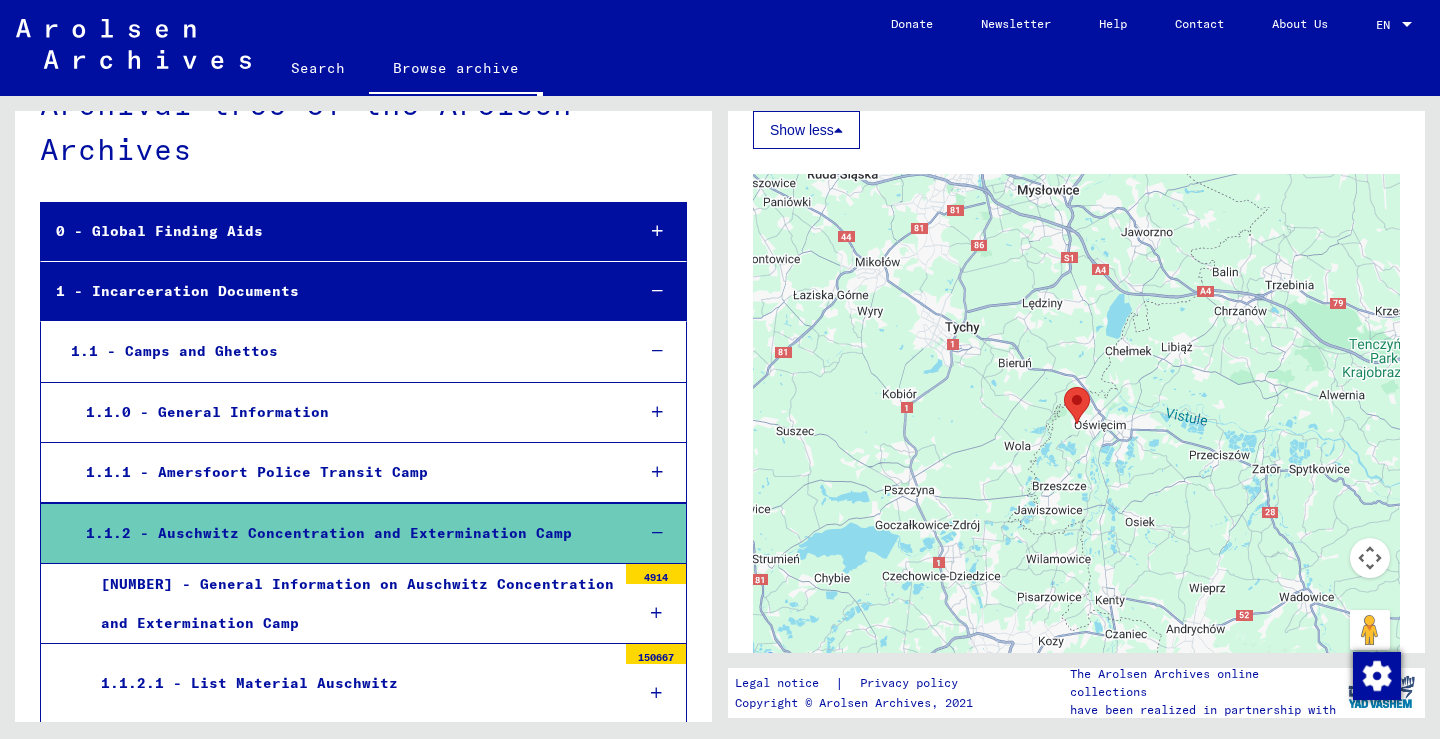 scroll, scrollTop: 2200, scrollLeft: 0, axis: vertical 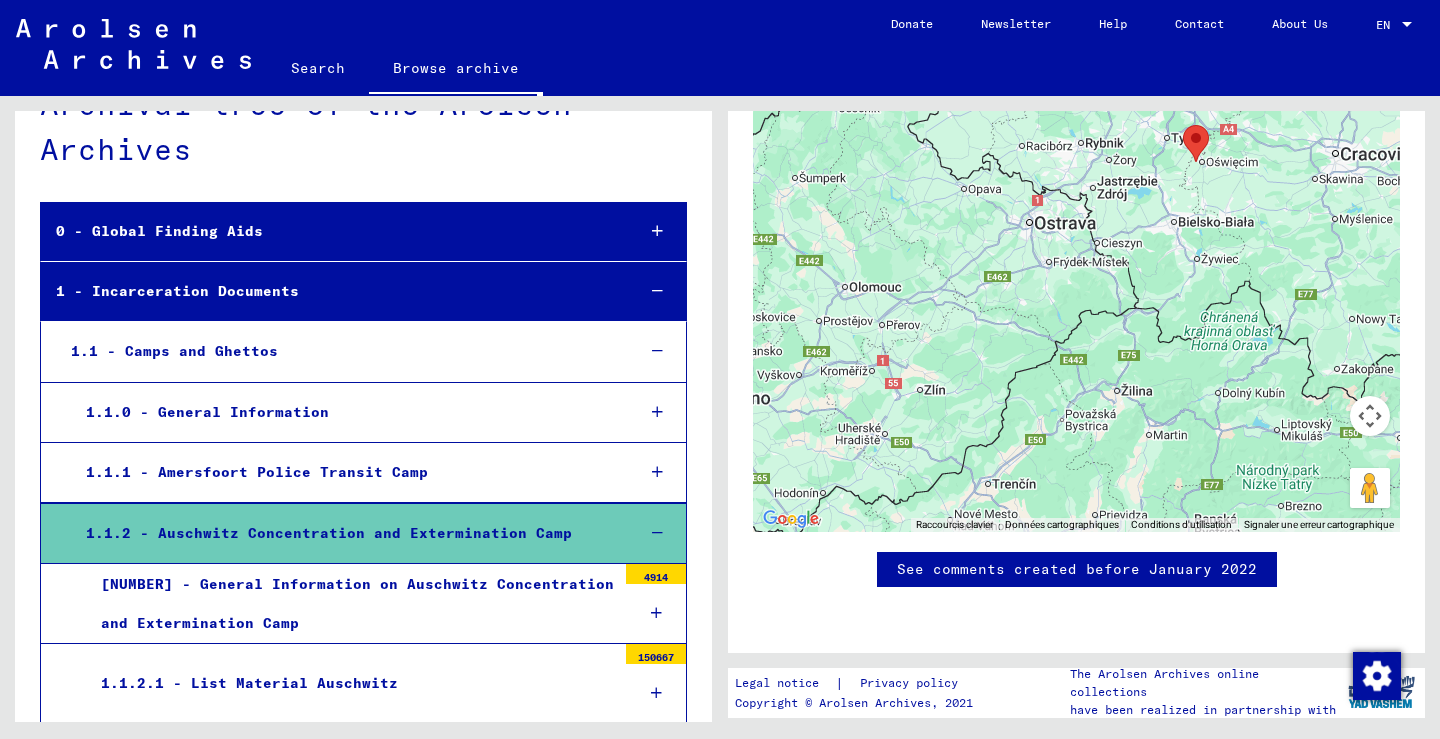 click on "1.1.2 - Auschwitz Concentration and Extermination Camp" at bounding box center (344, 533) 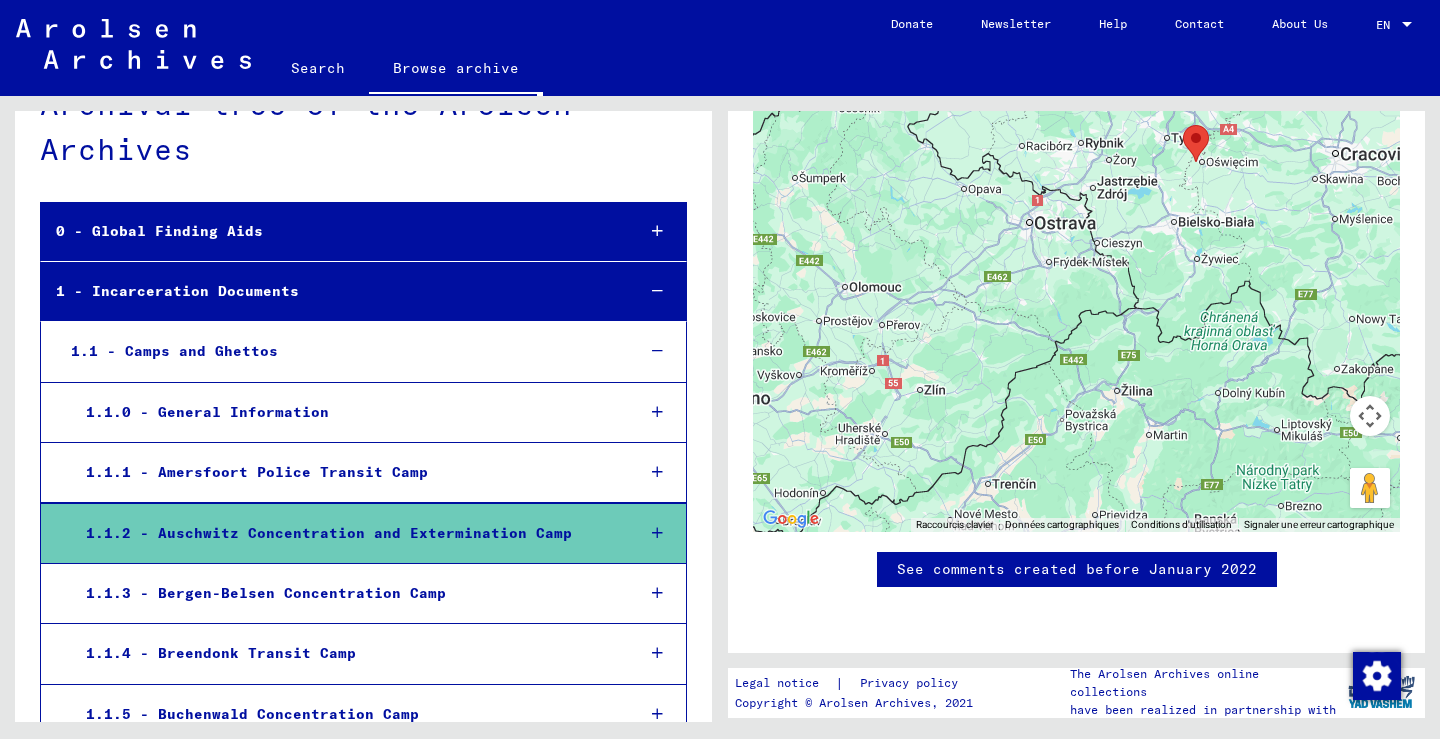 click on "1.1.2 - Auschwitz Concentration and Extermination Camp" at bounding box center [344, 533] 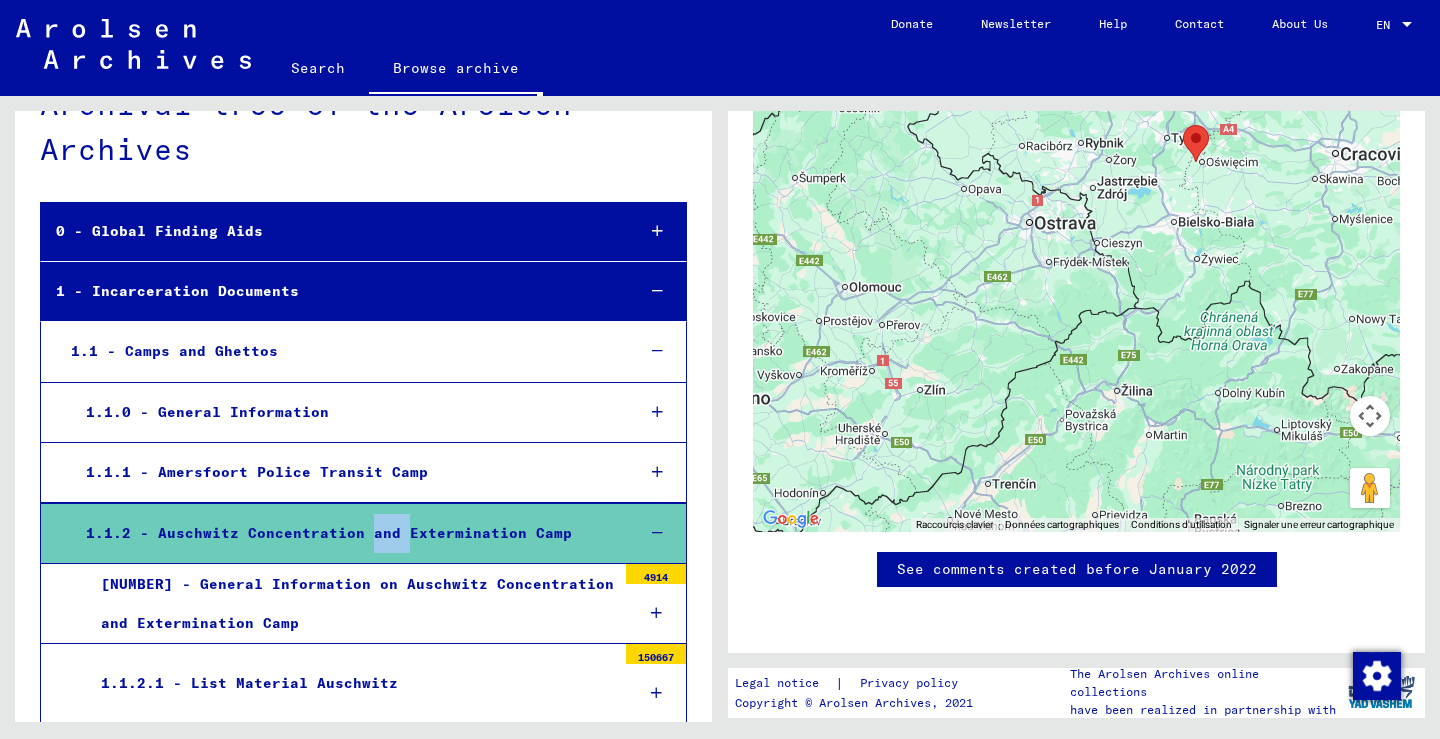 click on "1.1.2 - Auschwitz Concentration and Extermination Camp" at bounding box center (344, 533) 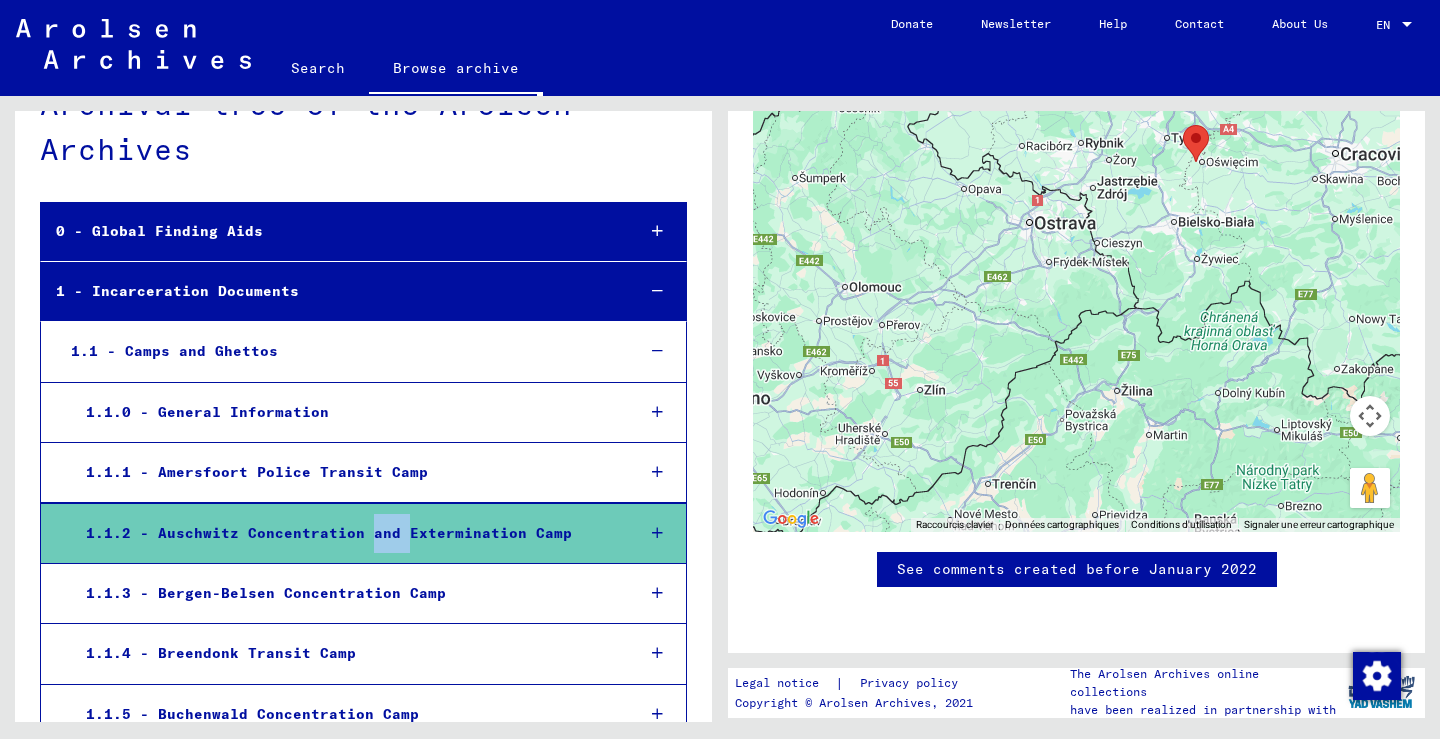 click on "1.1.2 - Auschwitz Concentration and Extermination Camp" at bounding box center (344, 533) 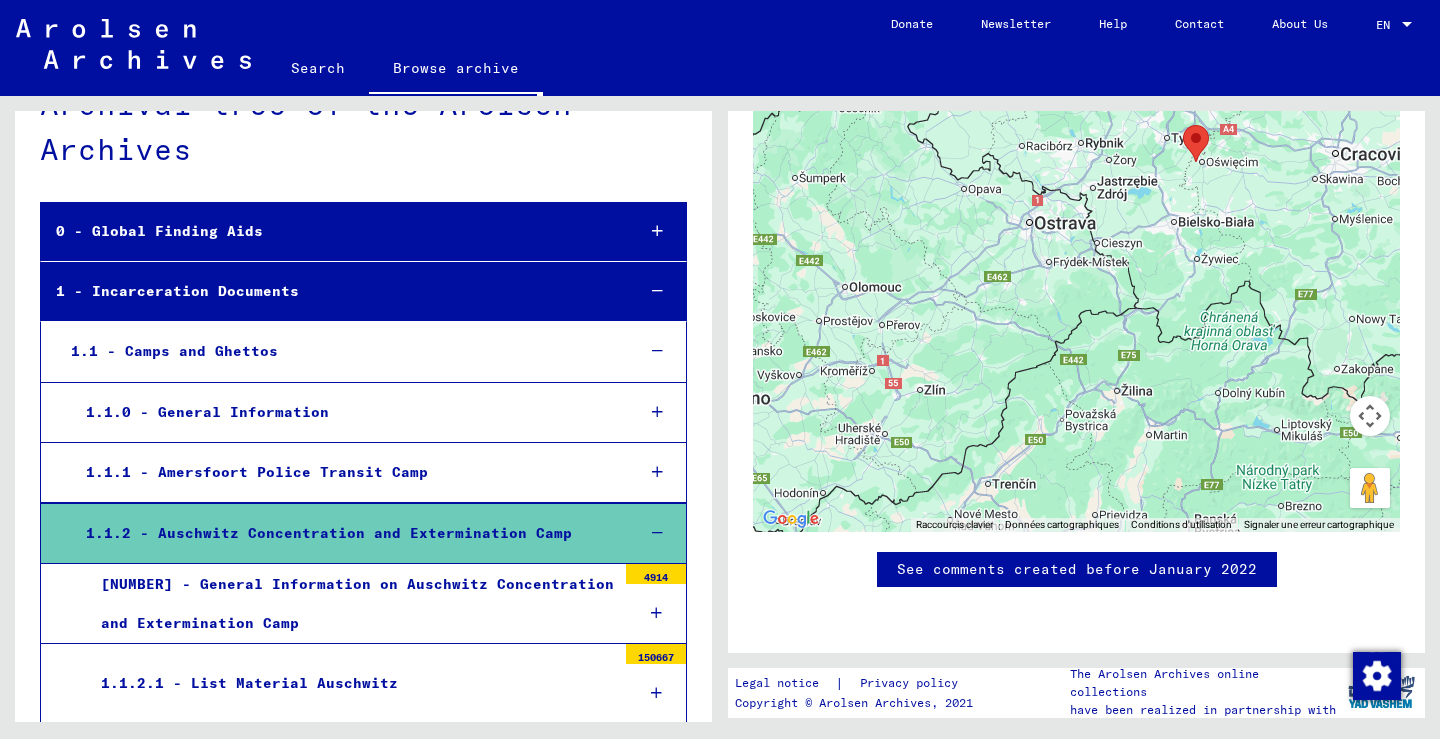click on "[NUMBER] - General Information on Auschwitz Concentration and Extermination Camp" at bounding box center [351, 604] 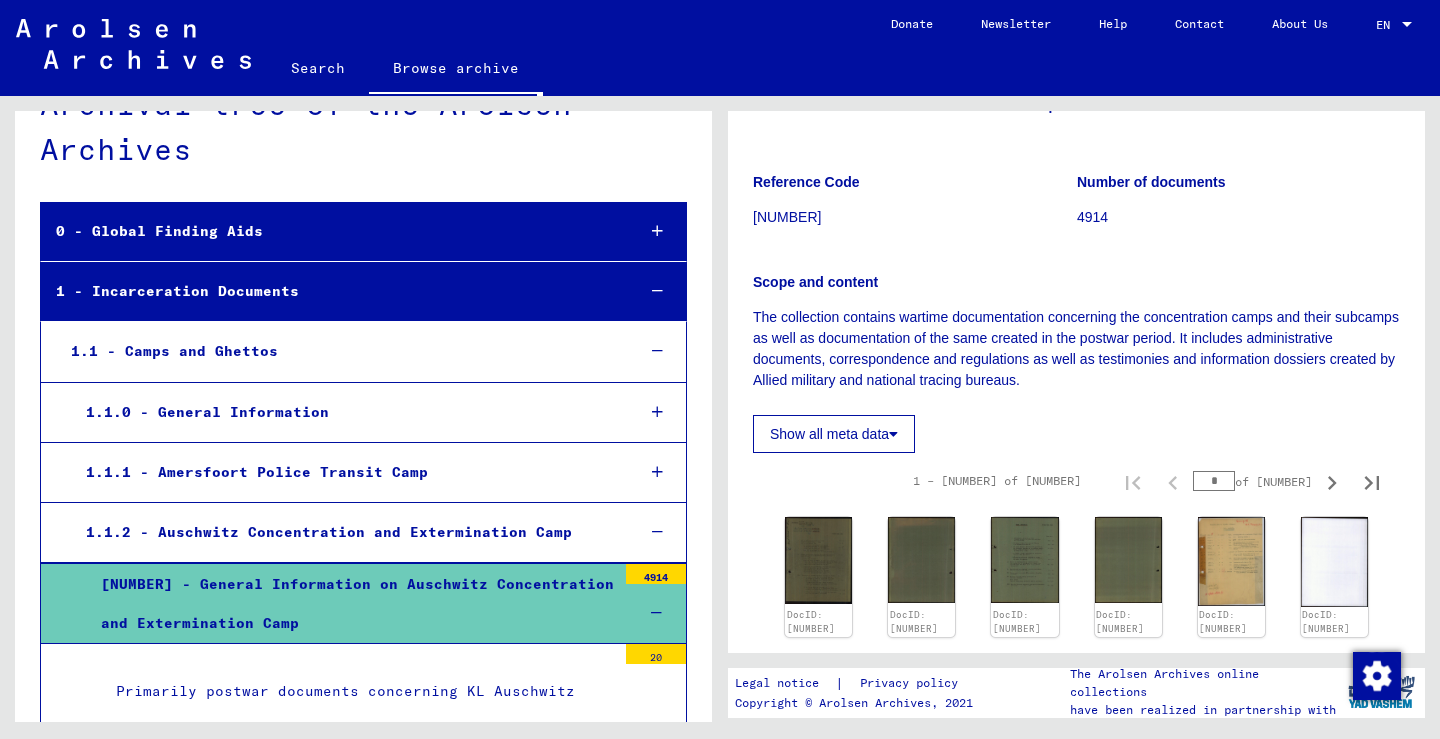 scroll, scrollTop: 300, scrollLeft: 0, axis: vertical 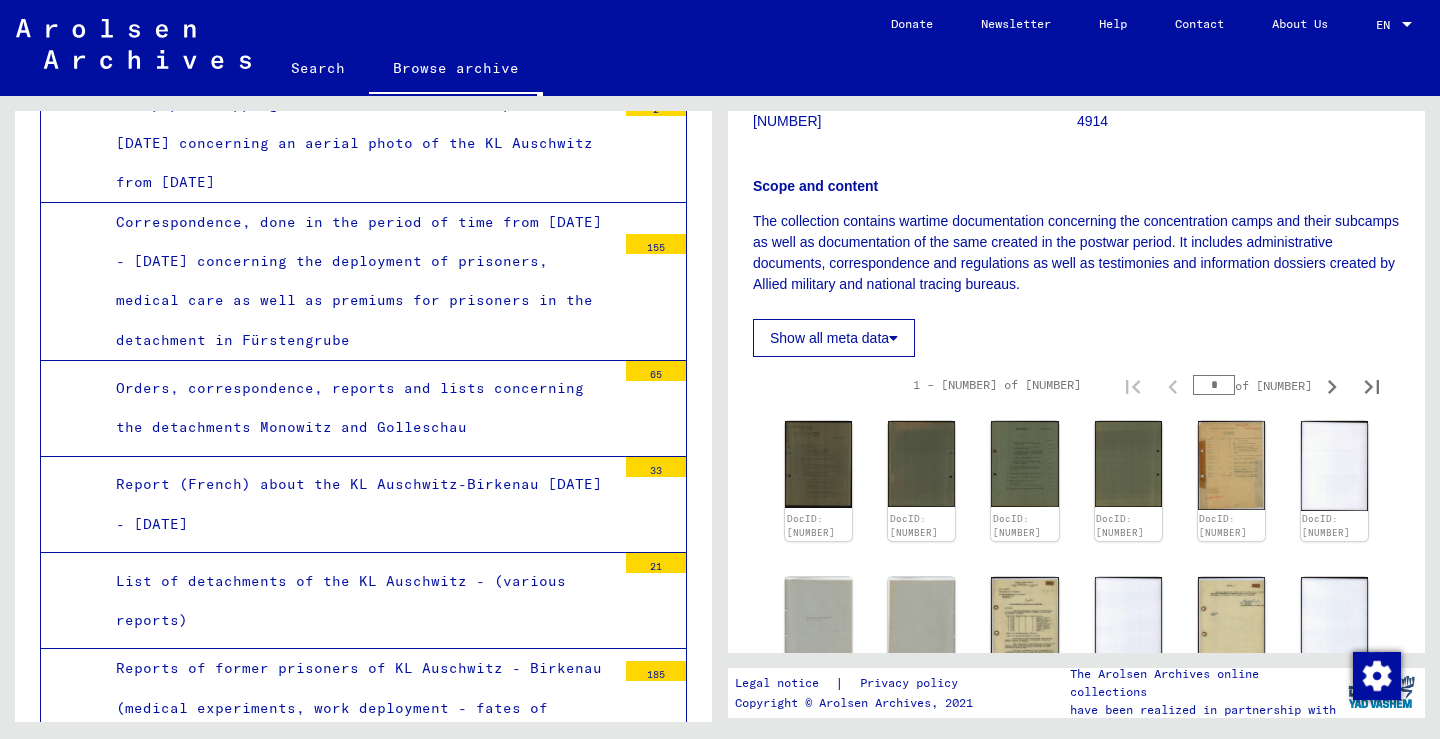 click on "Report (French) about the  KL Auschwitz-Birkenau [DATE] - [DATE]" at bounding box center (358, 504) 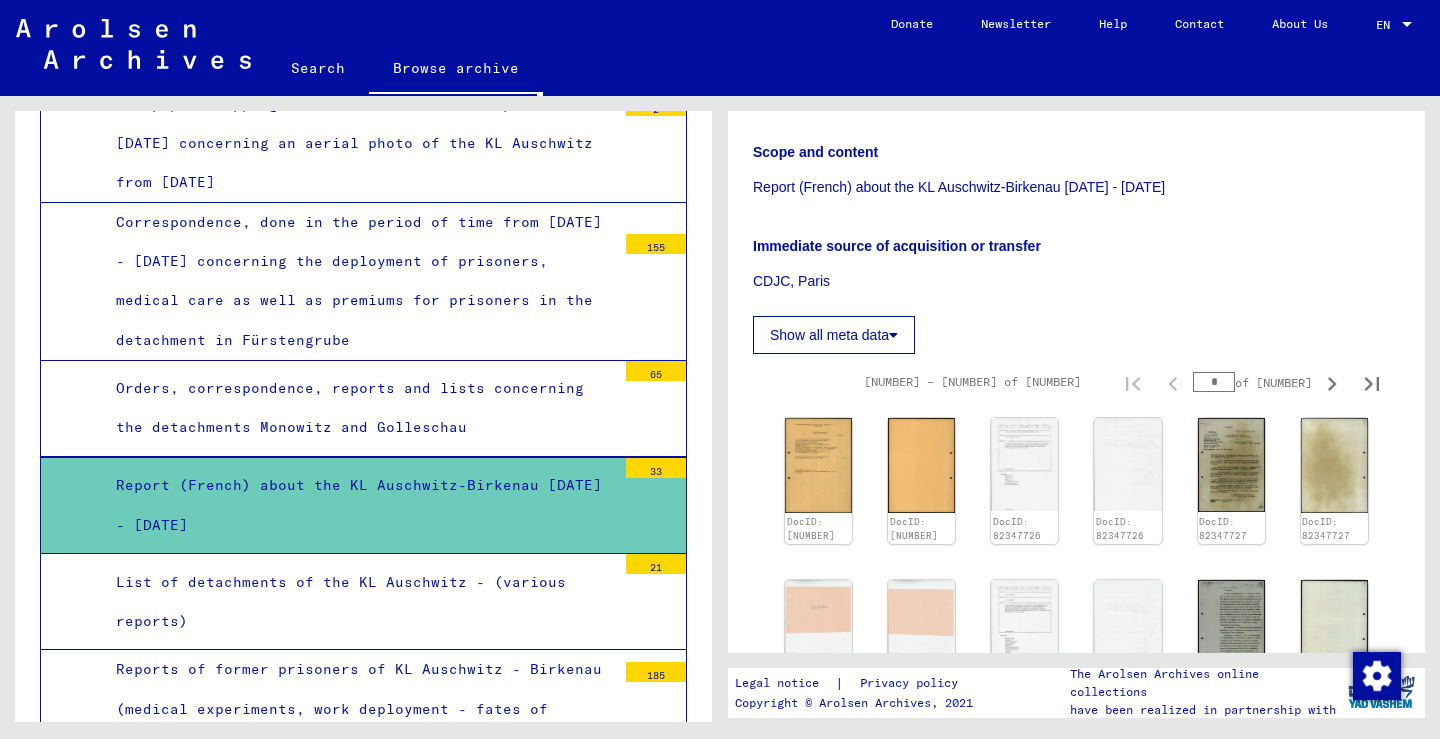 scroll, scrollTop: 400, scrollLeft: 0, axis: vertical 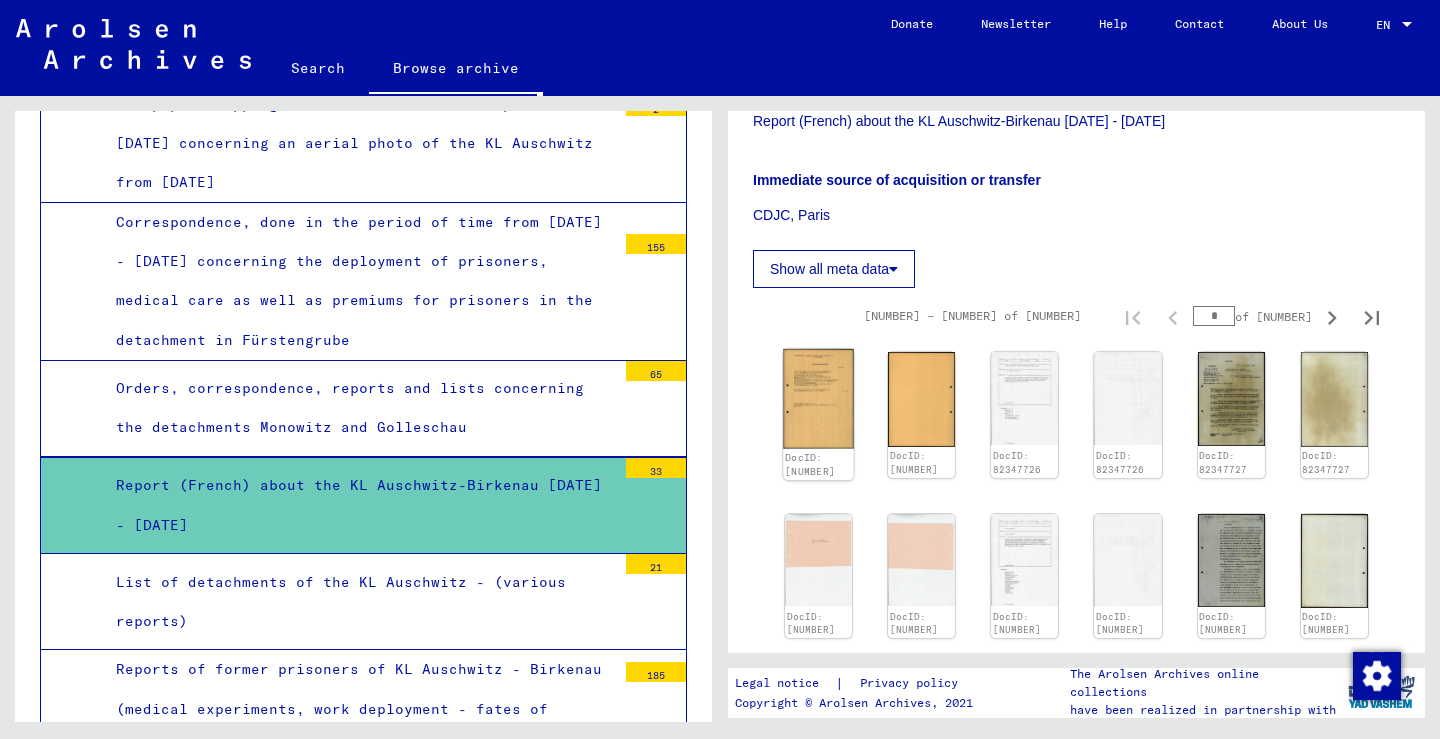 click 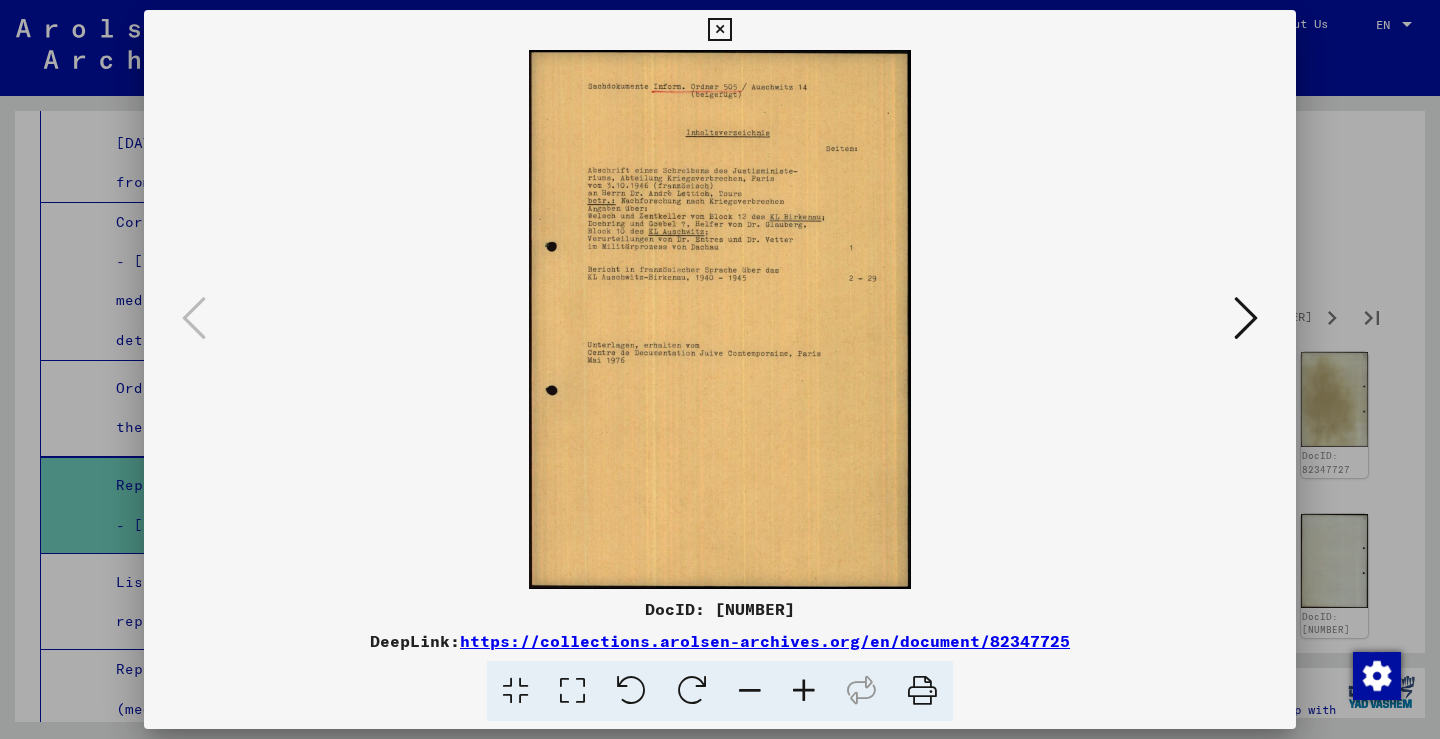 click at bounding box center (1246, 318) 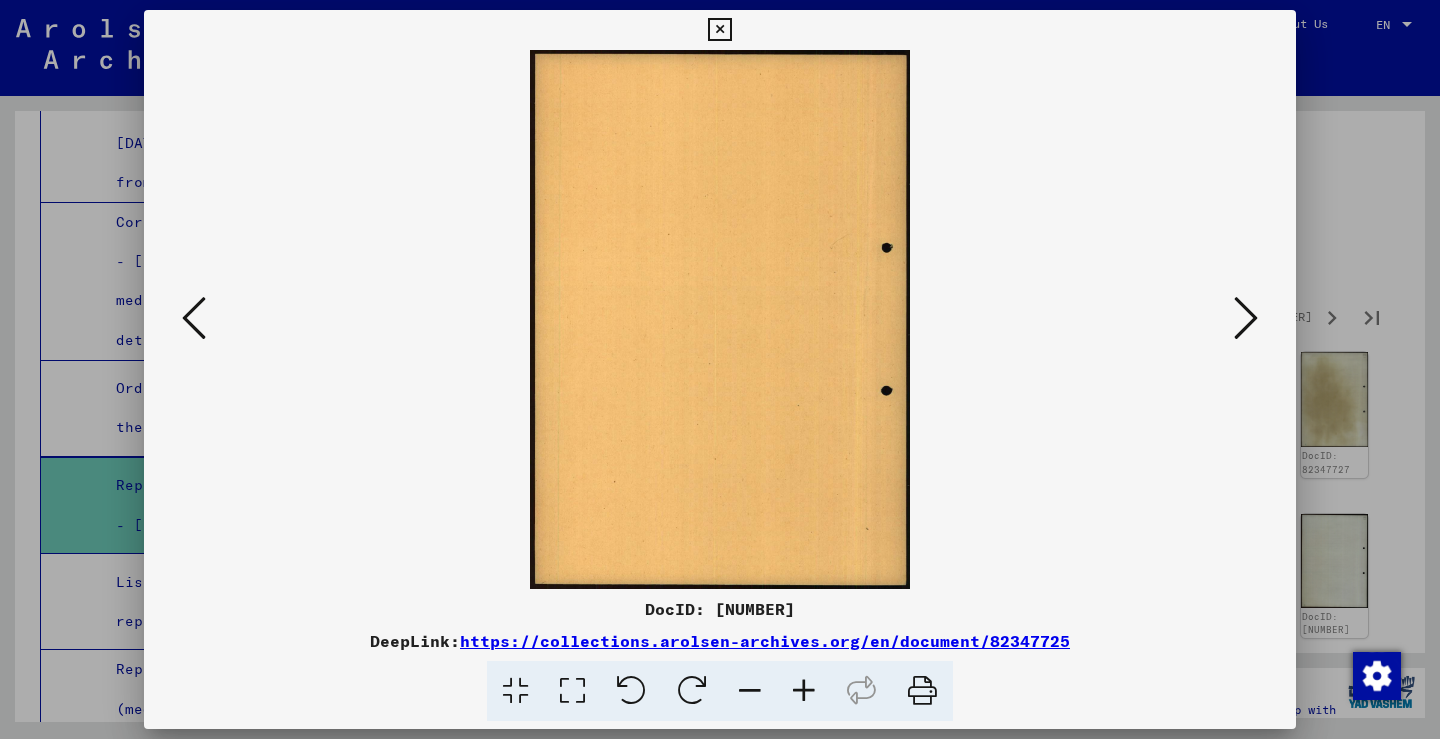 click at bounding box center [1246, 318] 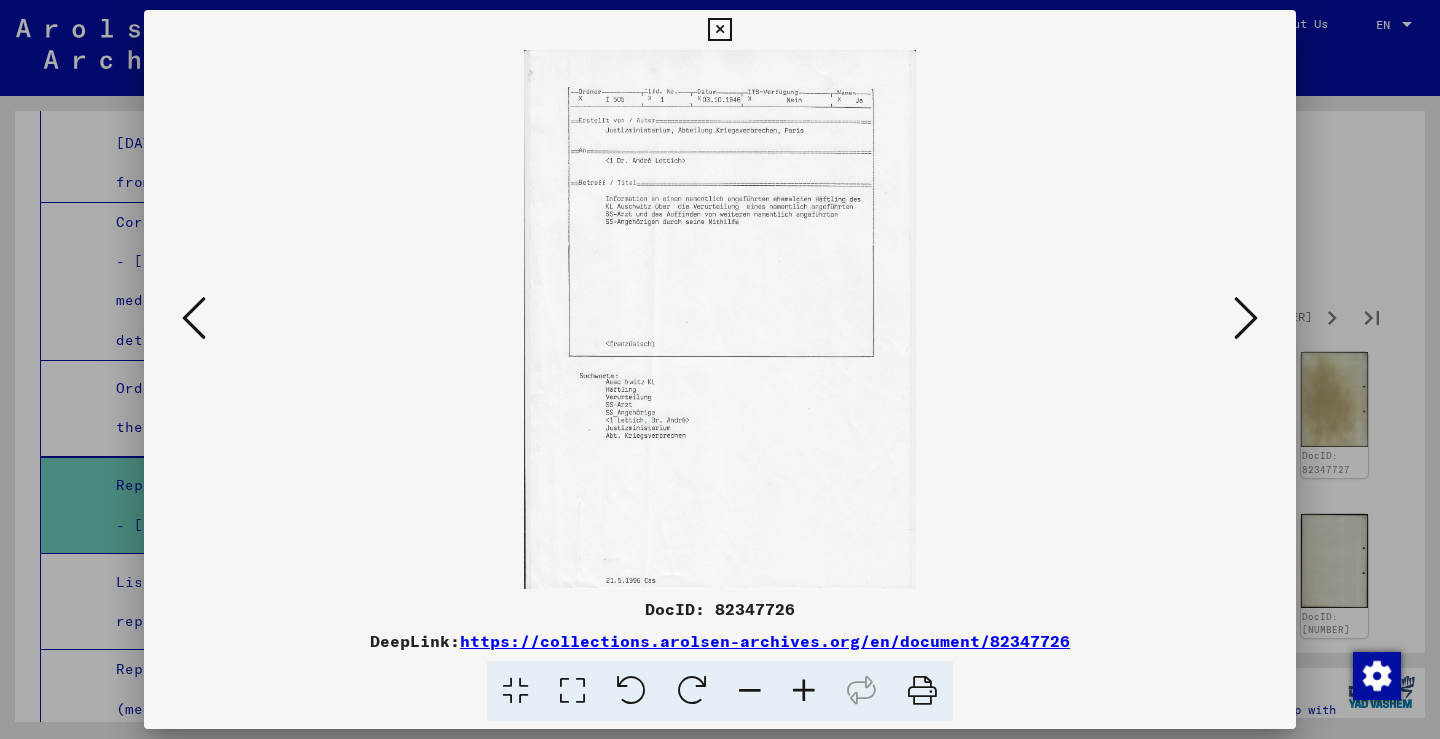 click at bounding box center [1246, 318] 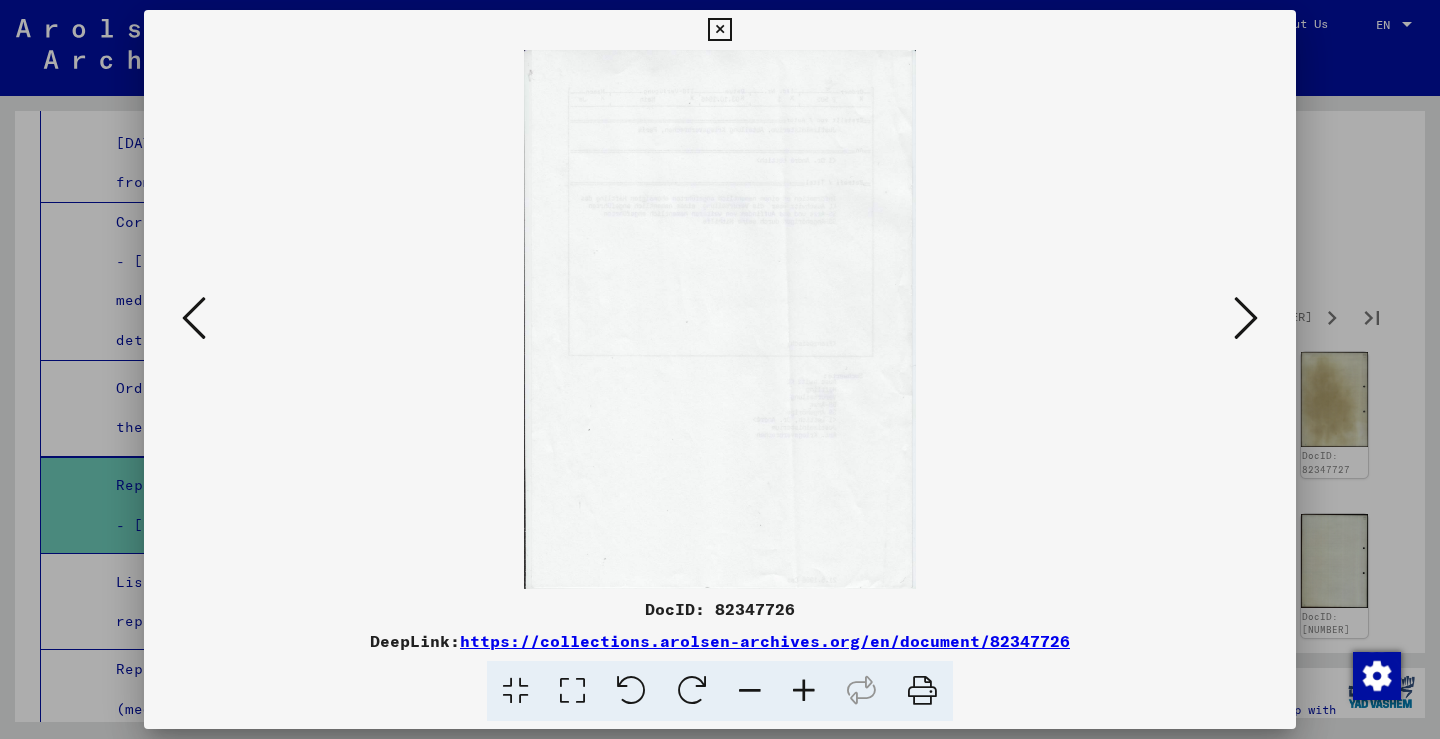 click at bounding box center (1246, 318) 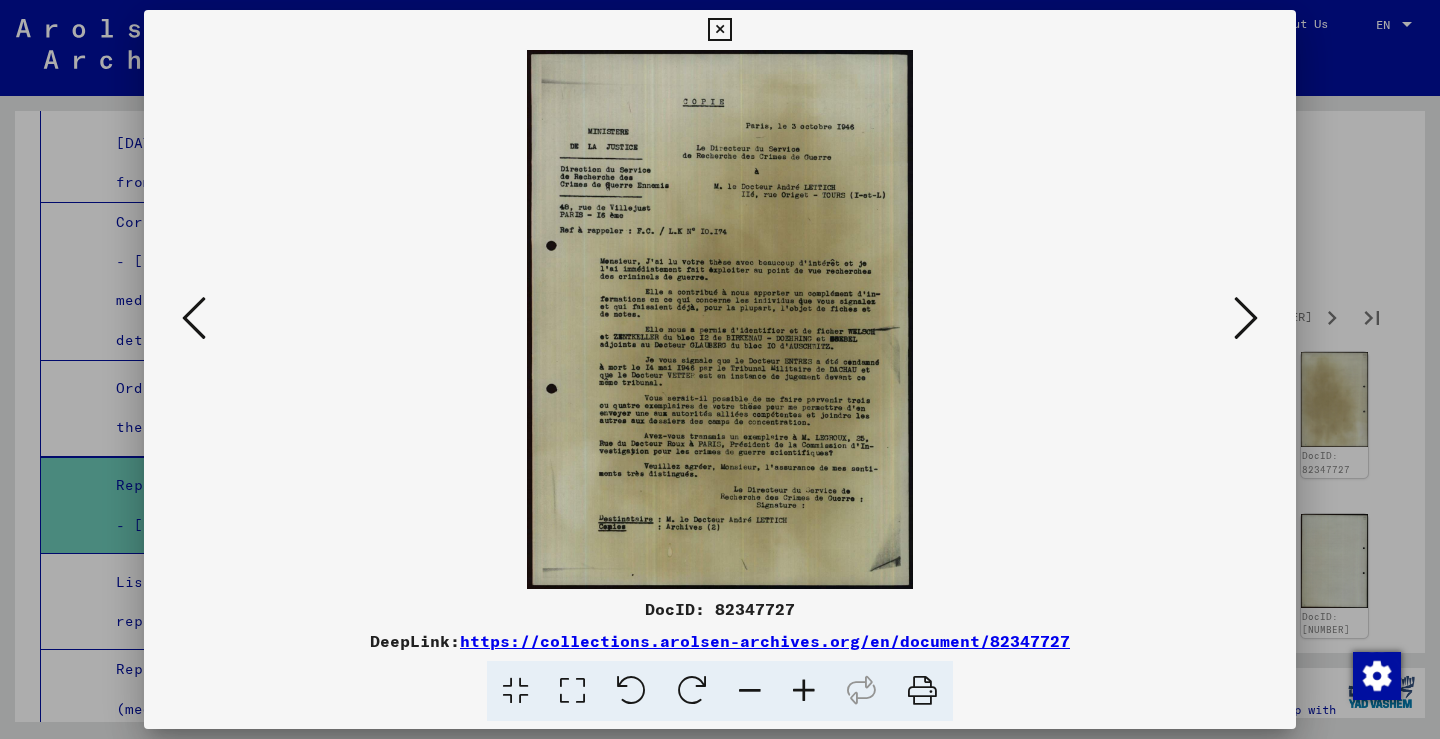 click at bounding box center [1246, 318] 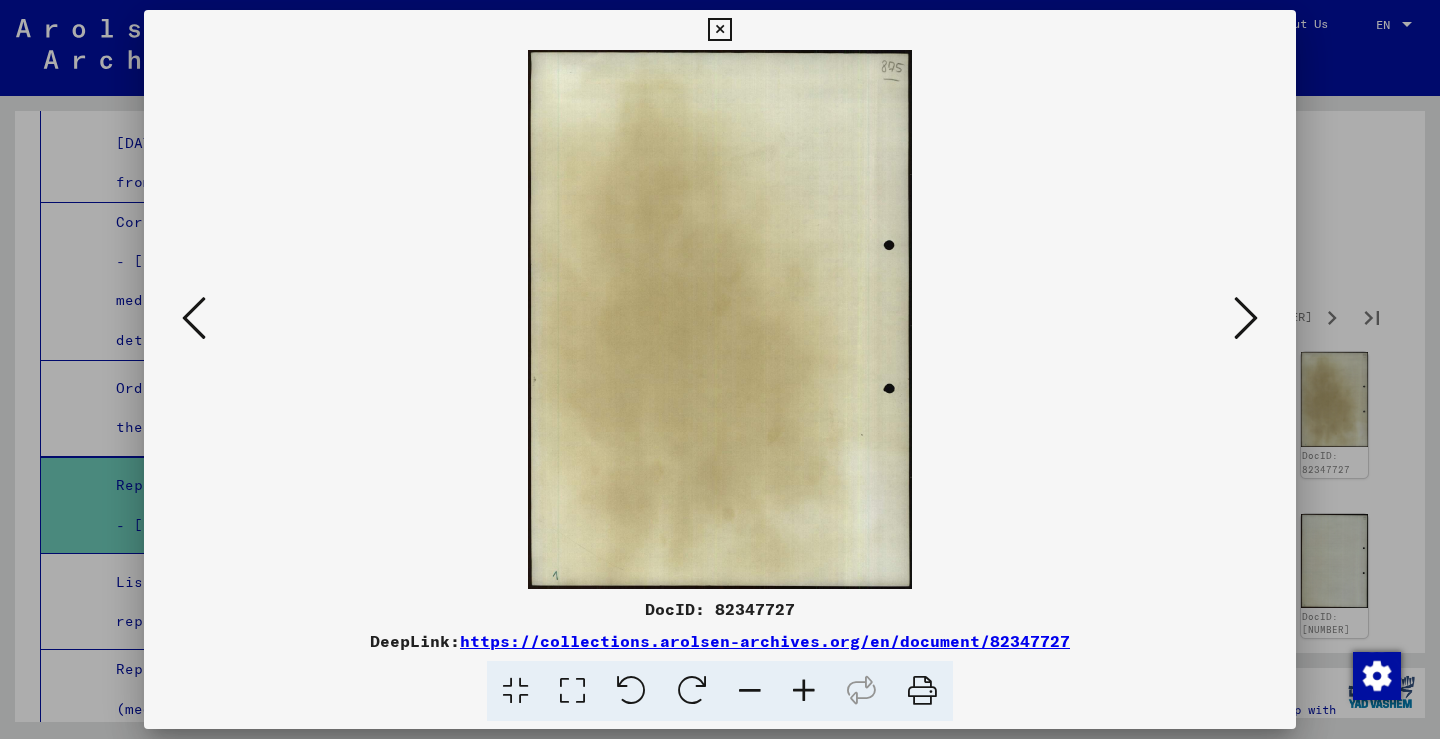 click at bounding box center (1246, 318) 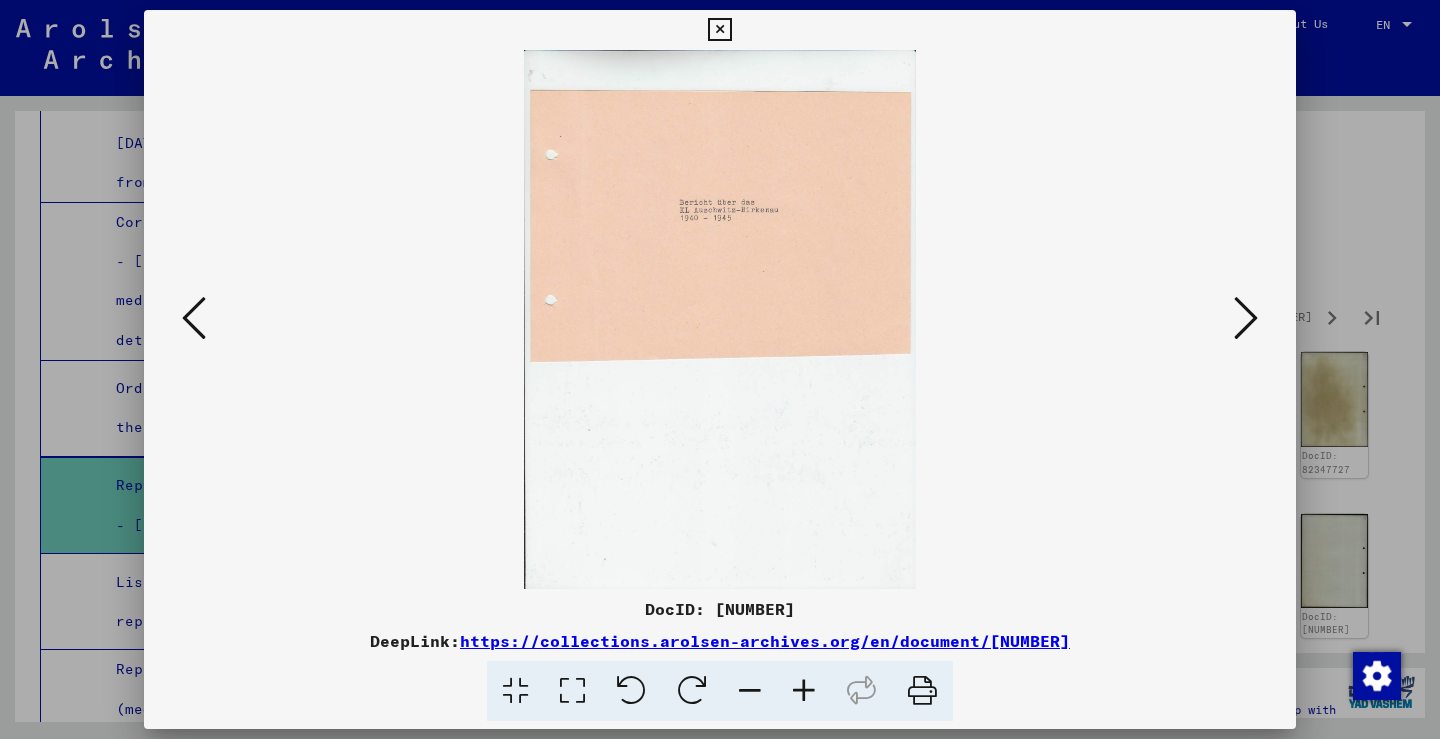 click at bounding box center [1246, 318] 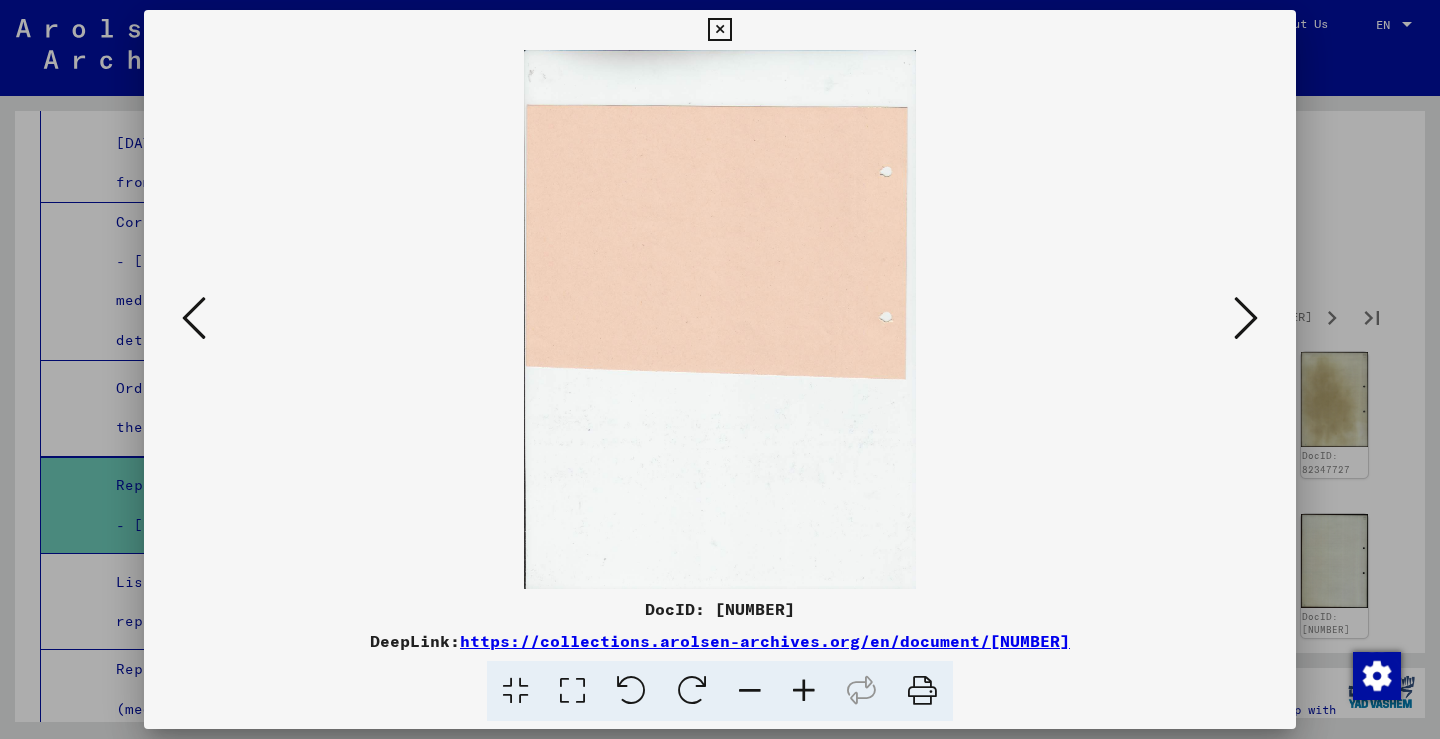 click at bounding box center [1246, 318] 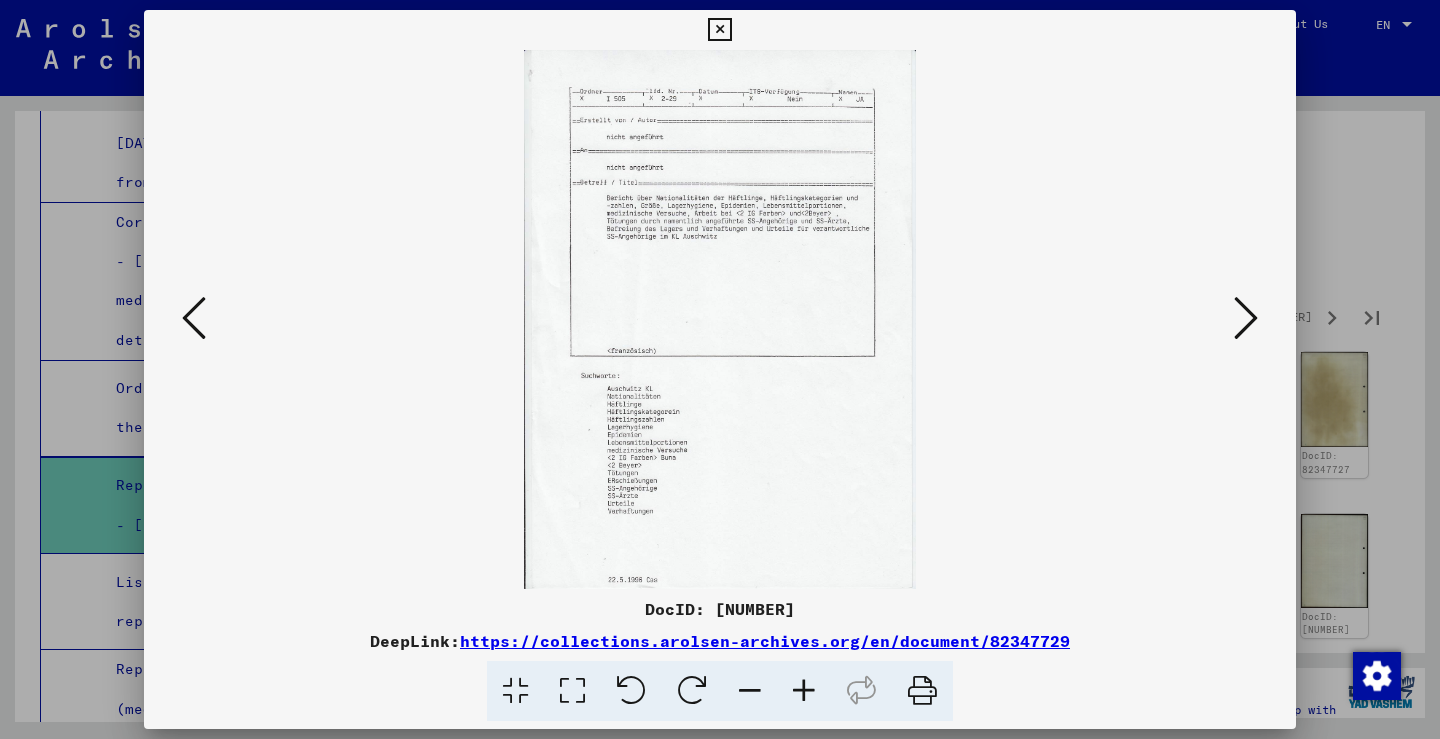 click at bounding box center (1246, 318) 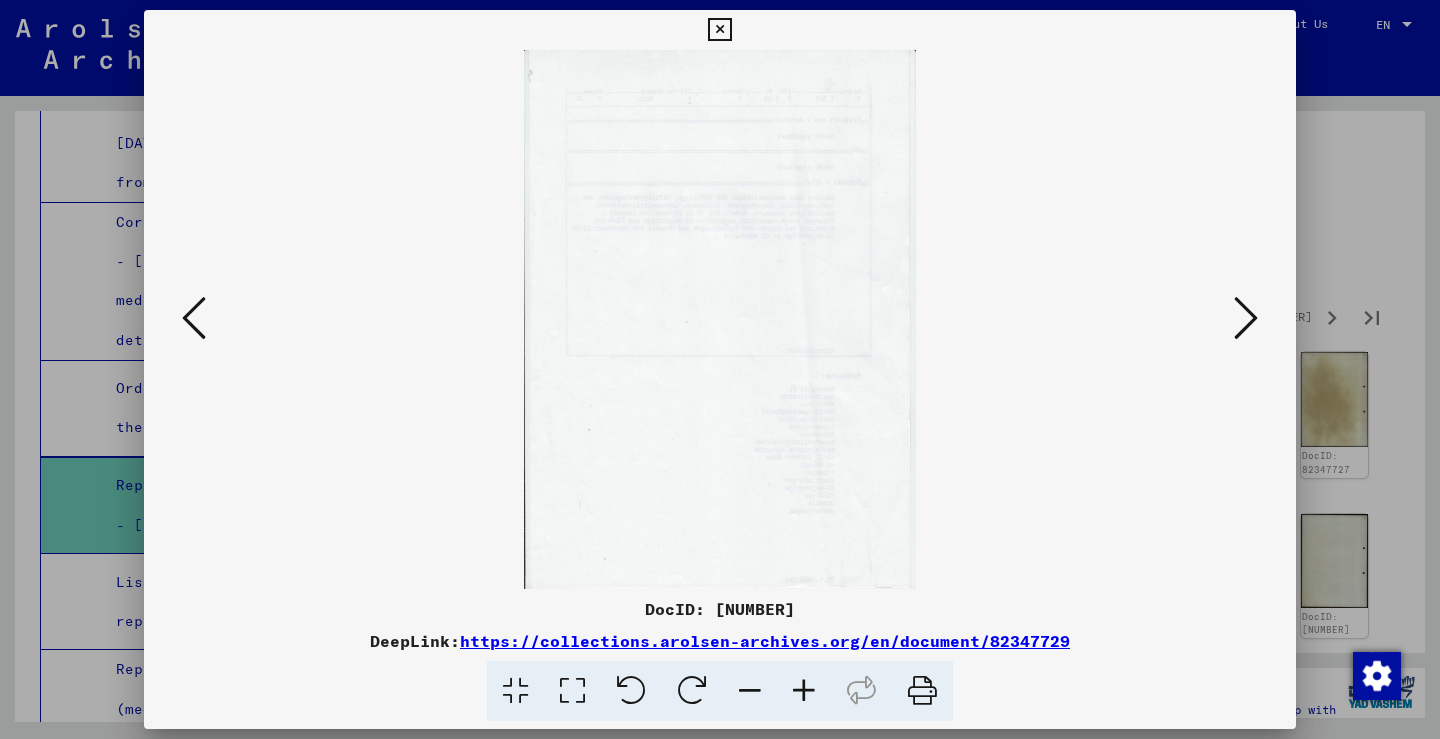 click at bounding box center [1246, 318] 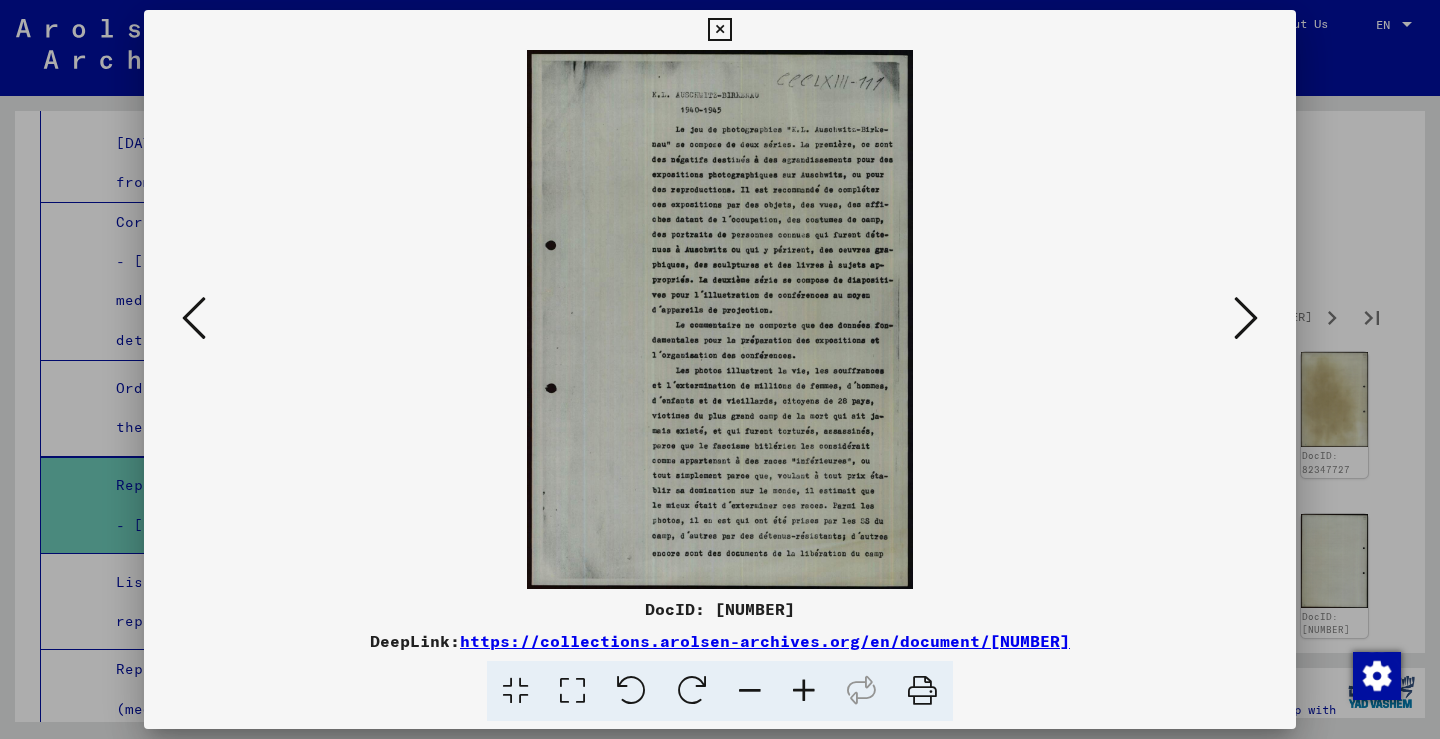 click at bounding box center [1246, 318] 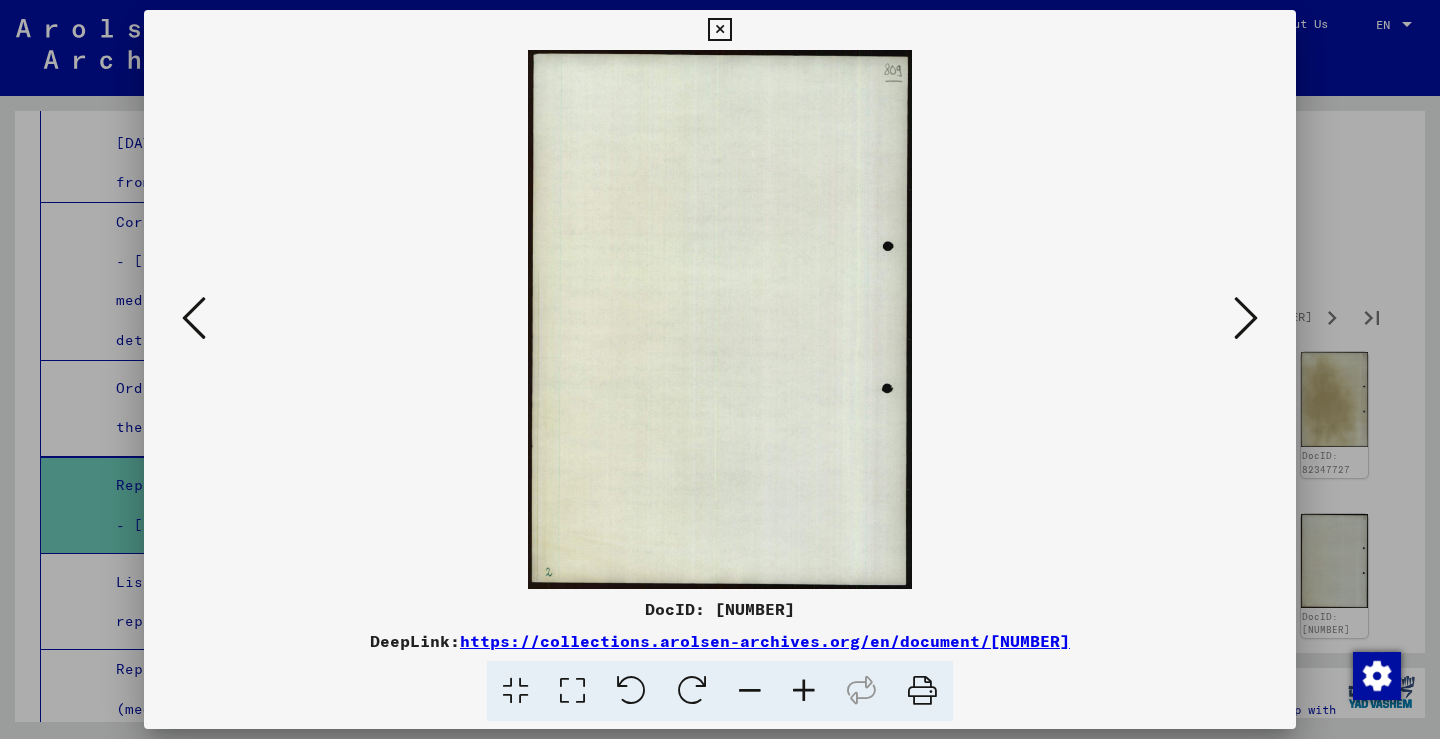 click at bounding box center [1246, 318] 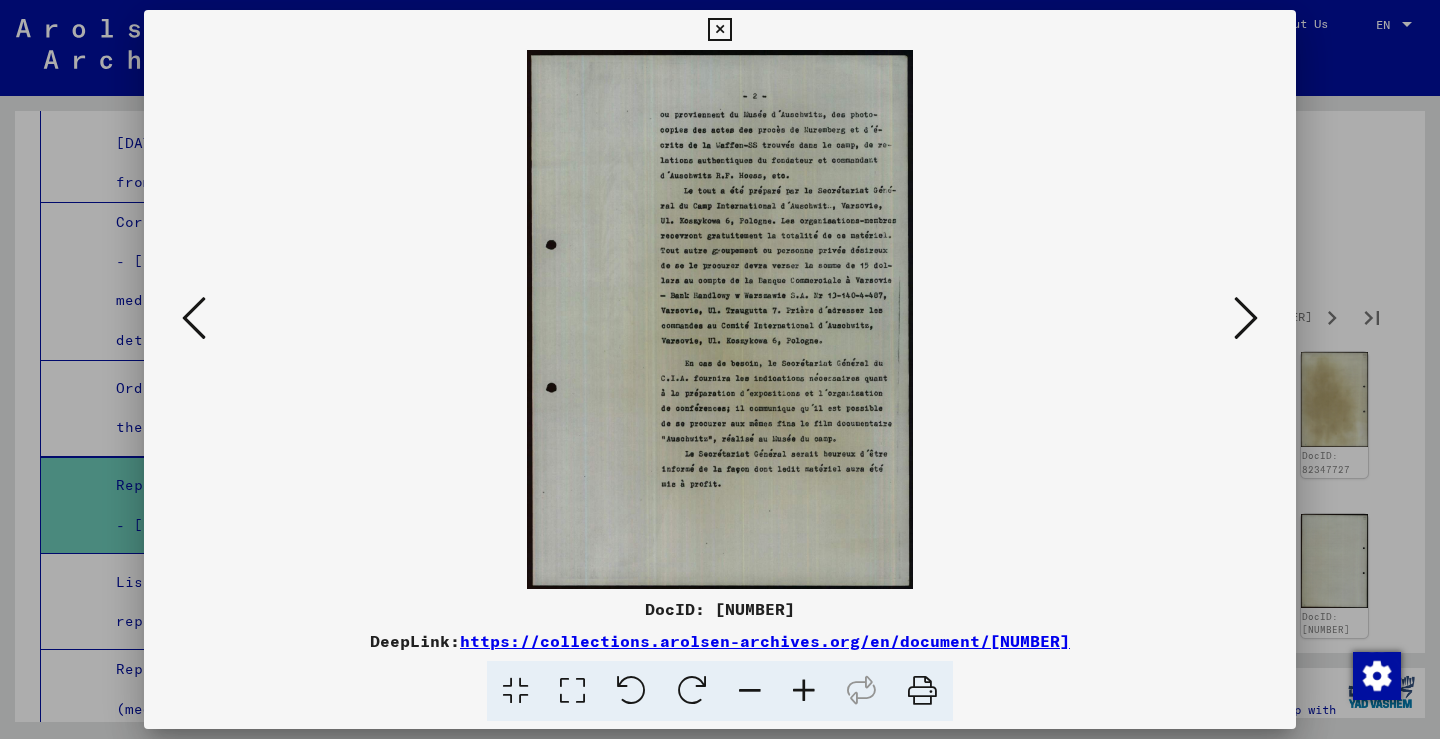 click at bounding box center (1246, 318) 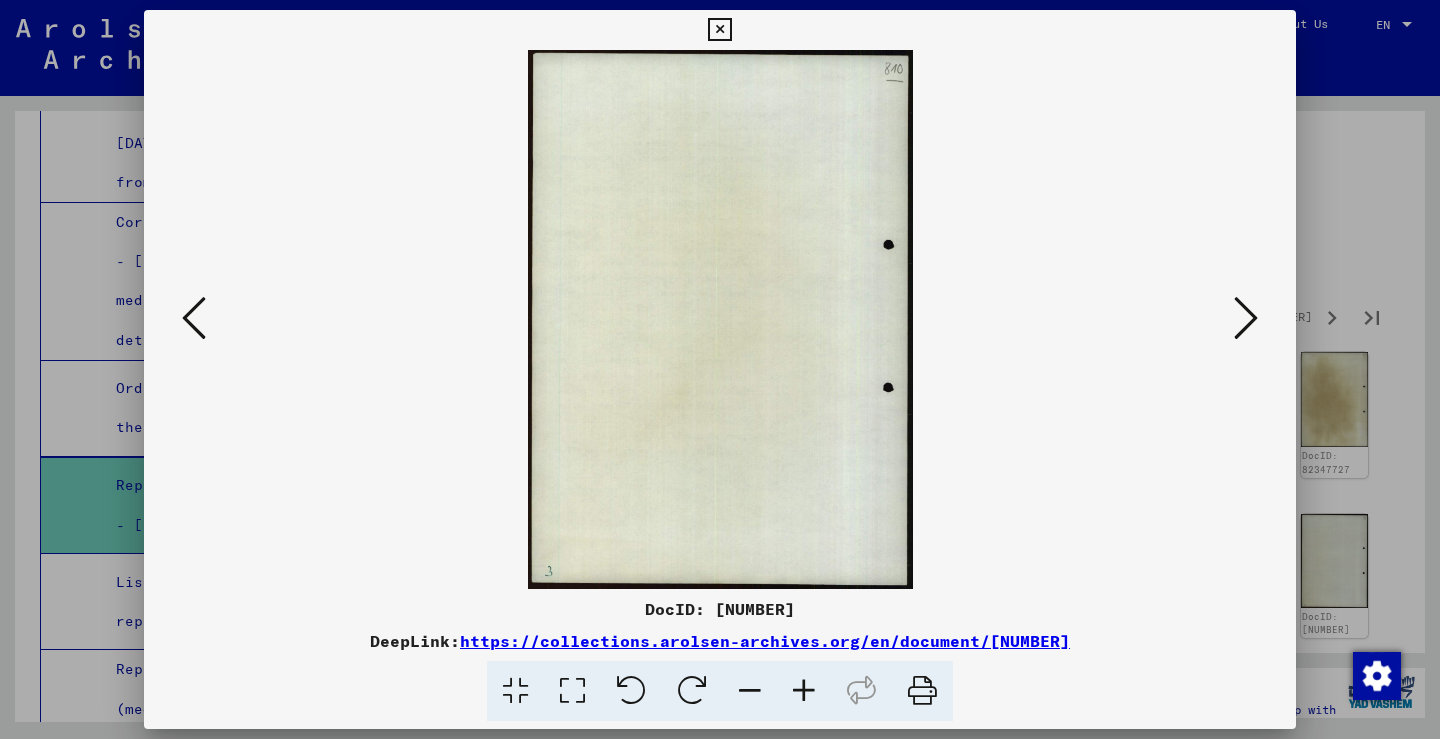click at bounding box center [1246, 318] 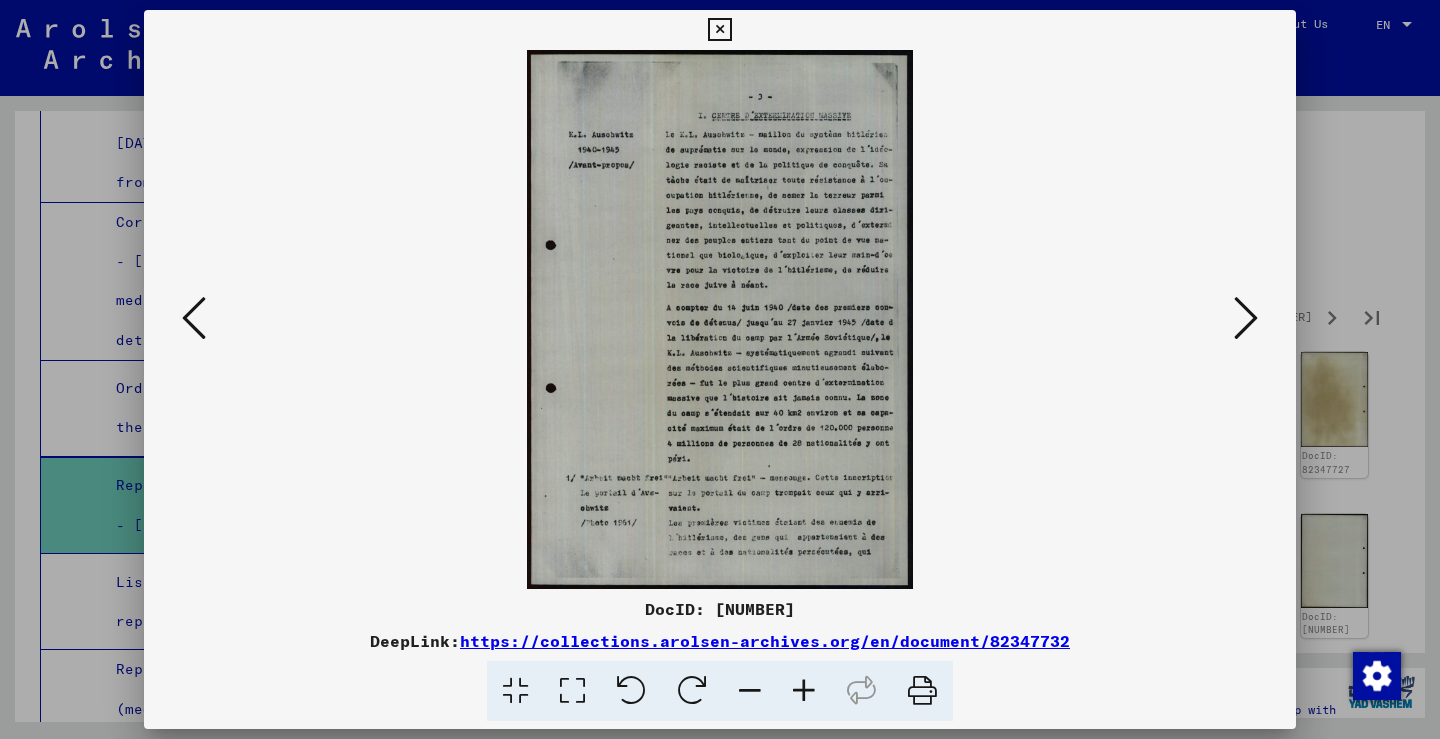 click at bounding box center [1246, 318] 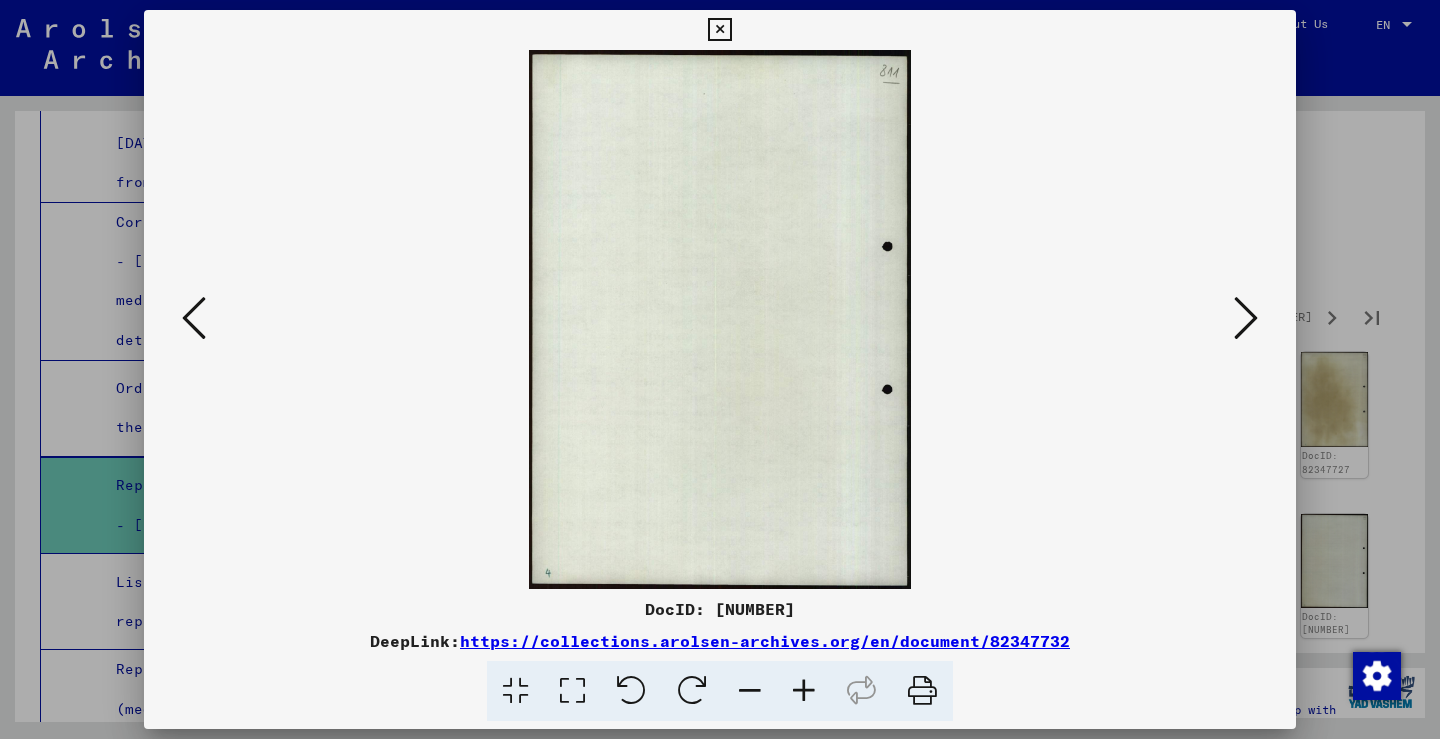 click at bounding box center [1246, 318] 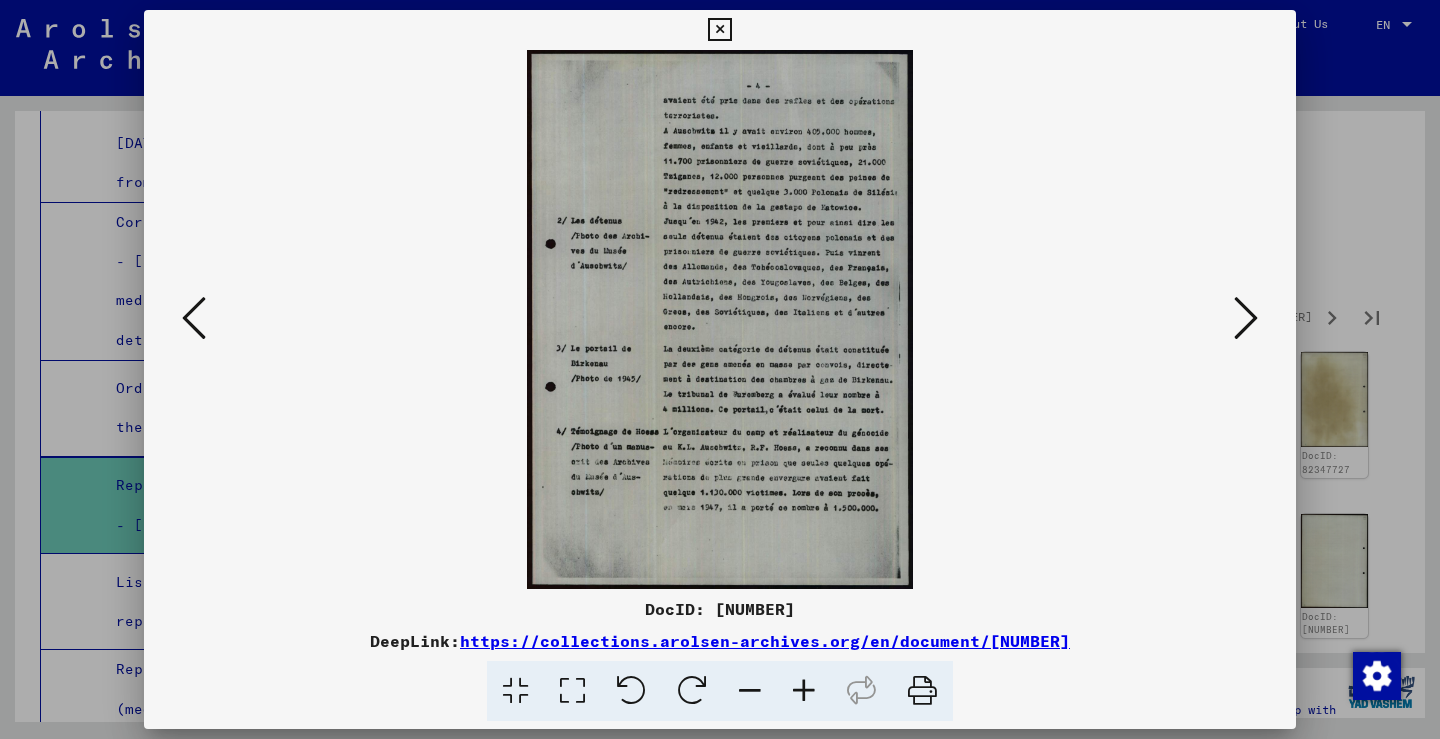 click at bounding box center [1246, 318] 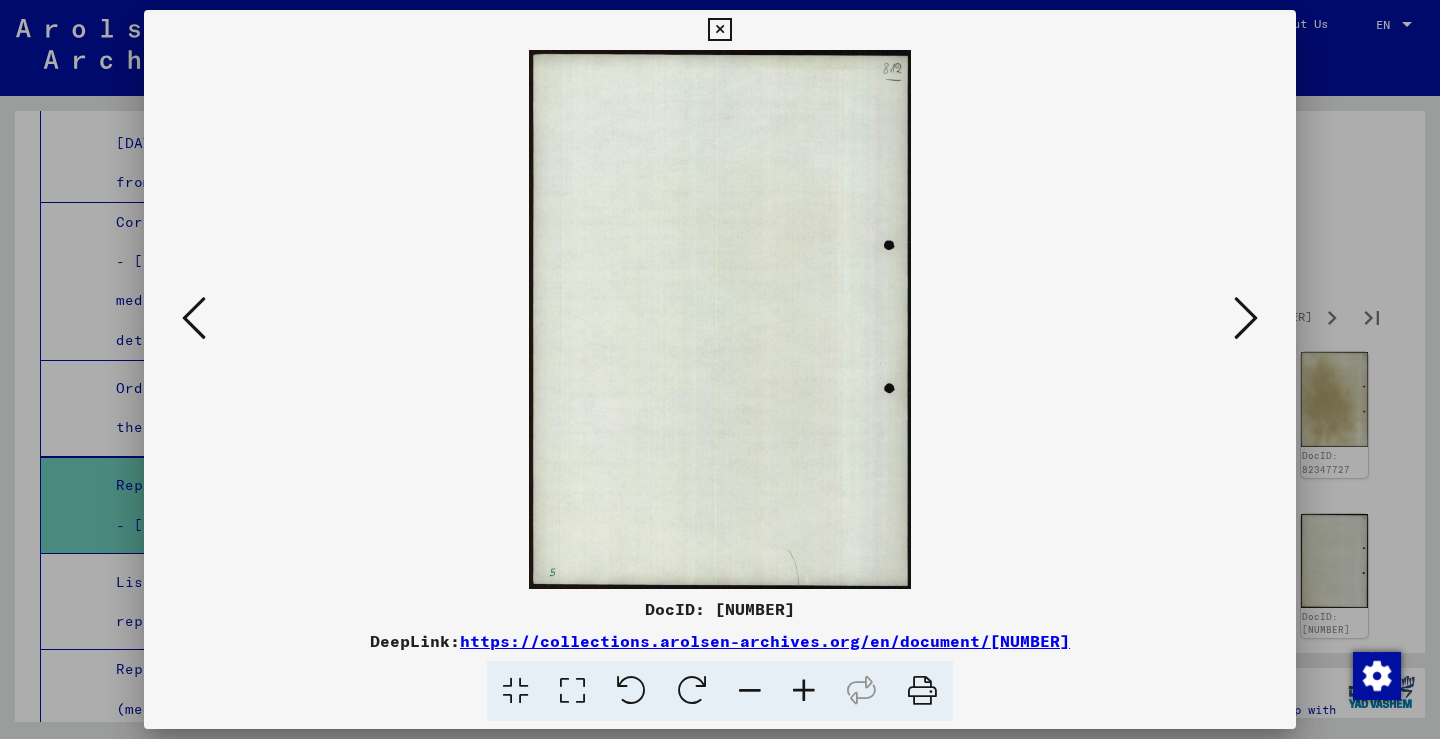 click at bounding box center [1246, 318] 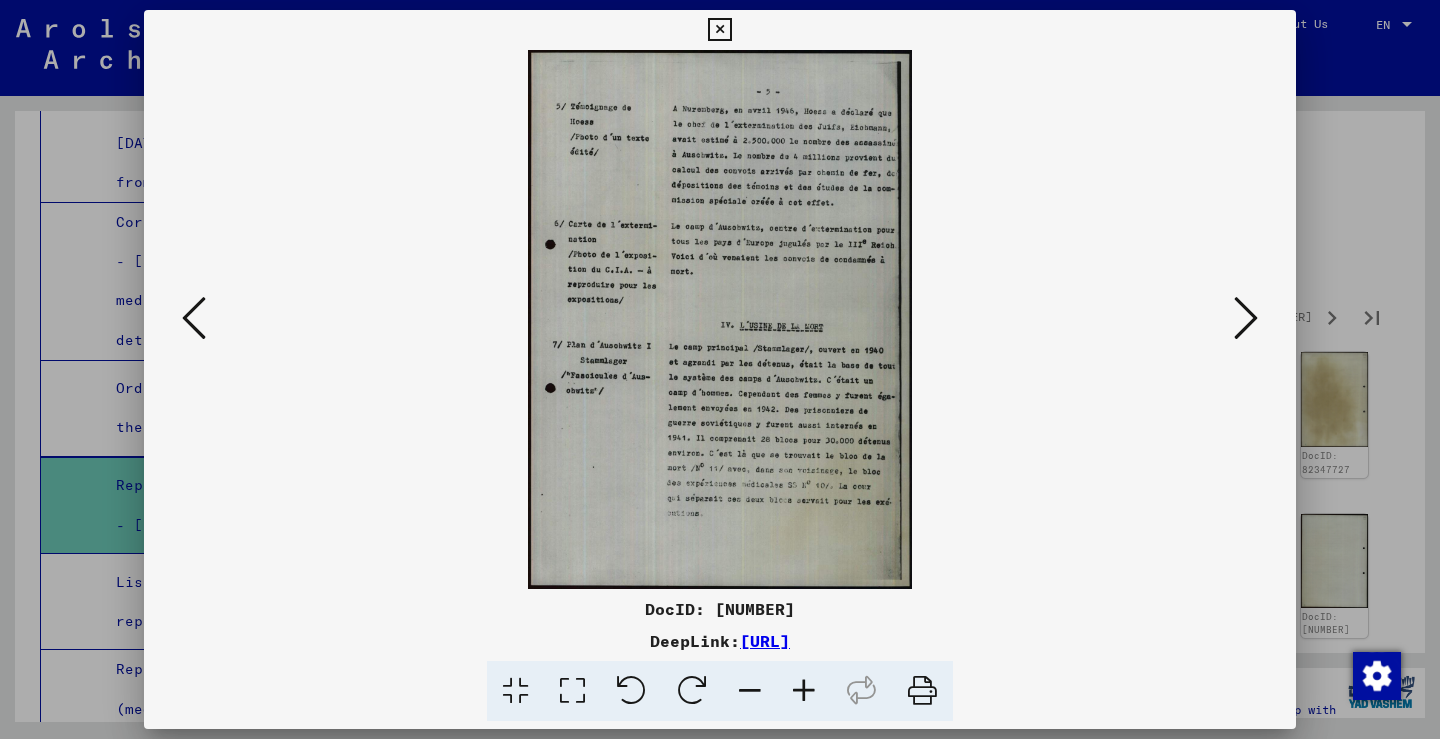 click at bounding box center [1246, 318] 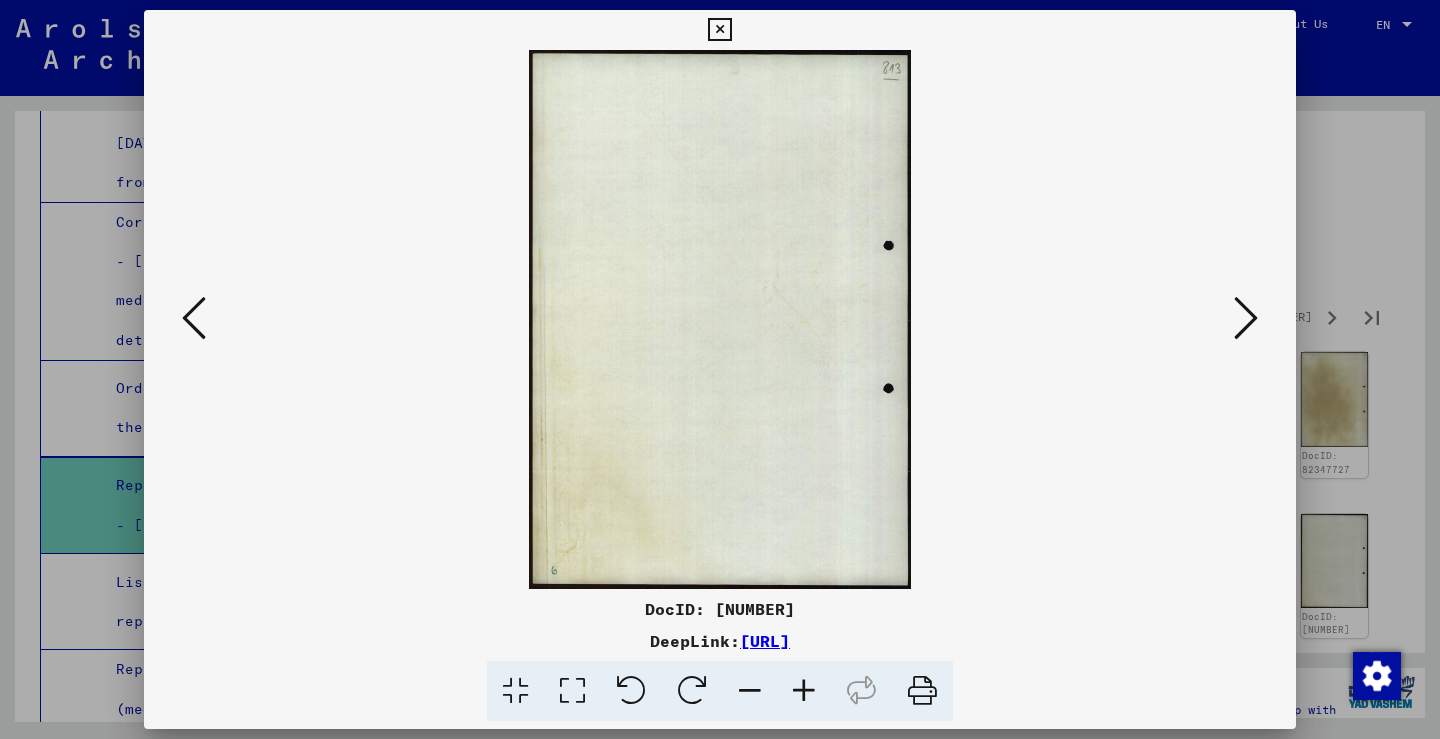 click at bounding box center (1246, 318) 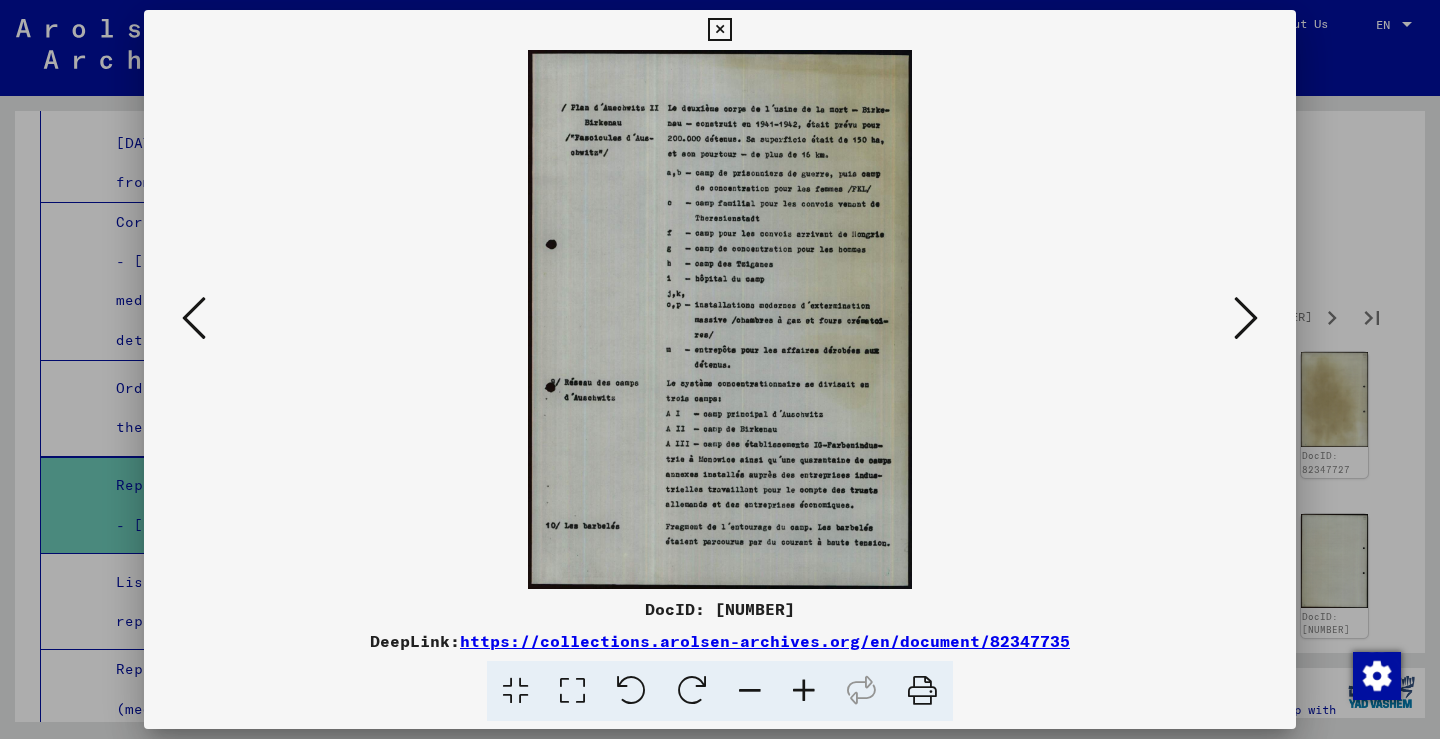 click at bounding box center (1246, 318) 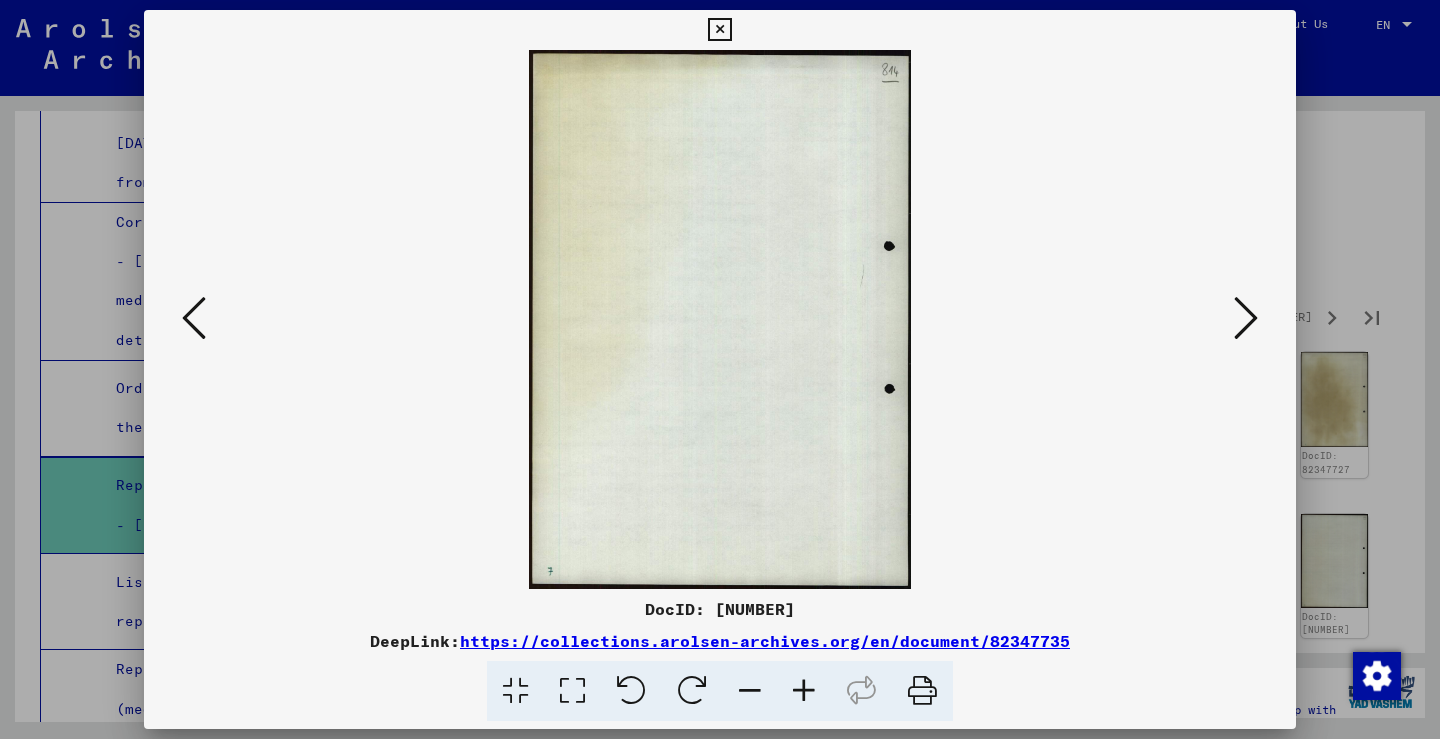 click at bounding box center (1246, 318) 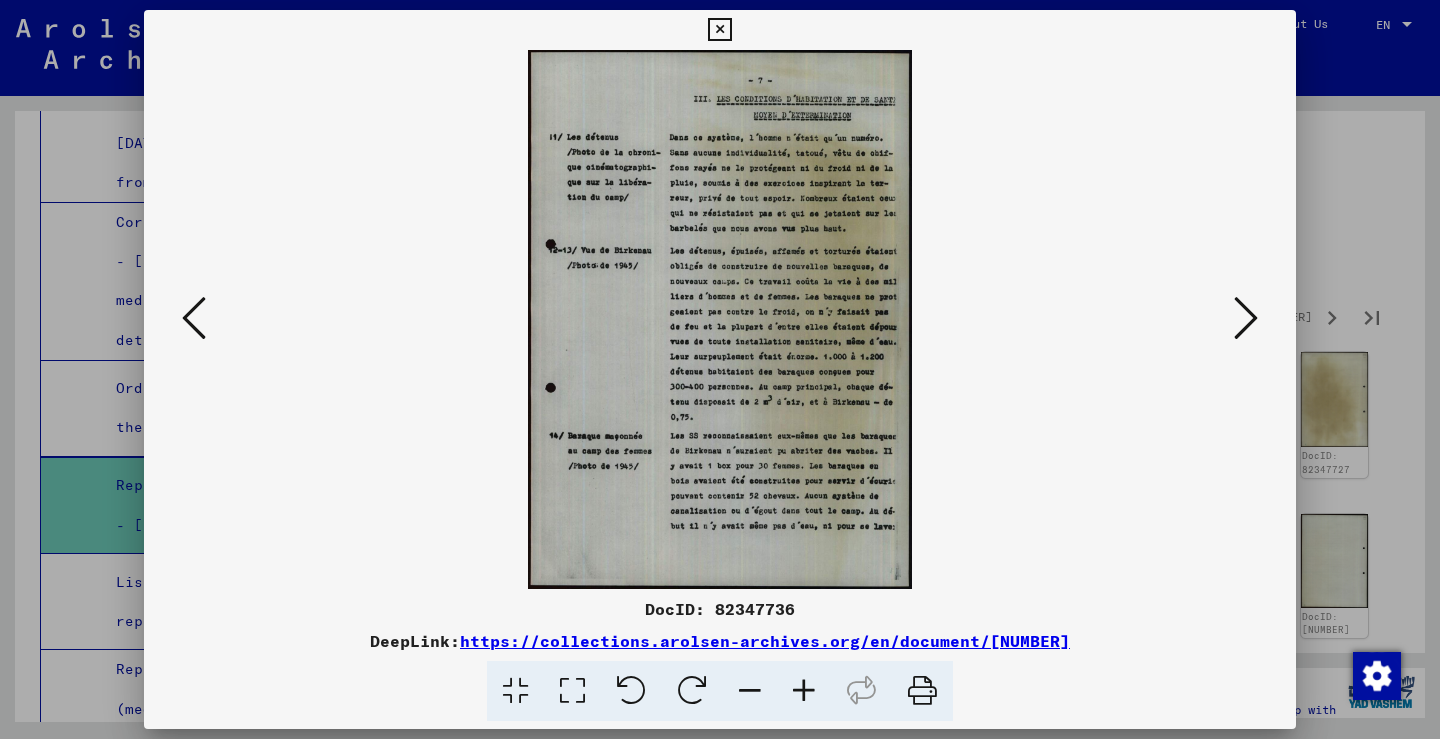 click at bounding box center [1246, 318] 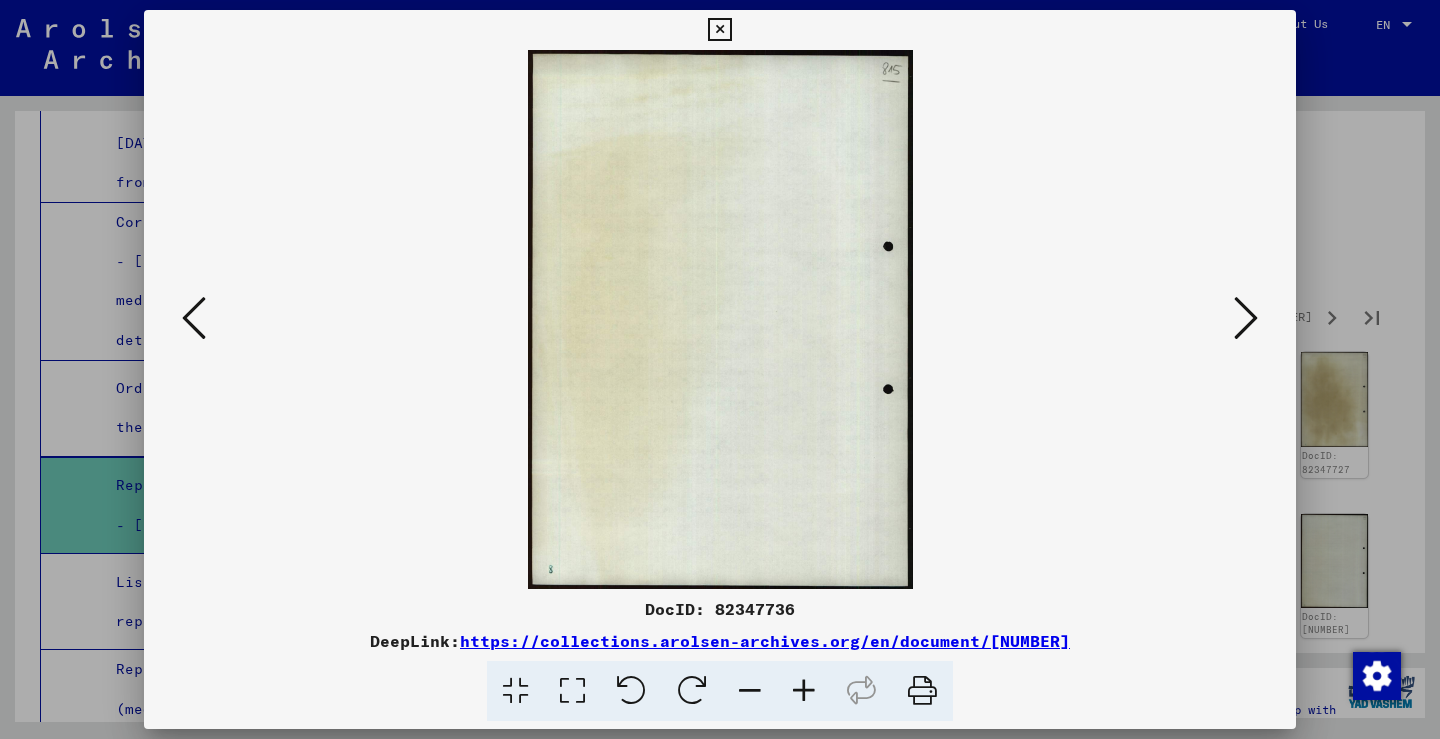 click at bounding box center (1246, 318) 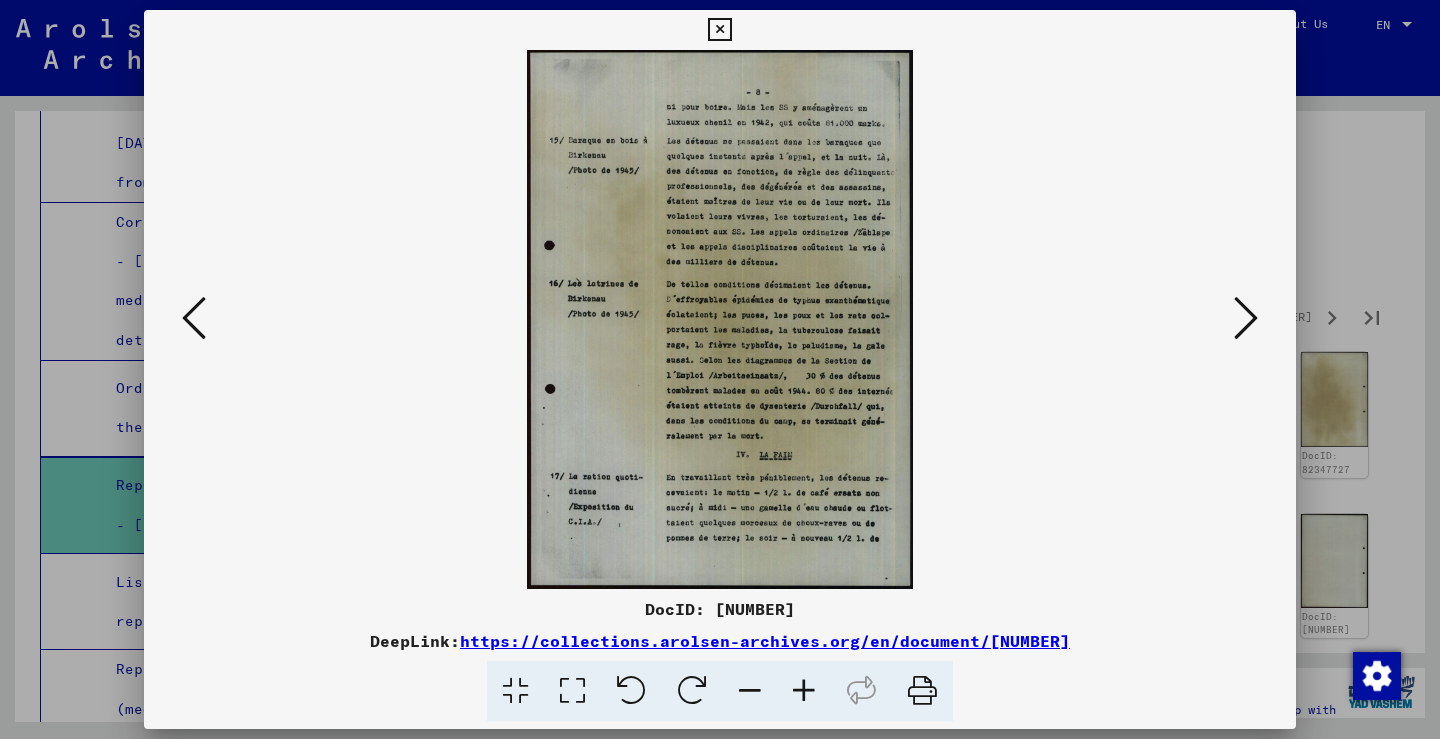 click at bounding box center [719, 30] 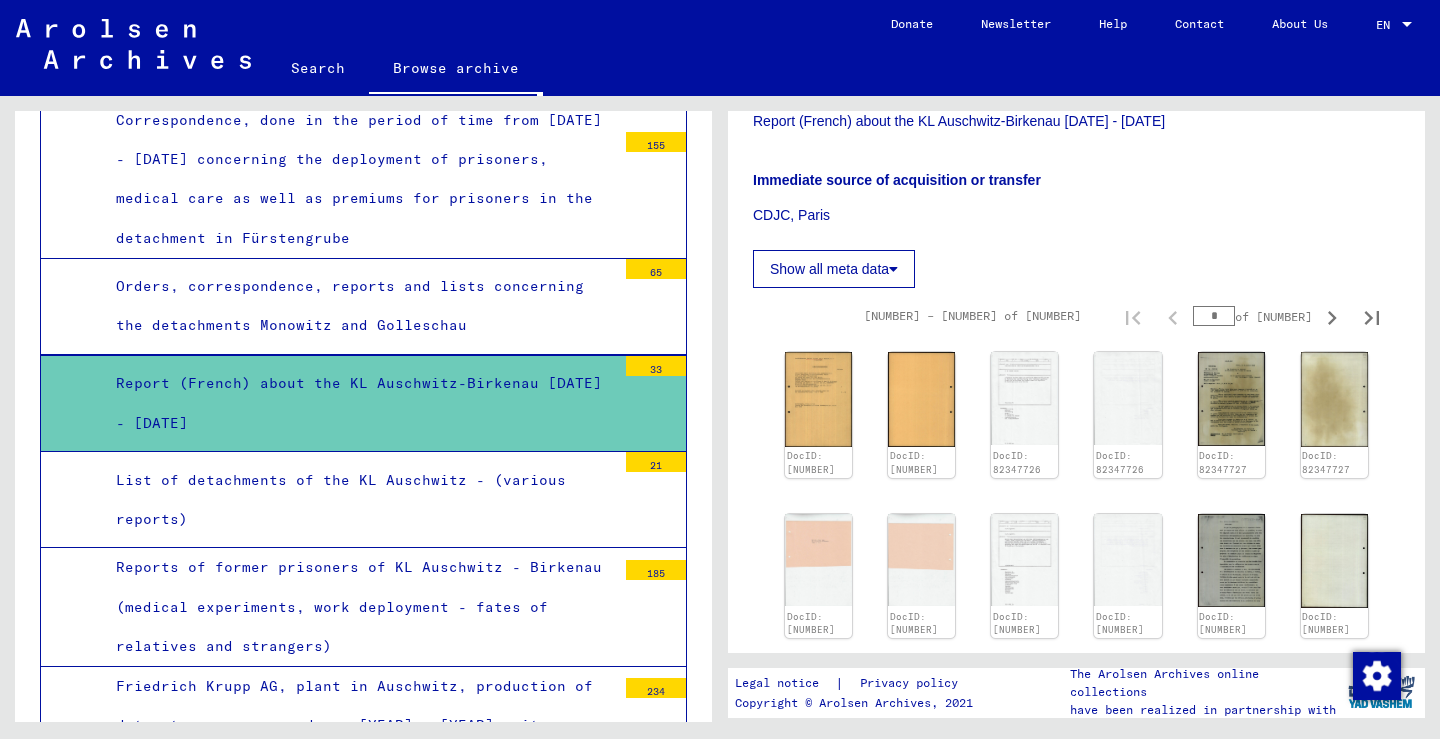 scroll, scrollTop: 2858, scrollLeft: 0, axis: vertical 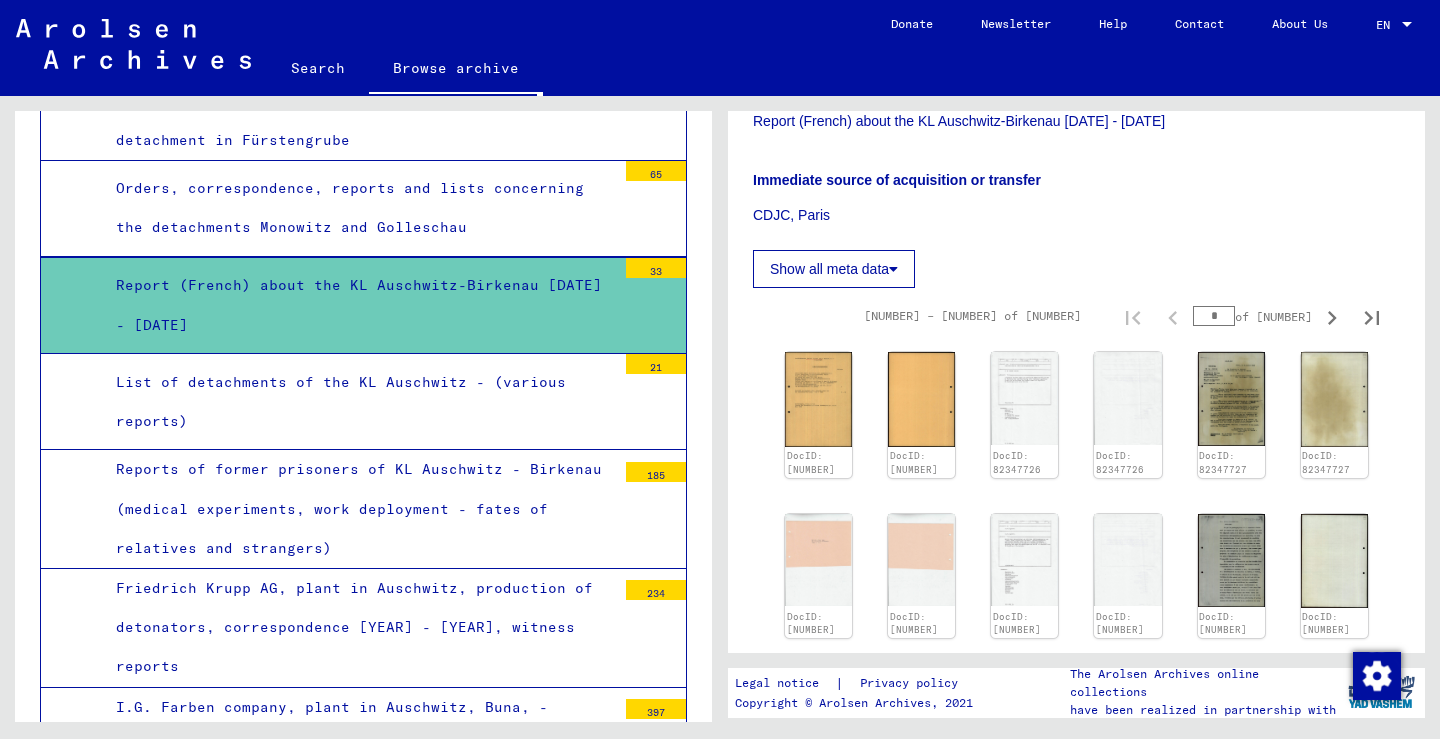 click on "List of detachments of the KL Auschwitz - (various reports)" at bounding box center [358, 402] 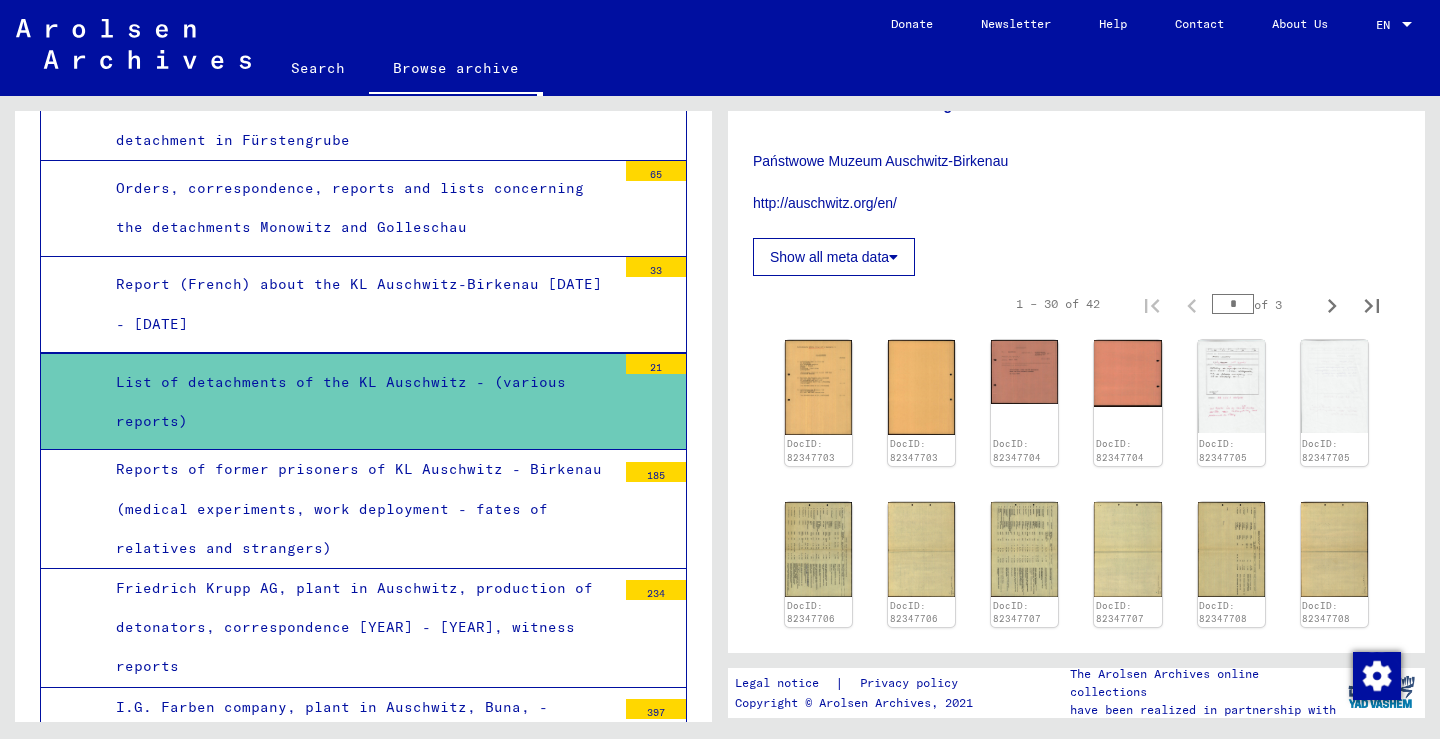 scroll, scrollTop: 600, scrollLeft: 0, axis: vertical 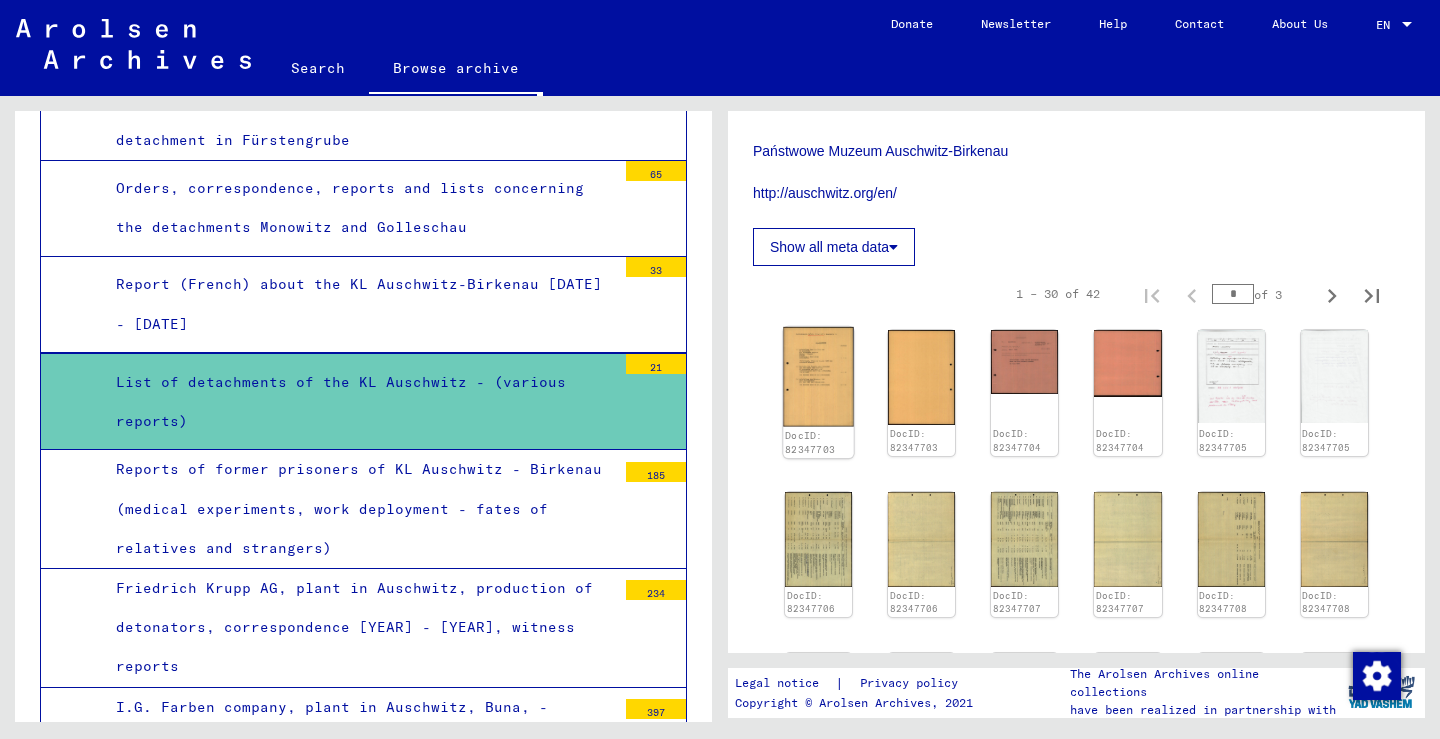 click 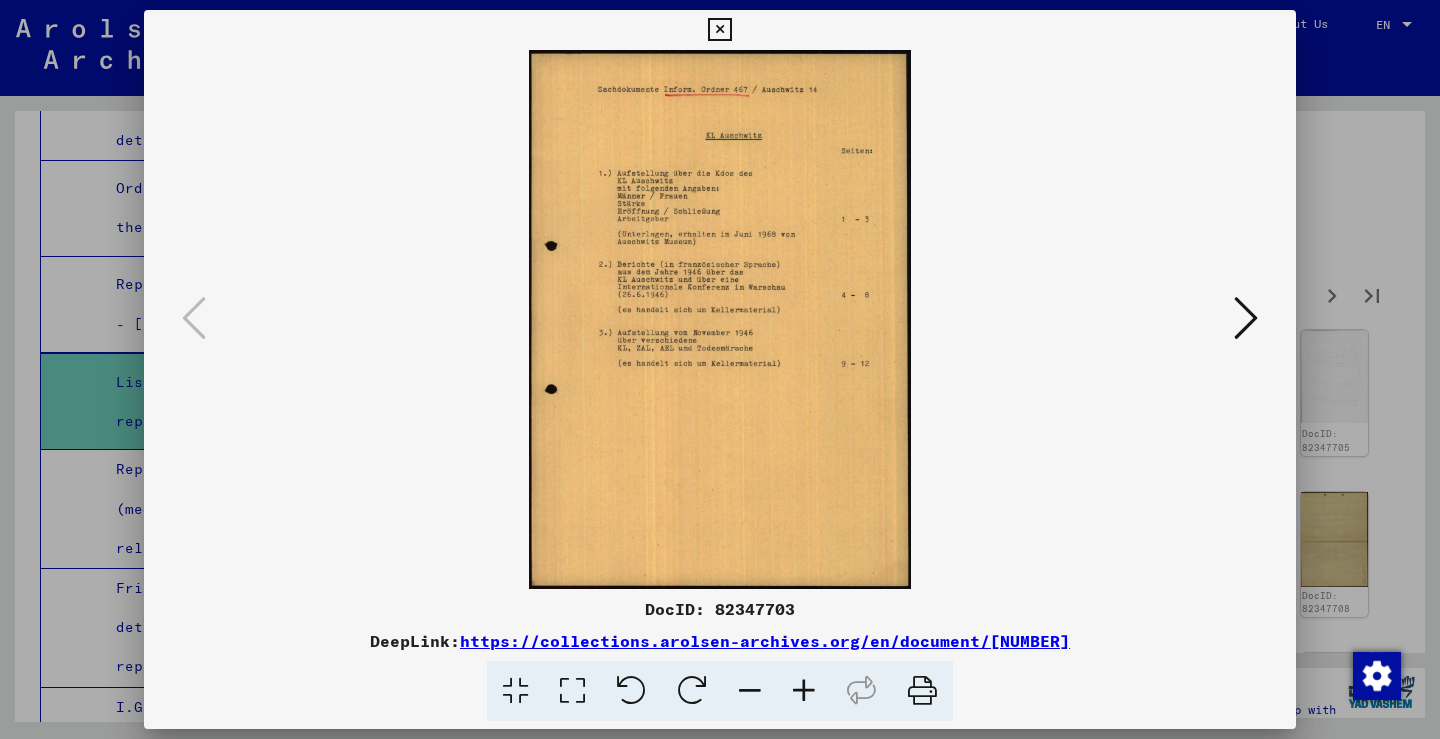 click at bounding box center (1246, 318) 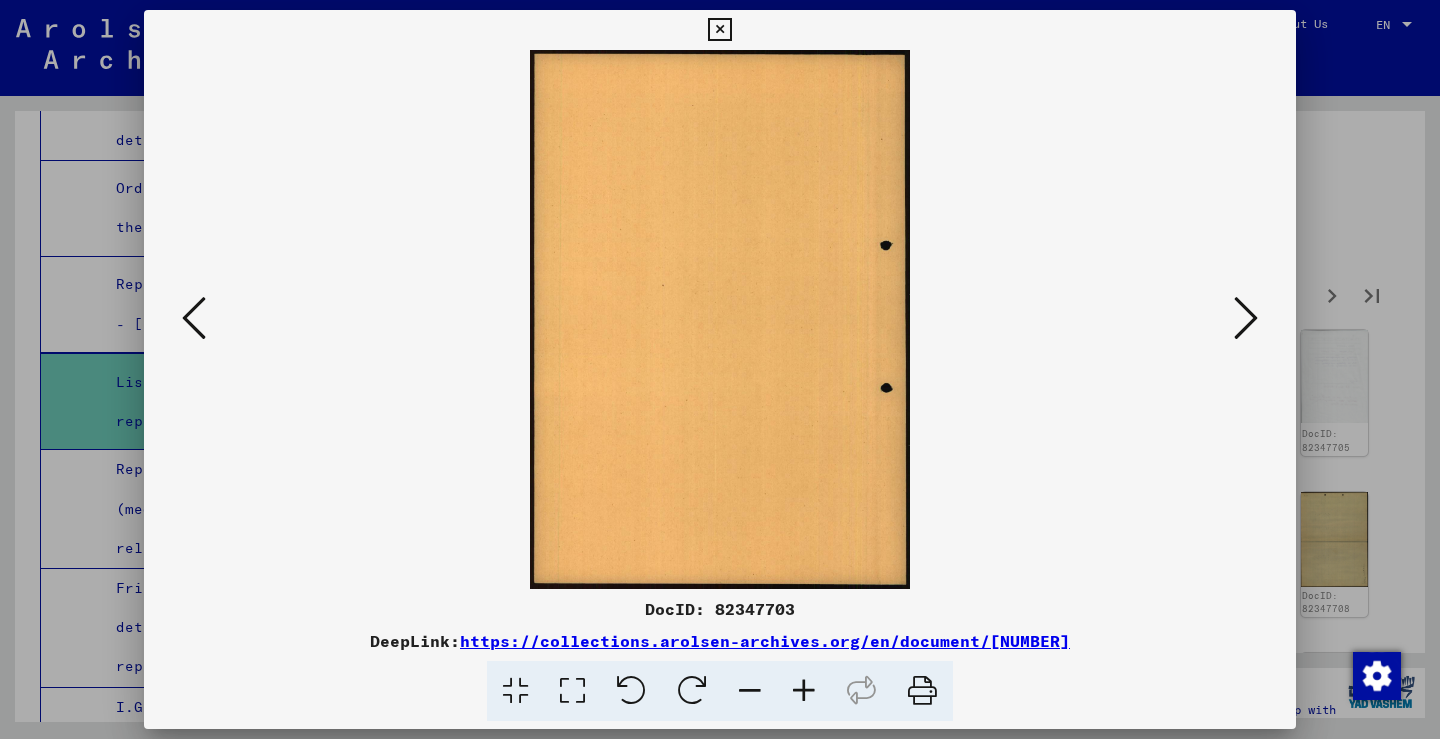 click at bounding box center (1246, 318) 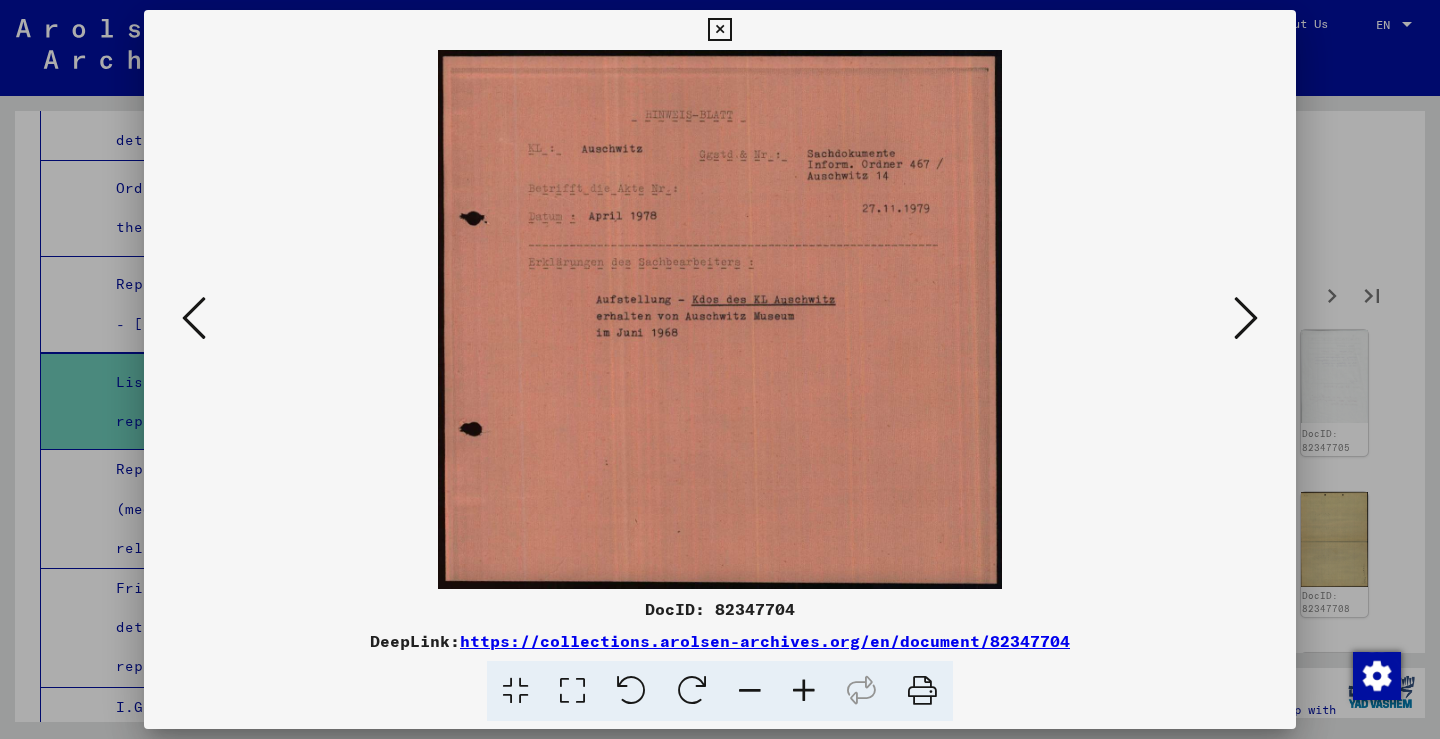 click at bounding box center (1246, 318) 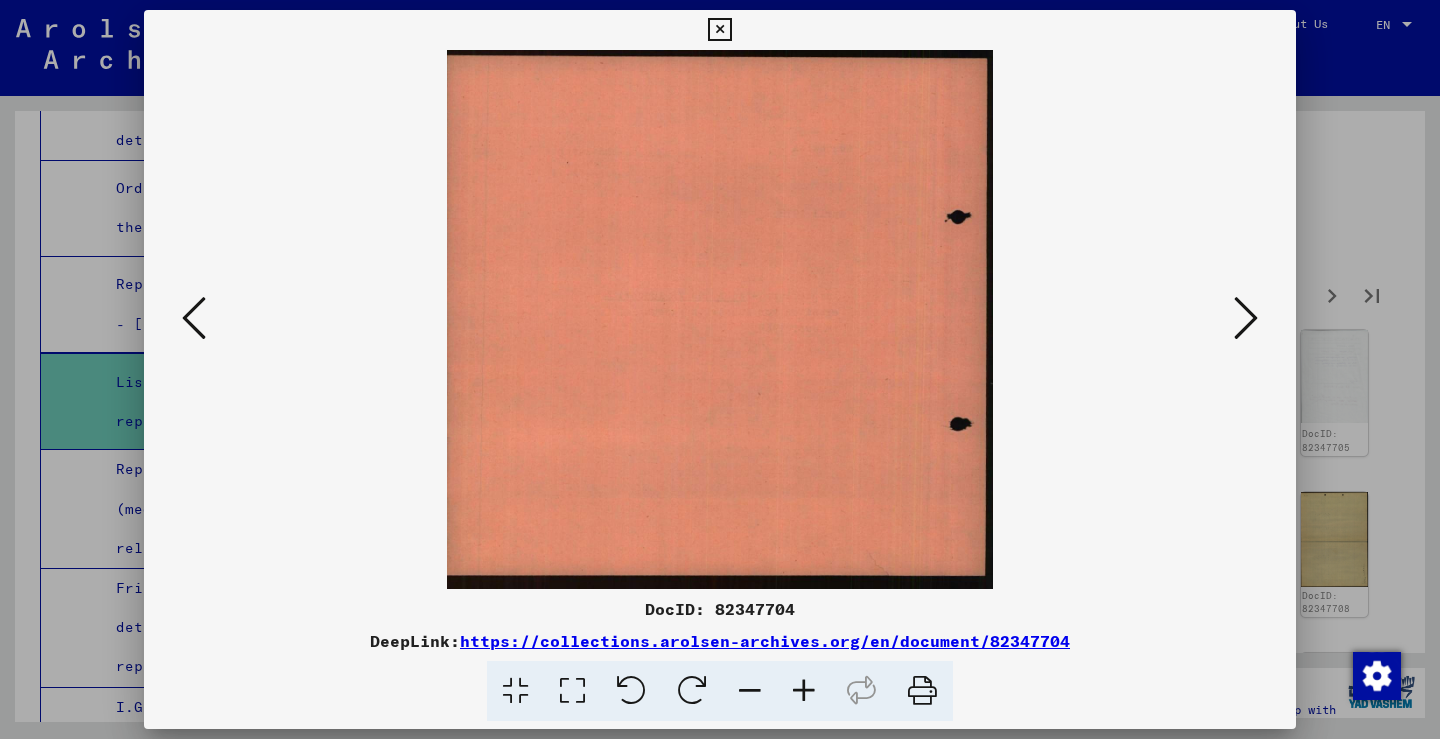 click at bounding box center [1246, 318] 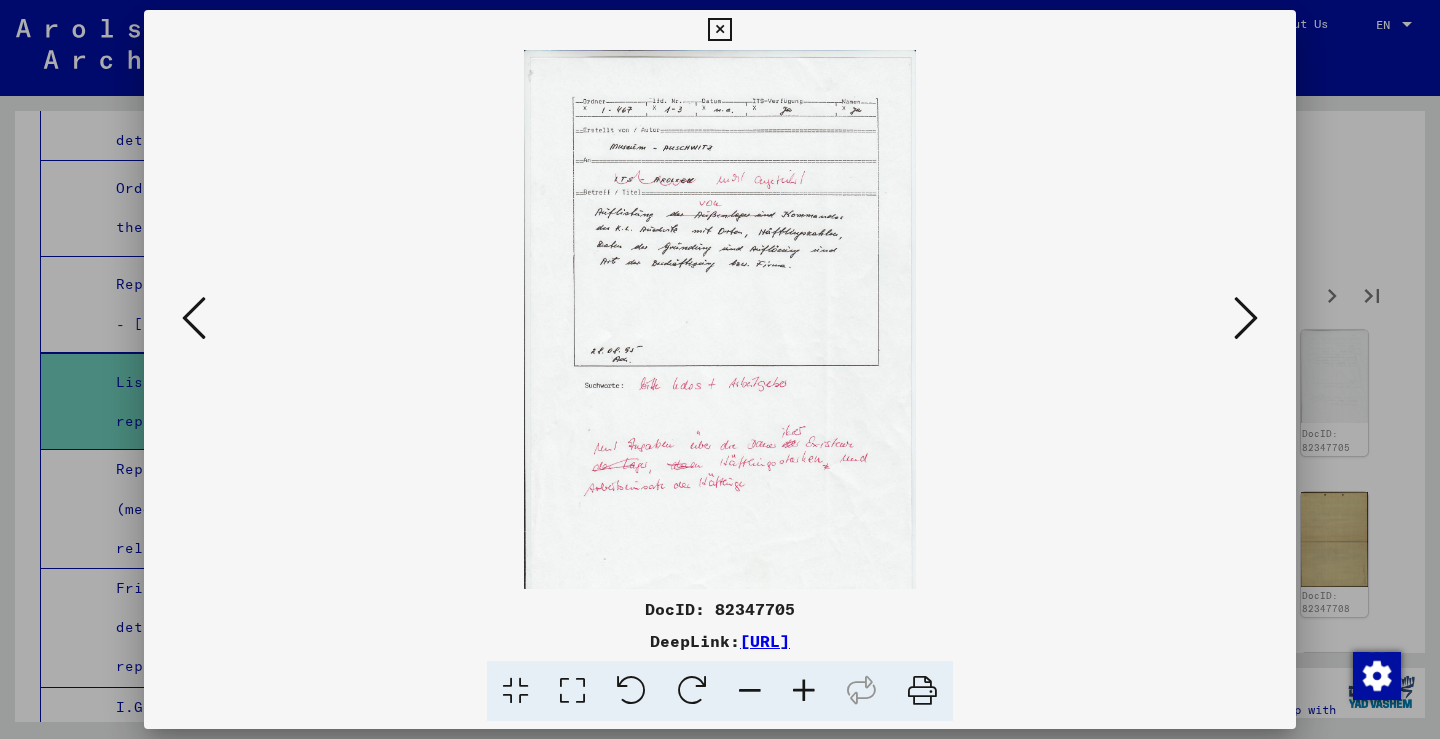 click at bounding box center (1246, 318) 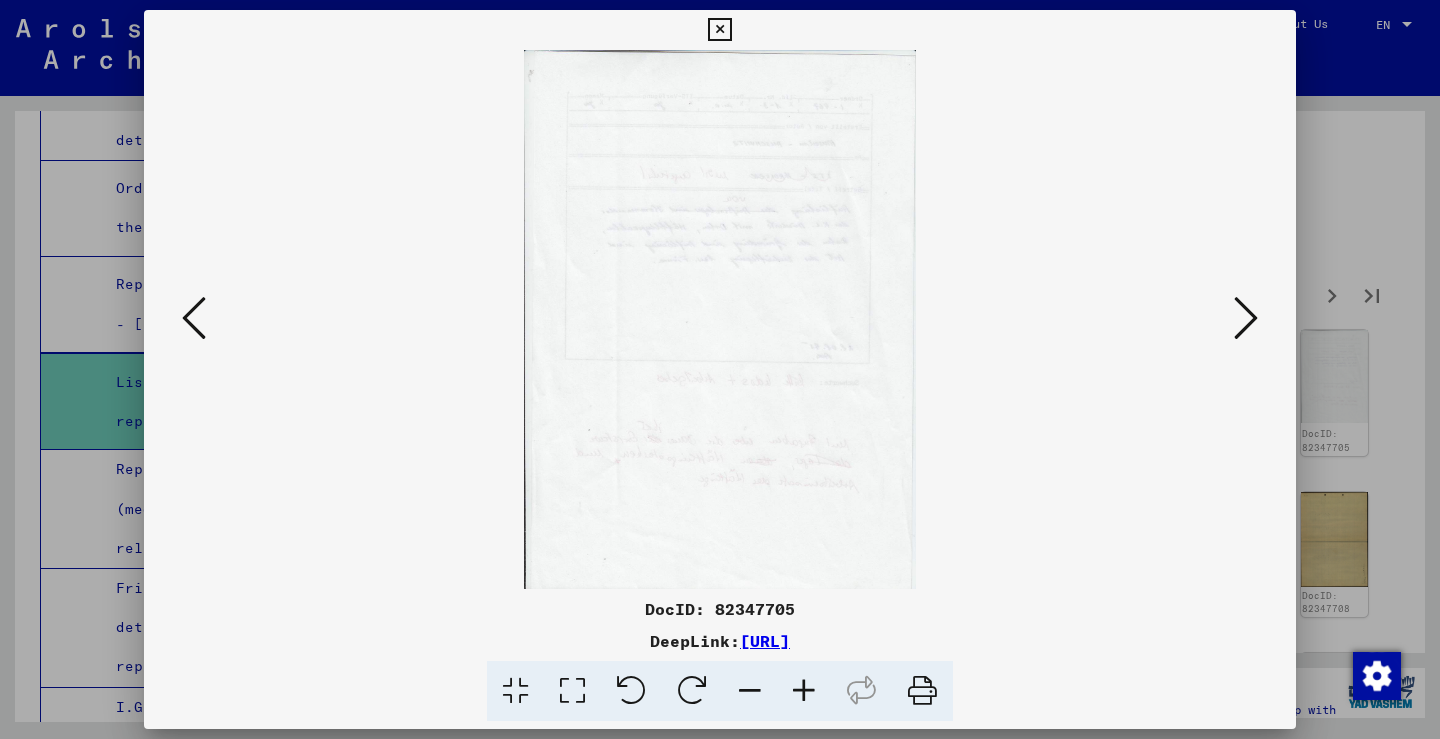 click at bounding box center (1246, 318) 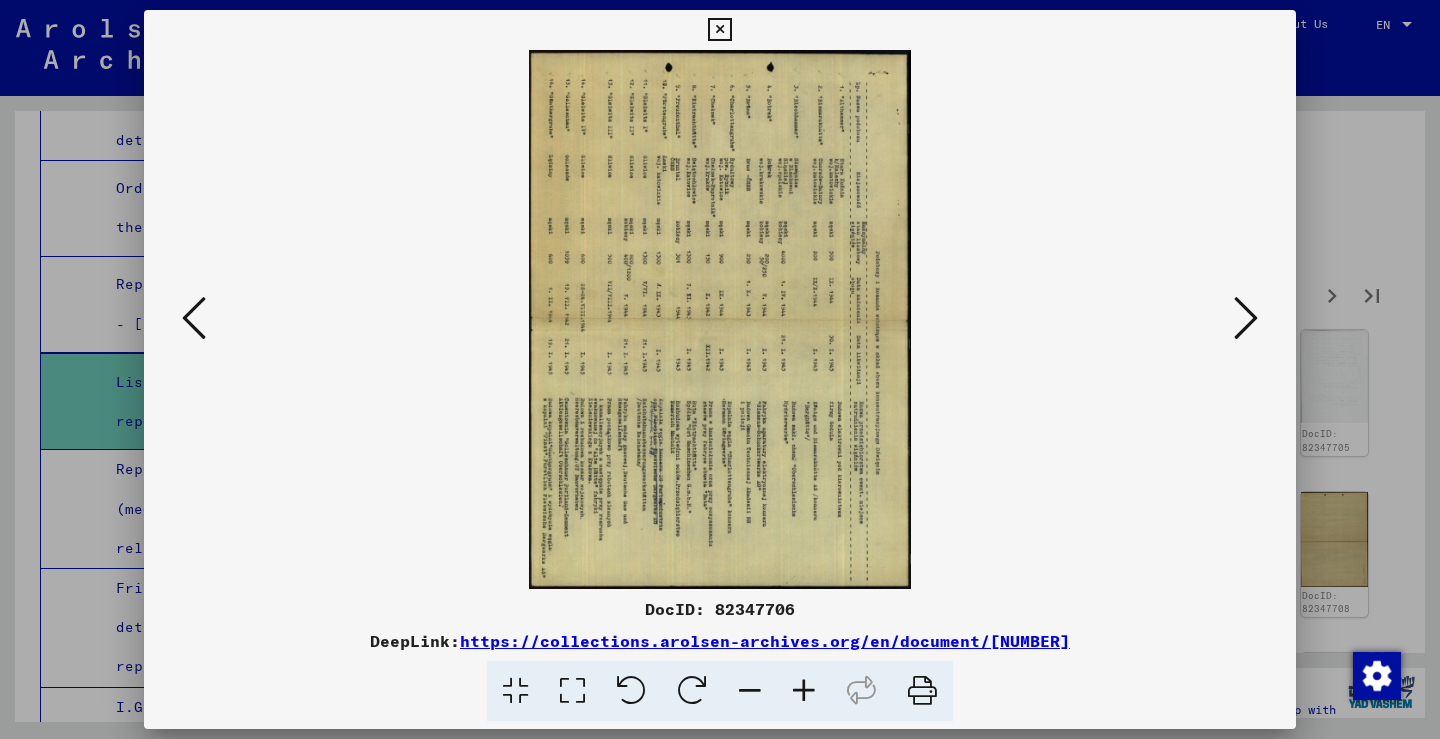 click at bounding box center (720, 319) 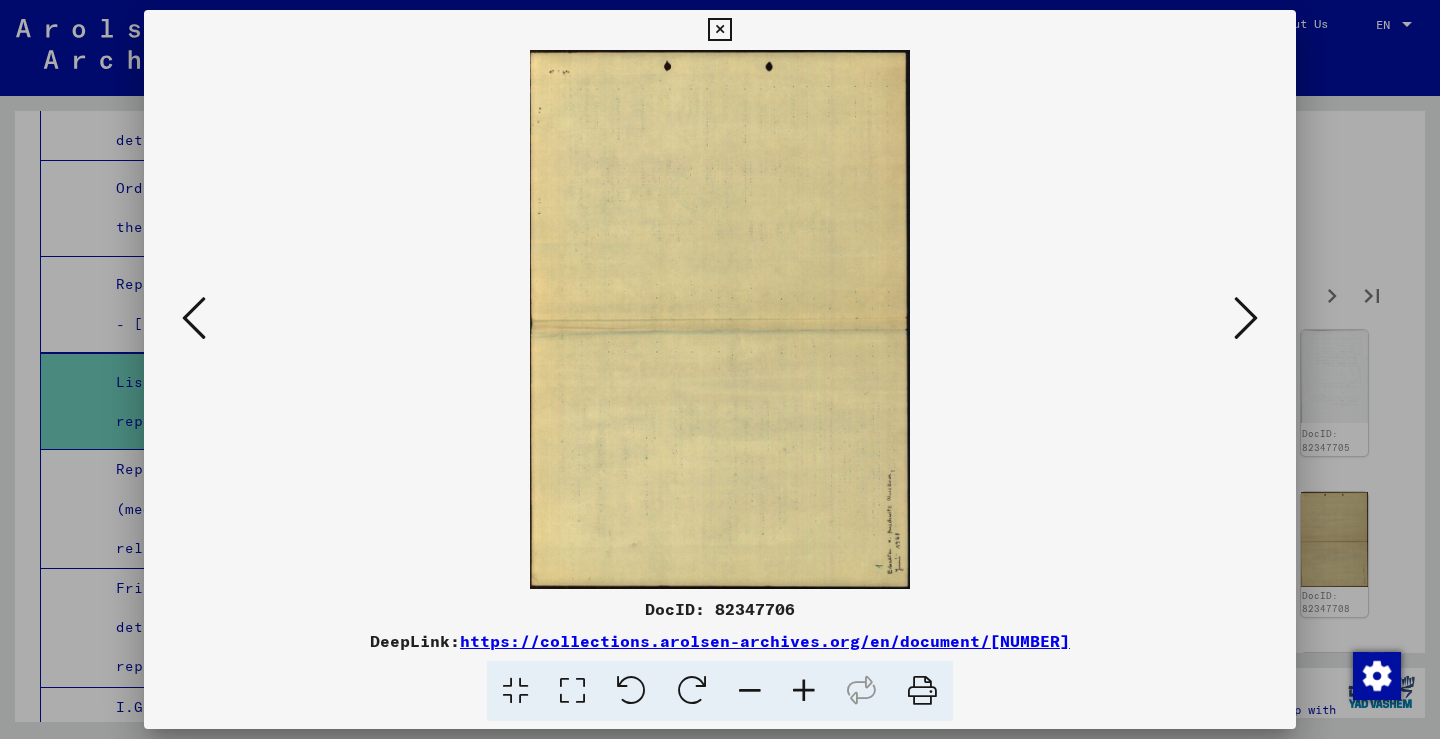 click at bounding box center (1246, 318) 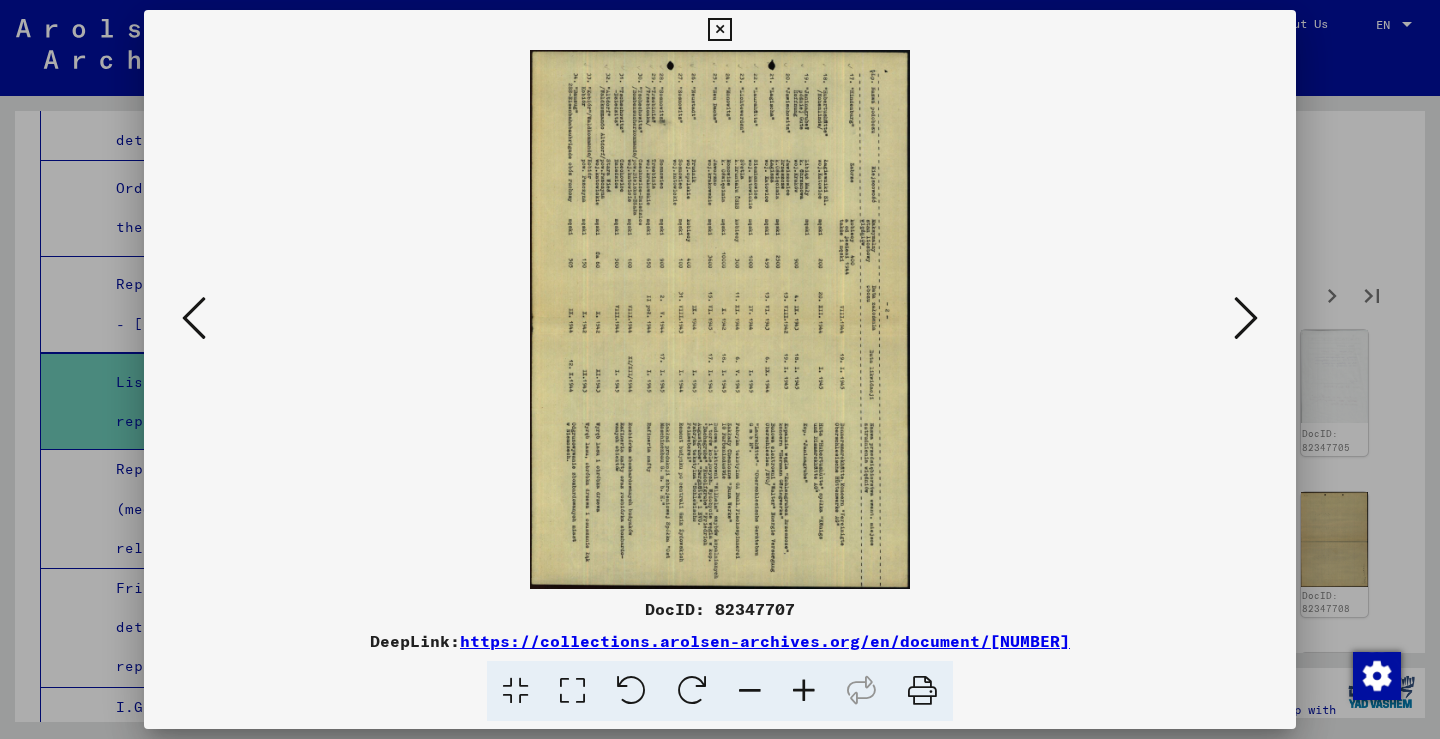 click at bounding box center [1246, 318] 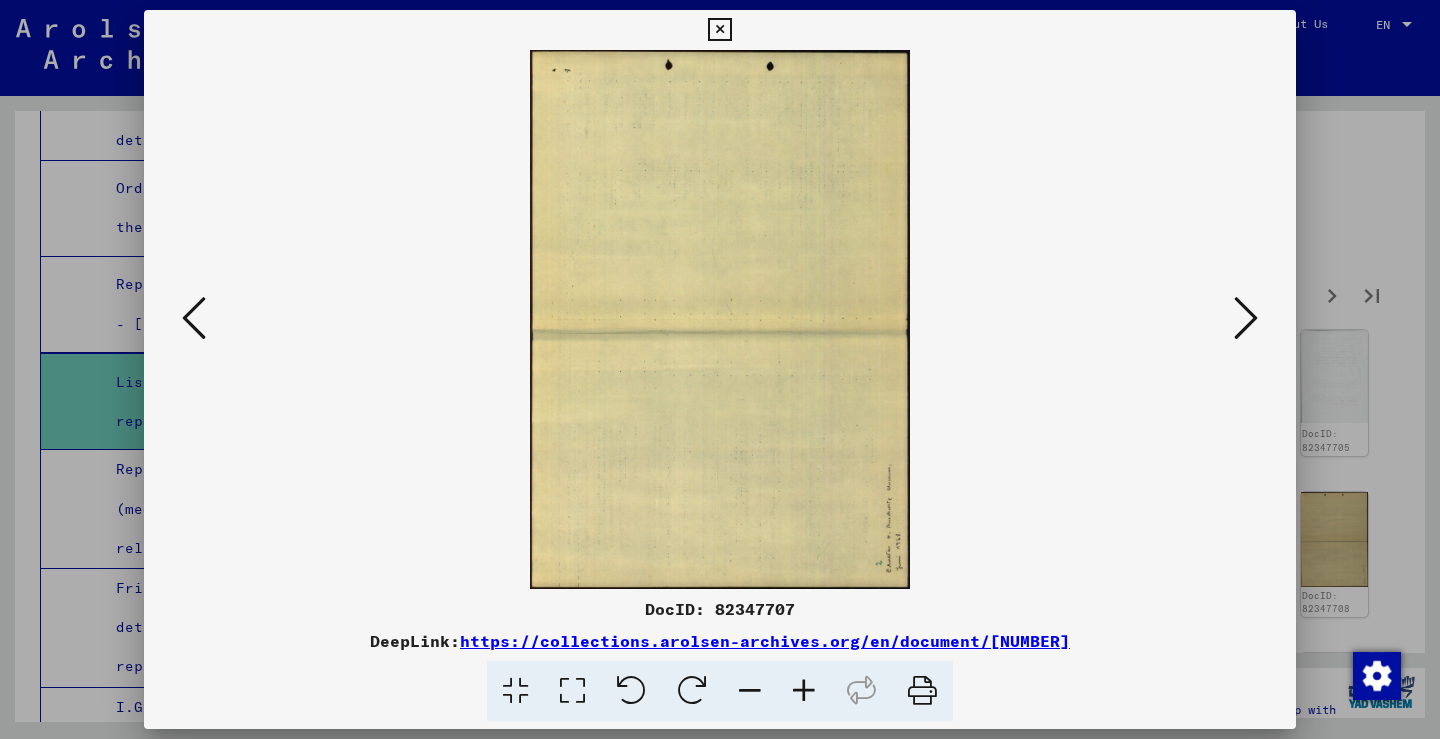 click at bounding box center [1246, 318] 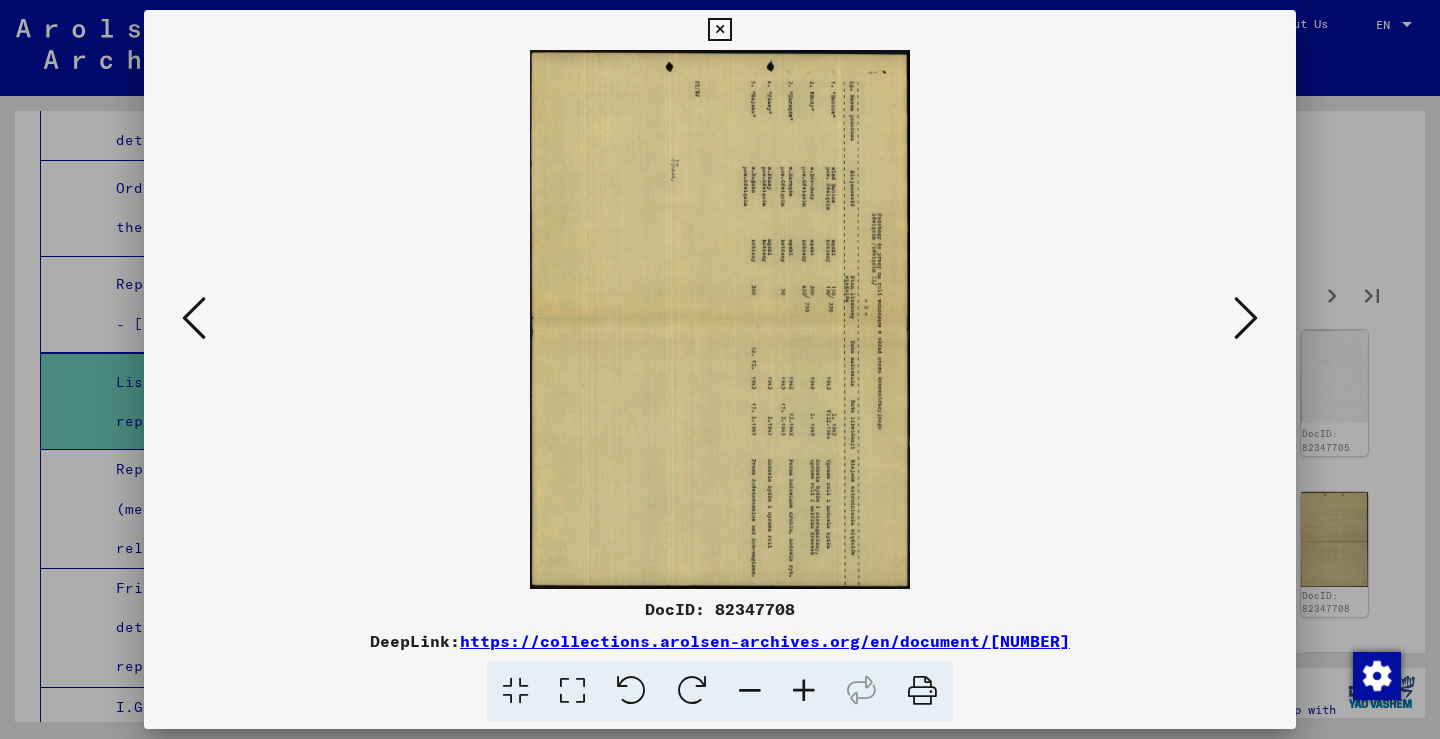 click at bounding box center [1246, 318] 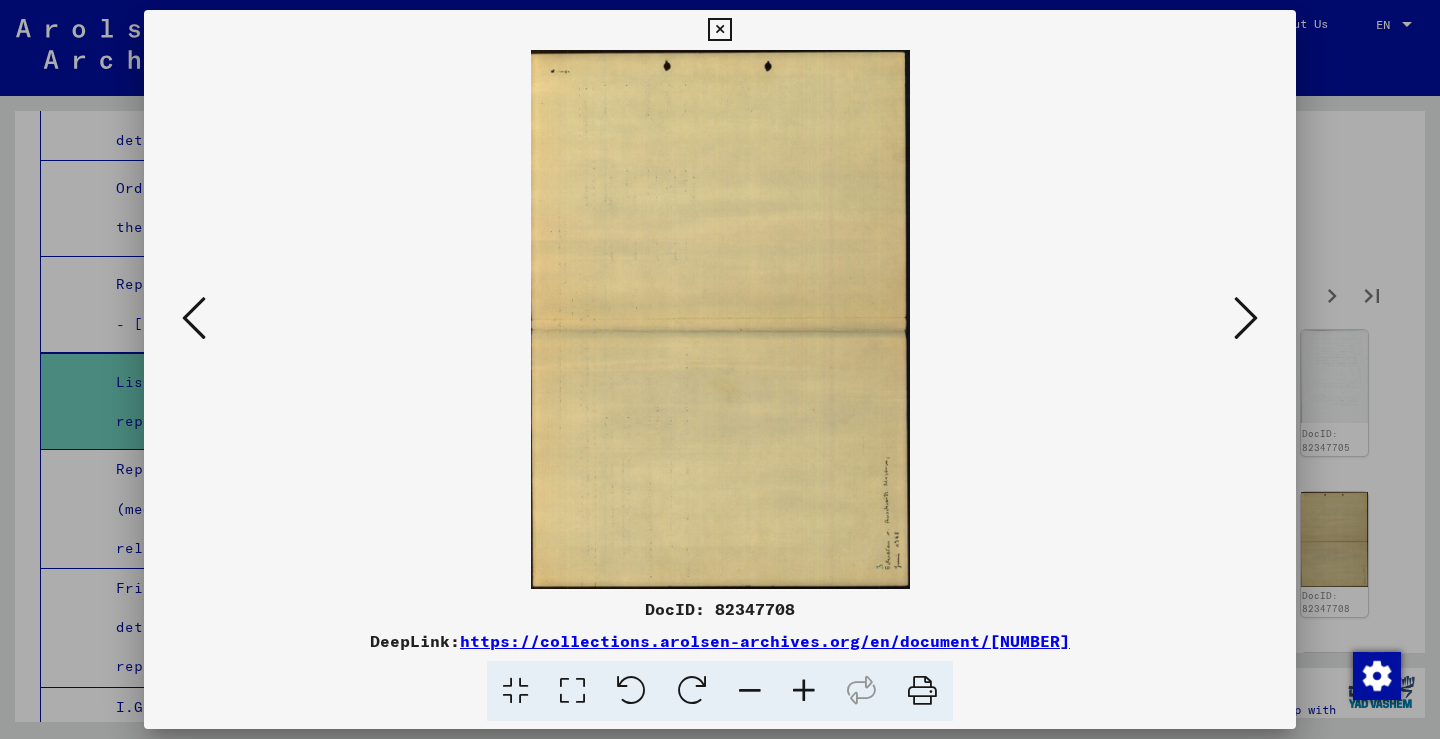click at bounding box center [1246, 318] 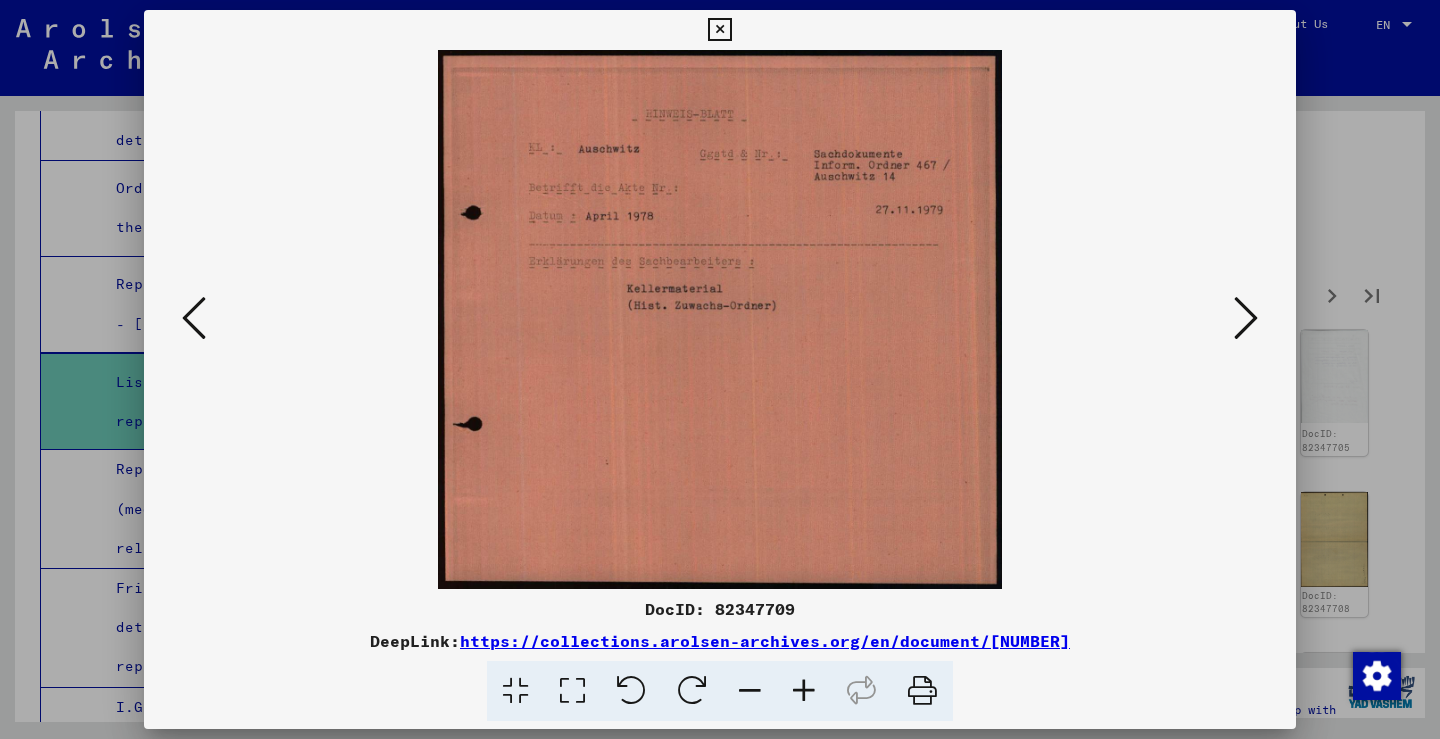 click at bounding box center (1246, 318) 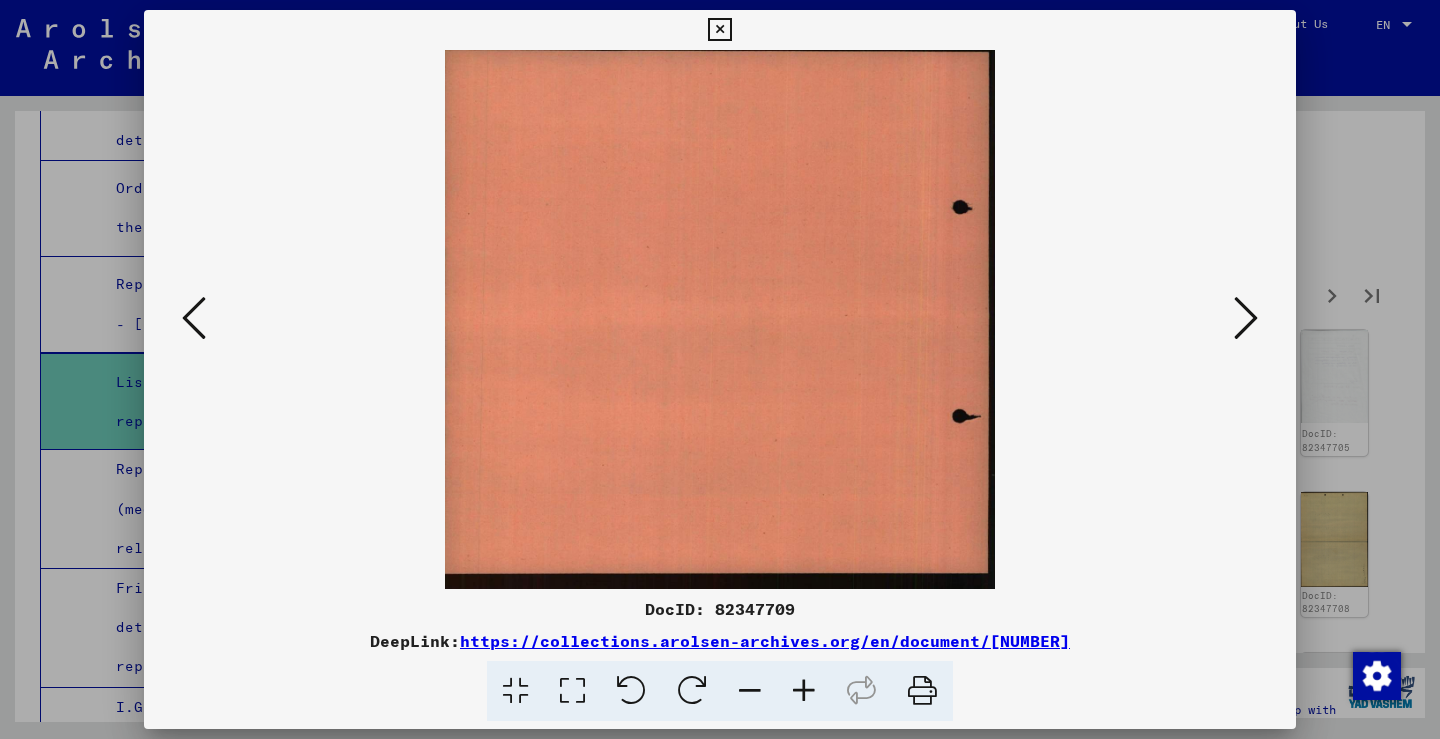 click at bounding box center (1246, 318) 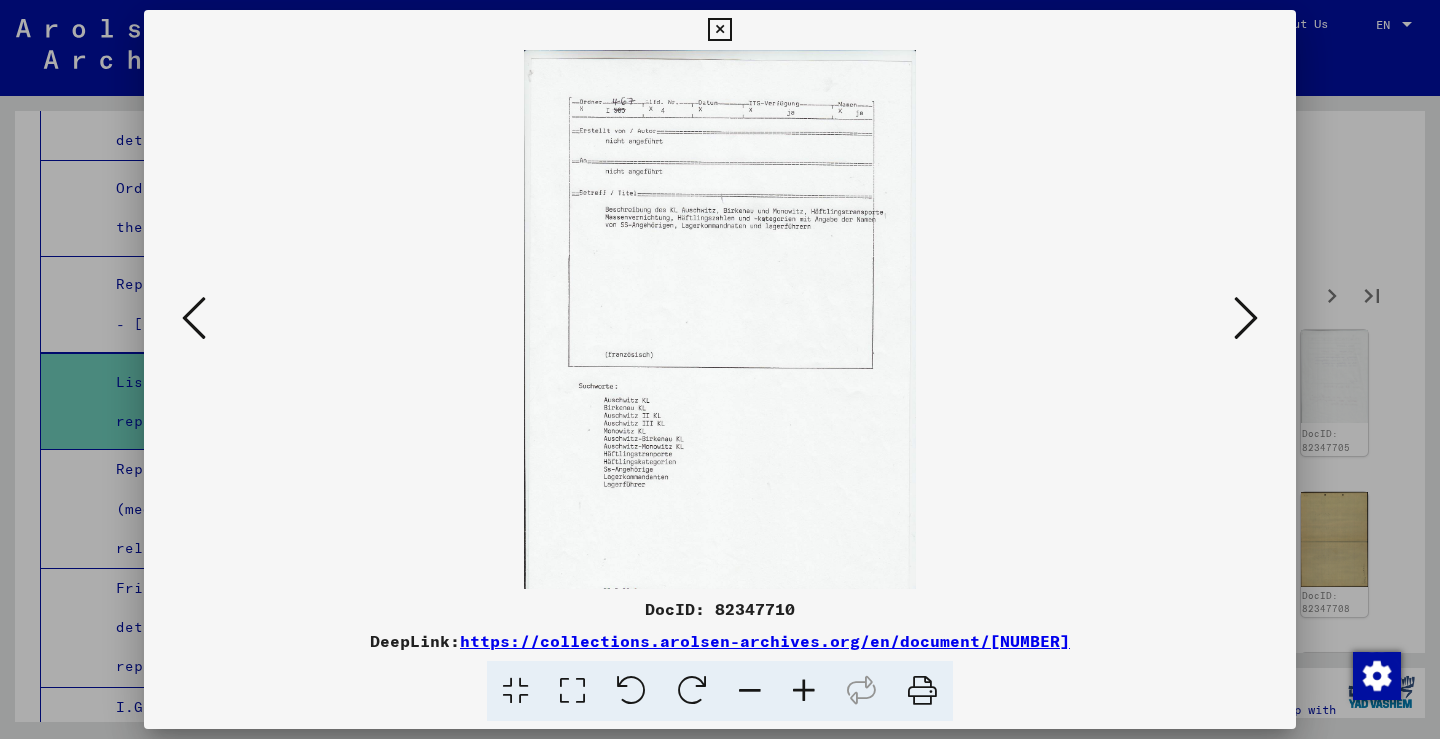 click at bounding box center [1246, 318] 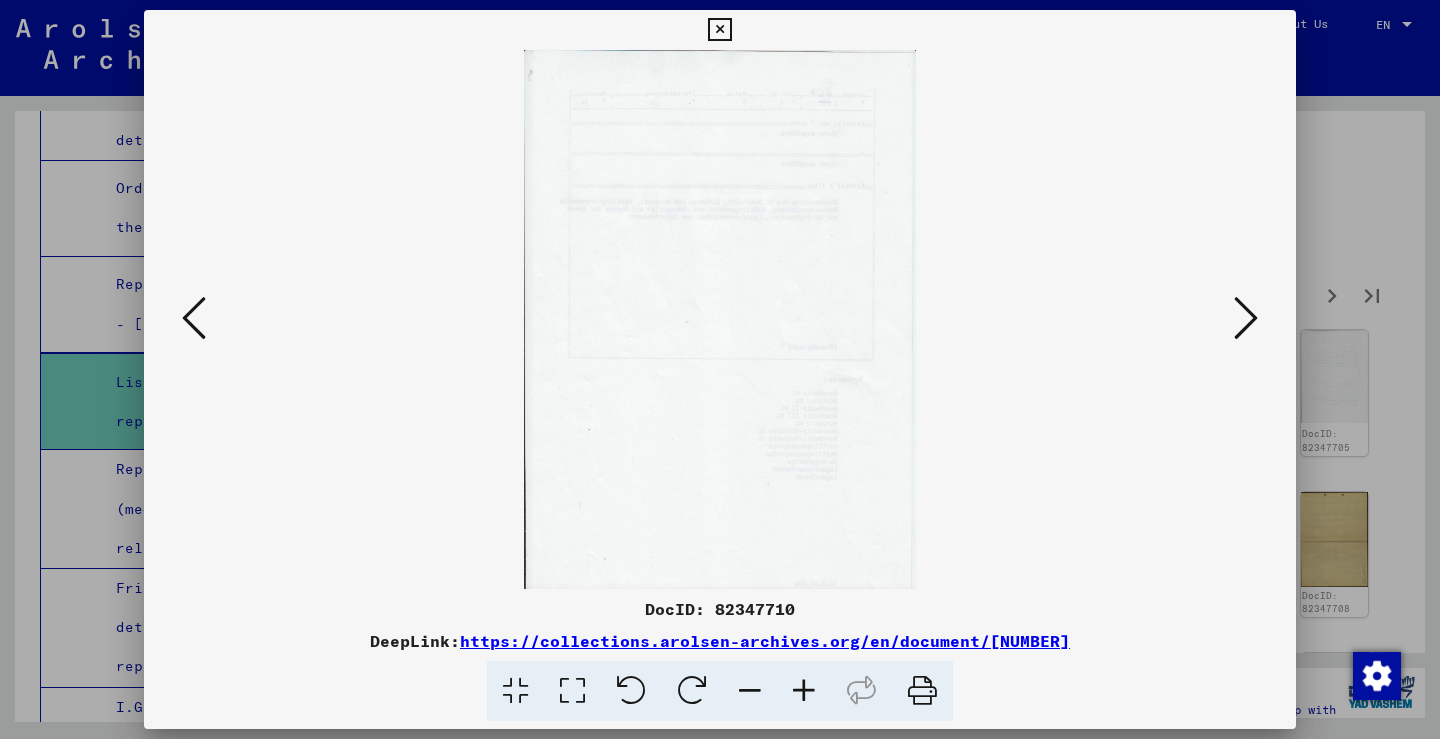 click at bounding box center (1246, 318) 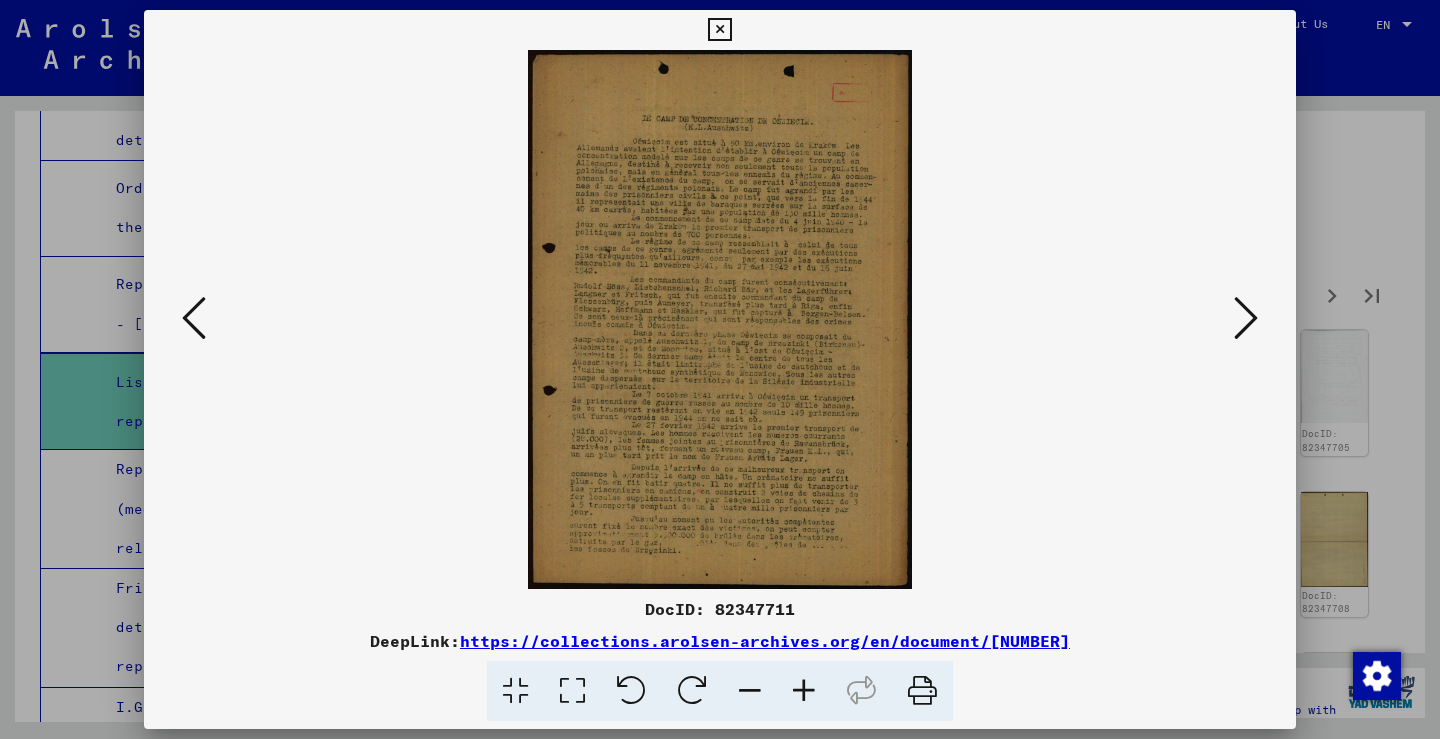 click at bounding box center [1246, 318] 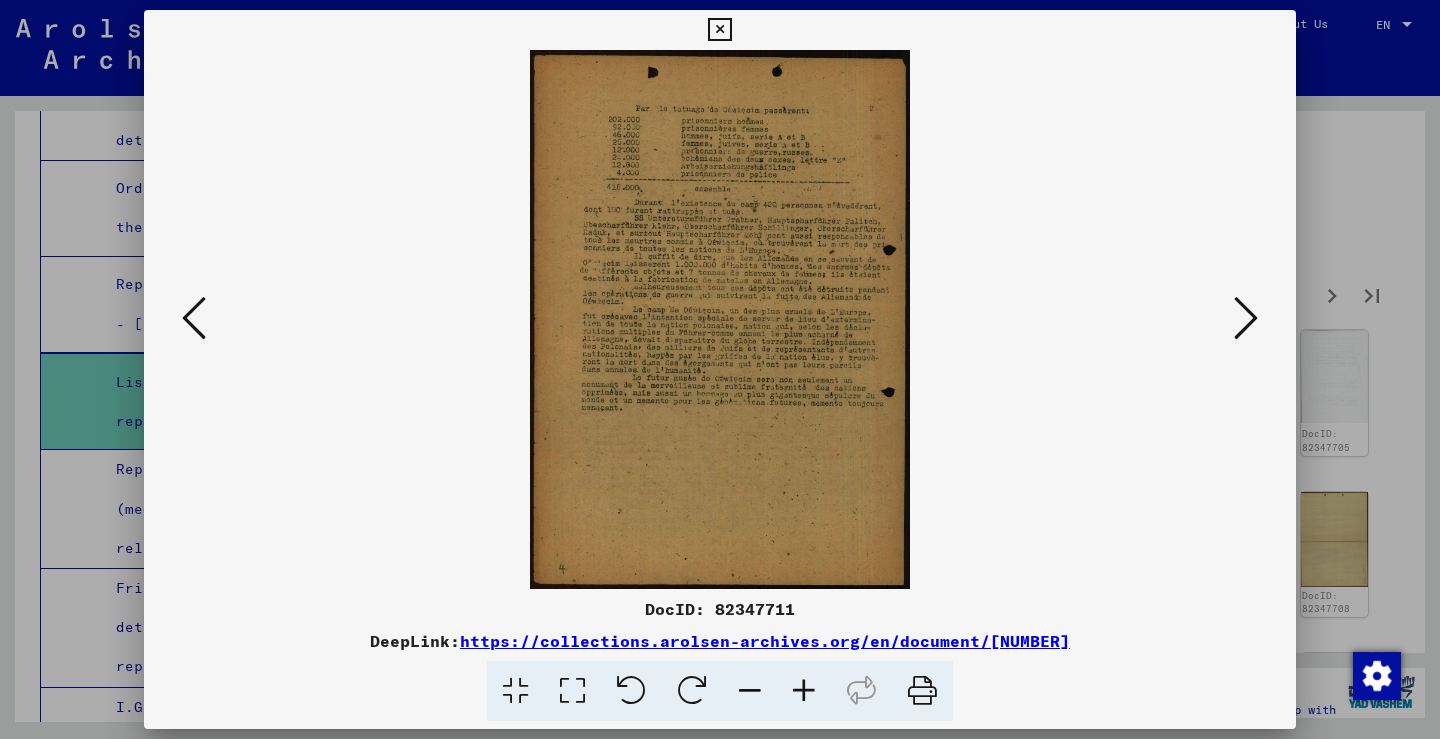 click at bounding box center (1246, 318) 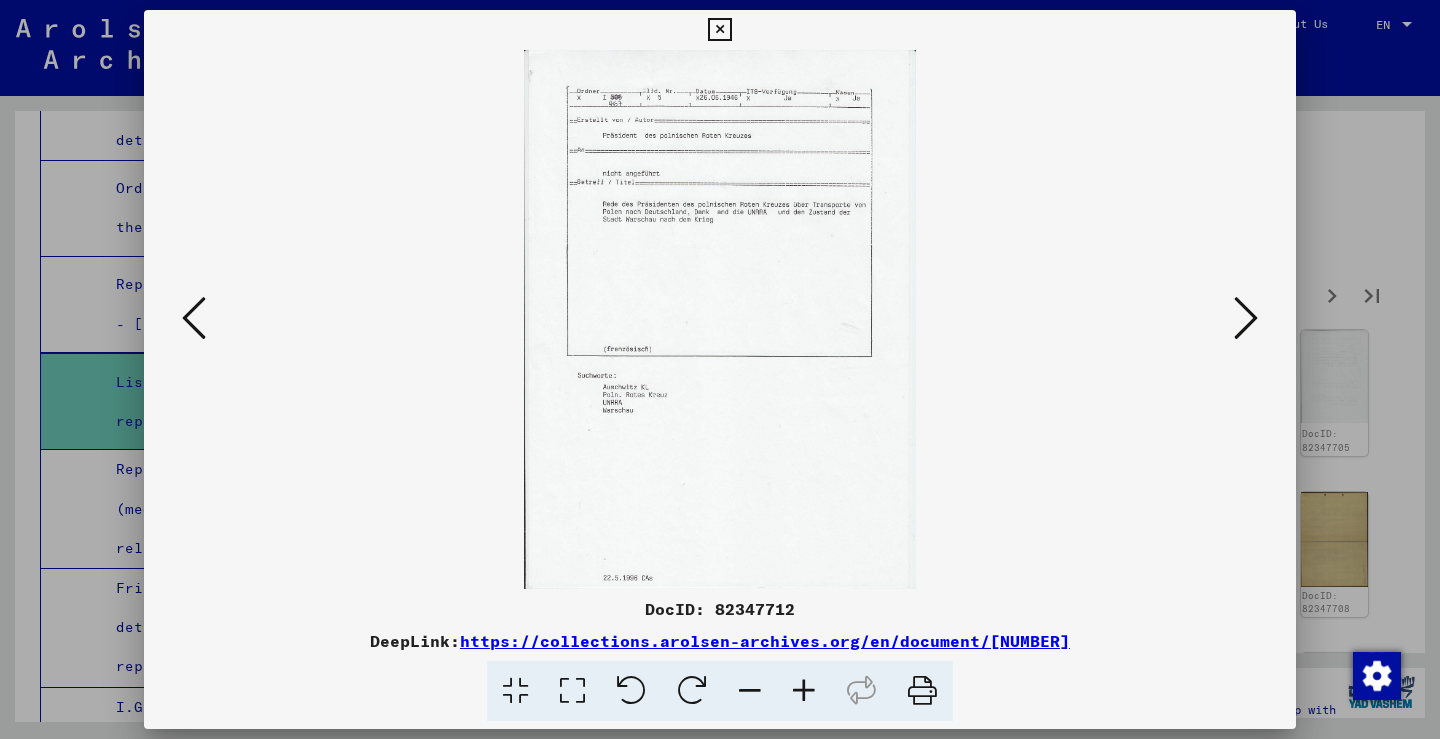 click at bounding box center [194, 319] 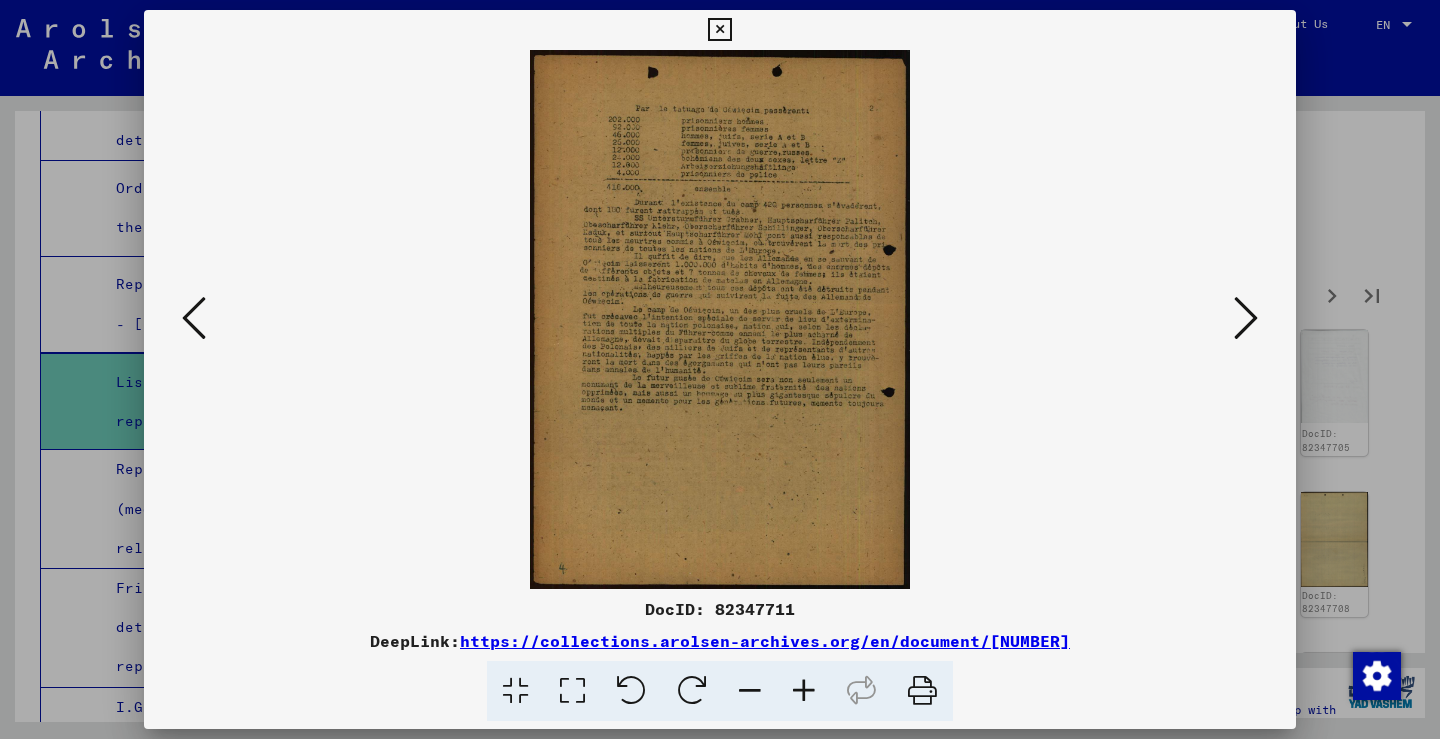 click at bounding box center [720, 319] 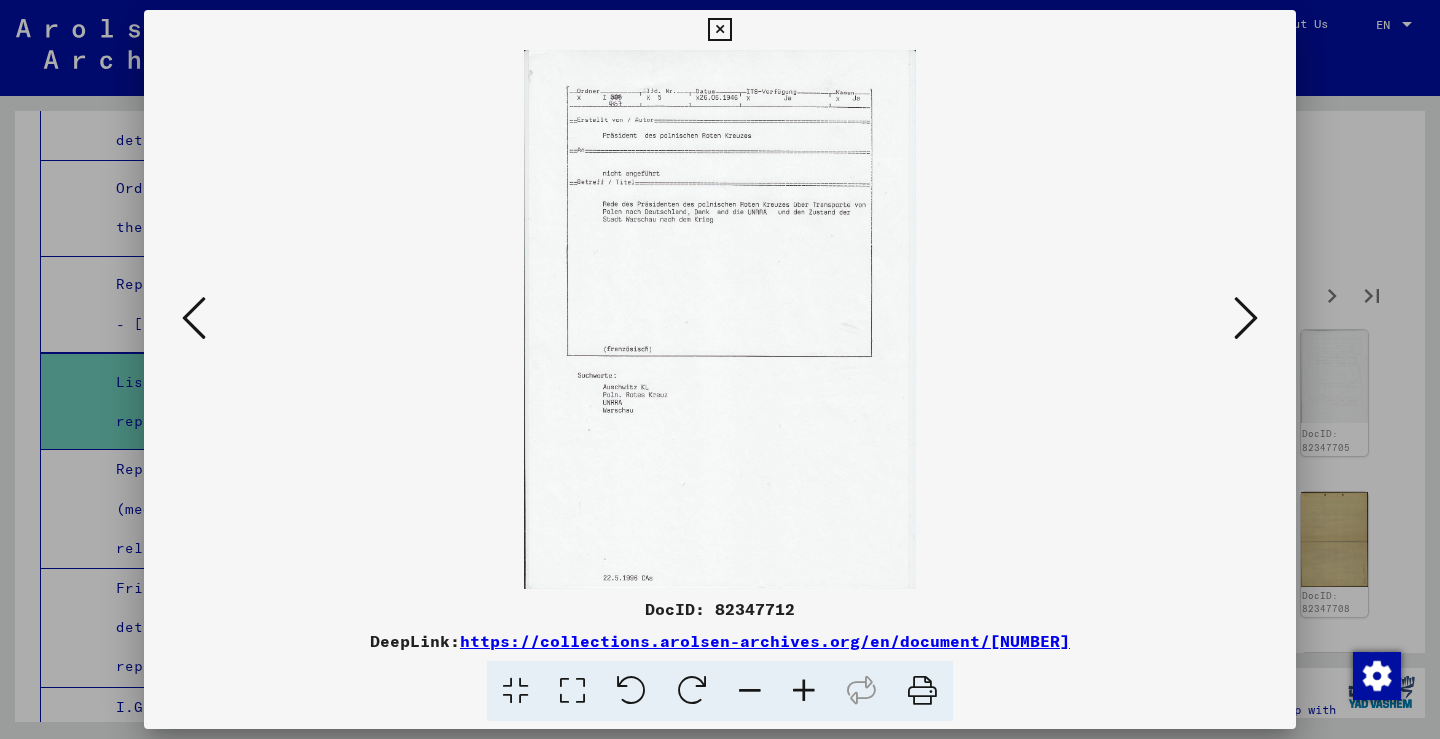 click at bounding box center (1246, 318) 